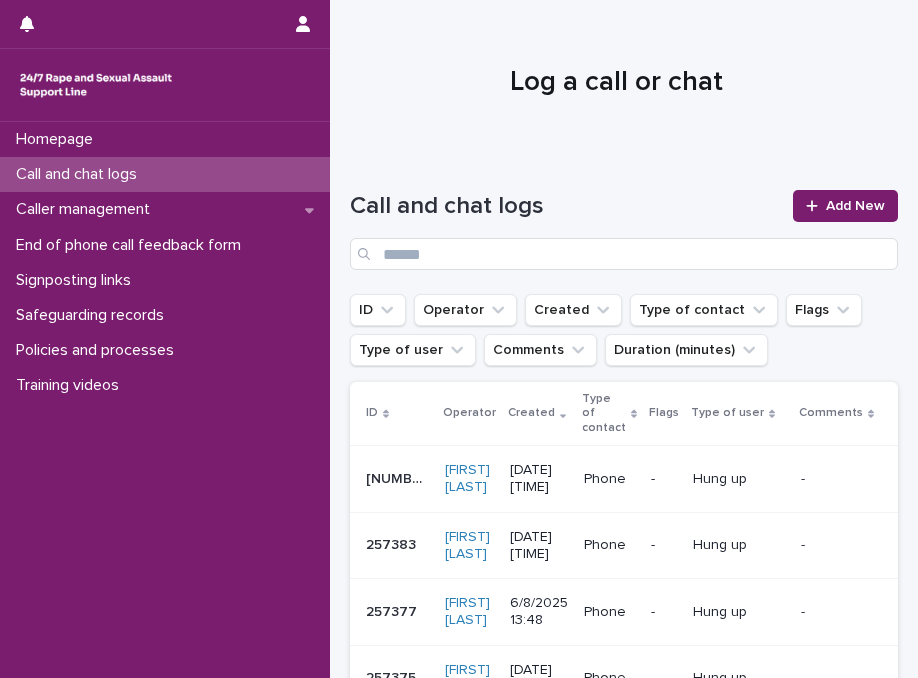 scroll, scrollTop: 0, scrollLeft: 0, axis: both 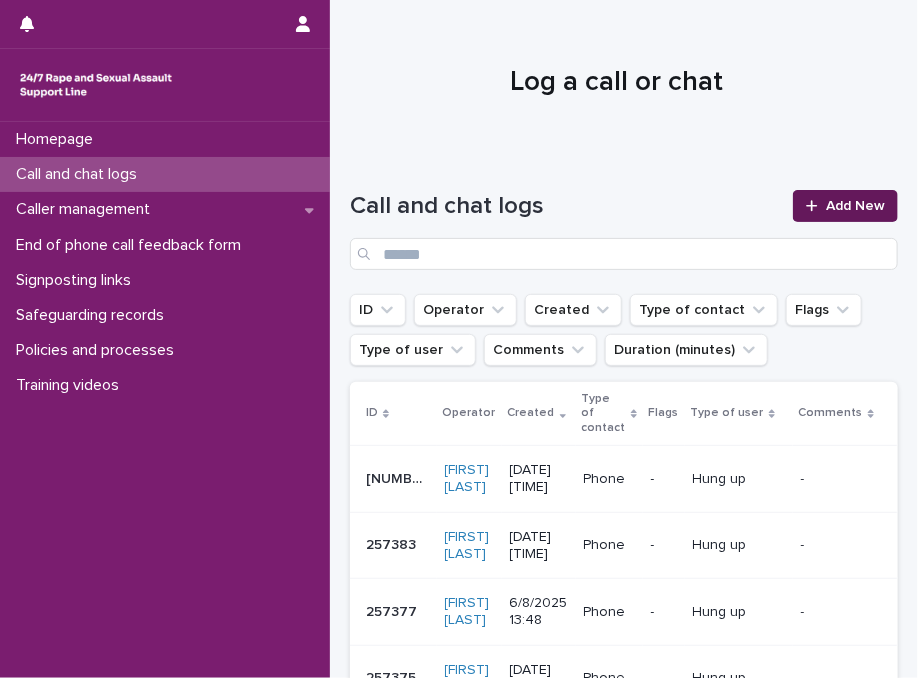 click on "Add New" at bounding box center (855, 206) 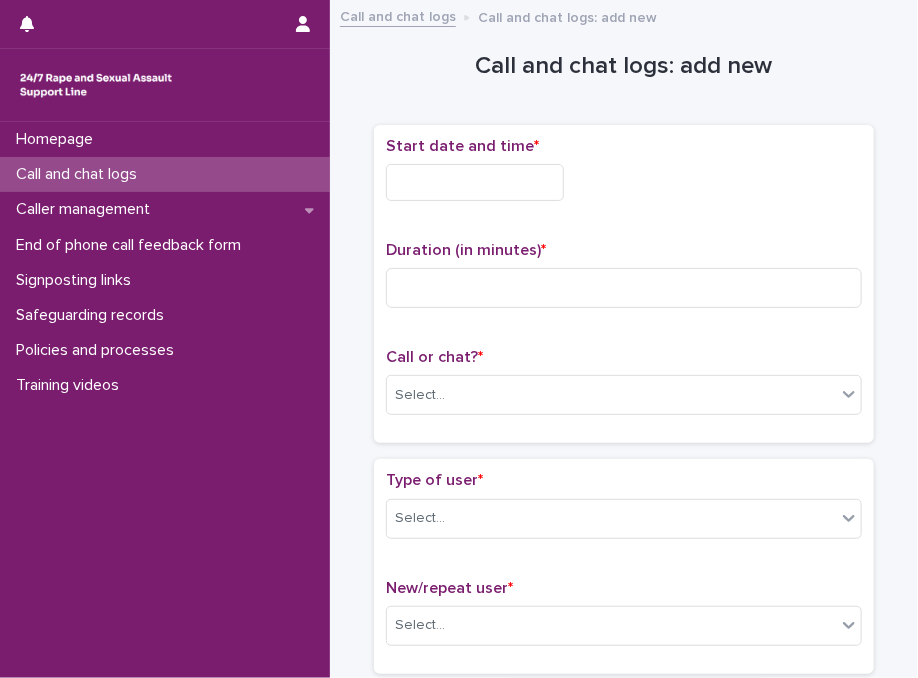 click on "Call and chat logs: add new Loading... Saving… Loading... Saving… Loading... Saving… Start date and time * Duration (in minutes) * Call or chat? * Select... Loading... Saving… Type of user * Select... New/repeat user * Select... Loading... Saving… Loading... Saving… Country (if provided) * Select... Region (if provided) * Select... Loading... Saving… Loading... Saving… Gender of victim/survivor (if provided) * Select... Age of victim/survivor (if provided) * Select... Loading... Saving… Type of support received (select all that apply) Select... Signposted (select all that apply) Select... Incident: time period (select all that apply) * Select... Incident: type of SV (select all that apply) * Select... Incident: perpetrator (select all that apply) * Select... Incident: gender of perpetrator (select all that apply) * Select... Flags Select... Comments Loading... Saving… Loading... Saving… Loading... Saving… Loading... Saving… Please fill out the required fields above. Save" at bounding box center (624, 1035) 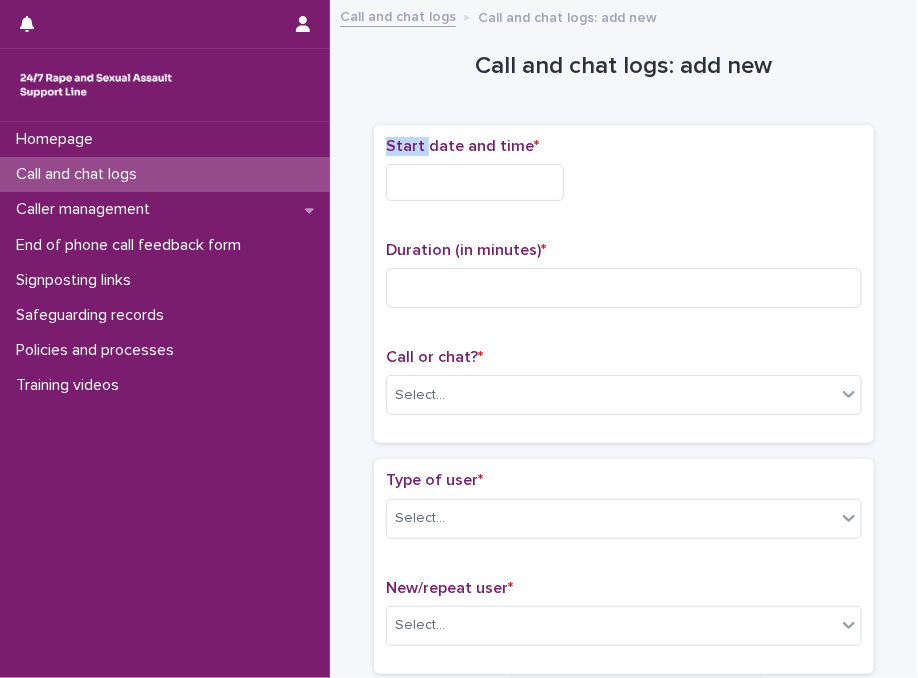 click on "Call and chat logs: add new Loading... Saving… Loading... Saving… Loading... Saving… Start date and time * Duration (in minutes) * Call or chat? * Select... Loading... Saving… Type of user * Select... New/repeat user * Select... Loading... Saving… Loading... Saving… Country (if provided) * Select... Region (if provided) * Select... Loading... Saving… Loading... Saving… Gender of victim/survivor (if provided) * Select... Age of victim/survivor (if provided) * Select... Loading... Saving… Type of support received (select all that apply) Select... Signposted (select all that apply) Select... Incident: time period (select all that apply) * Select... Incident: type of SV (select all that apply) * Select... Incident: perpetrator (select all that apply) * Select... Incident: gender of perpetrator (select all that apply) * Select... Flags Select... Comments Loading... Saving… Loading... Saving… Loading... Saving… Loading... Saving… Please fill out the required fields above. Save" at bounding box center (624, 1035) 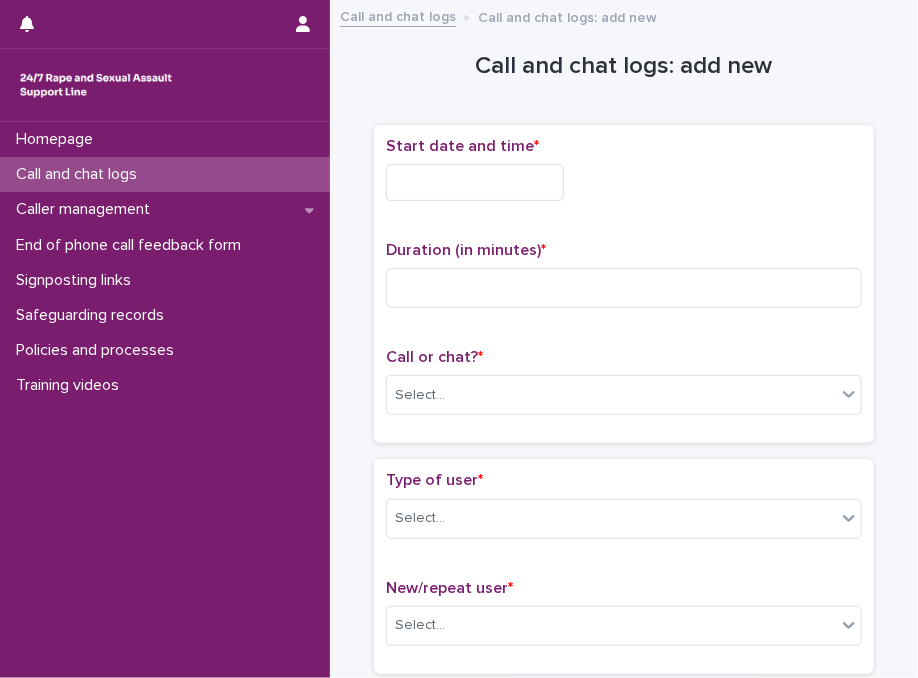 drag, startPoint x: 349, startPoint y: 102, endPoint x: 567, endPoint y: 125, distance: 219.20995 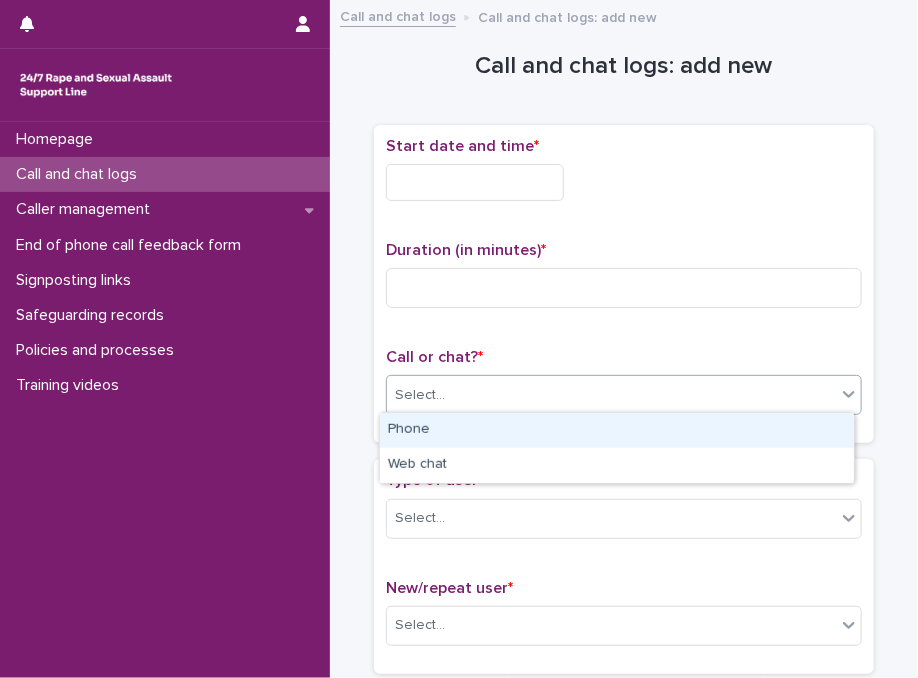 click on "Select..." at bounding box center [611, 395] 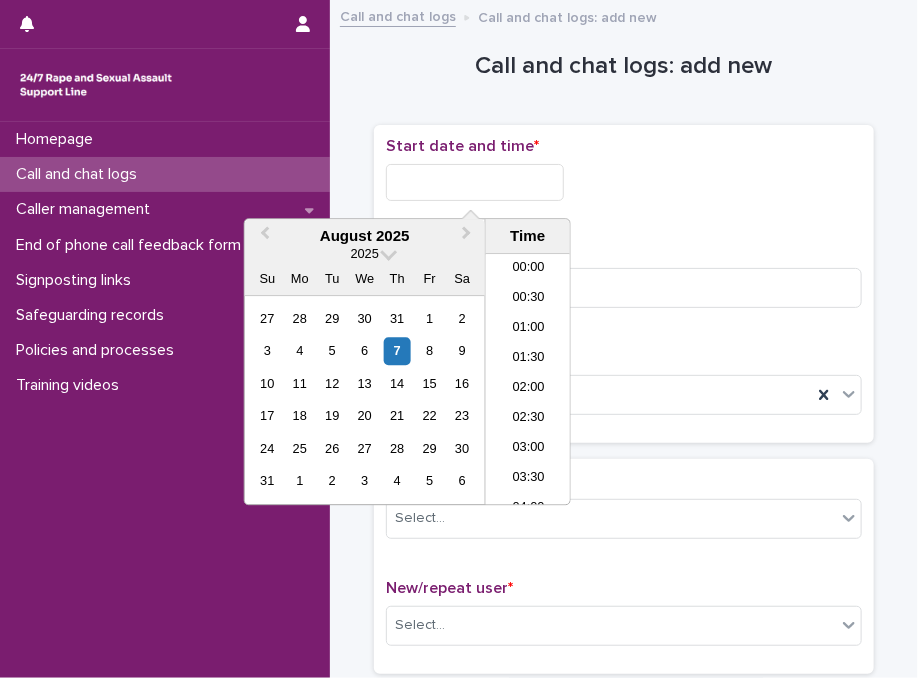 scroll, scrollTop: 490, scrollLeft: 0, axis: vertical 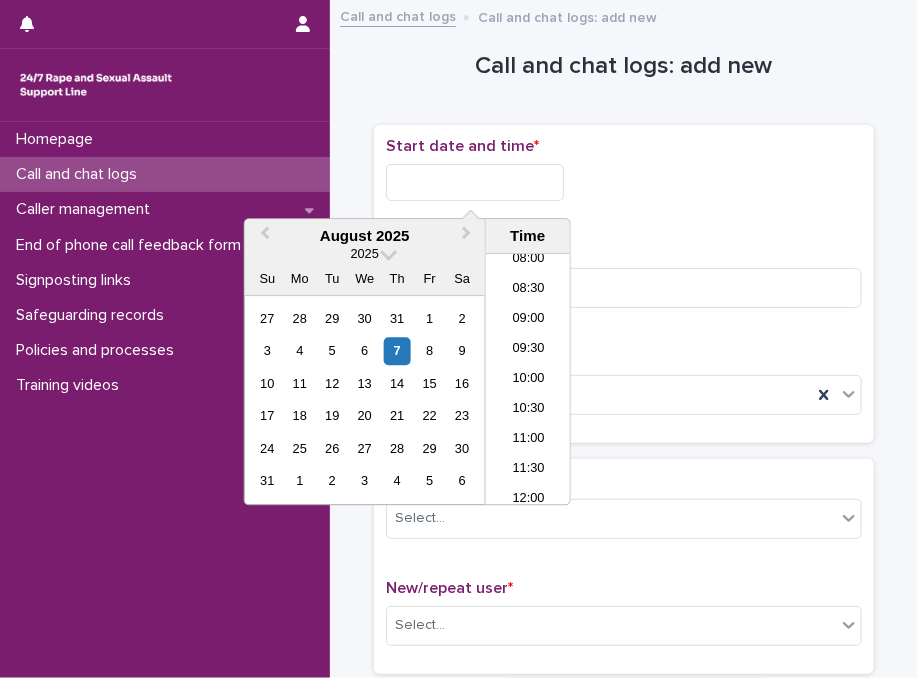 click at bounding box center [475, 182] 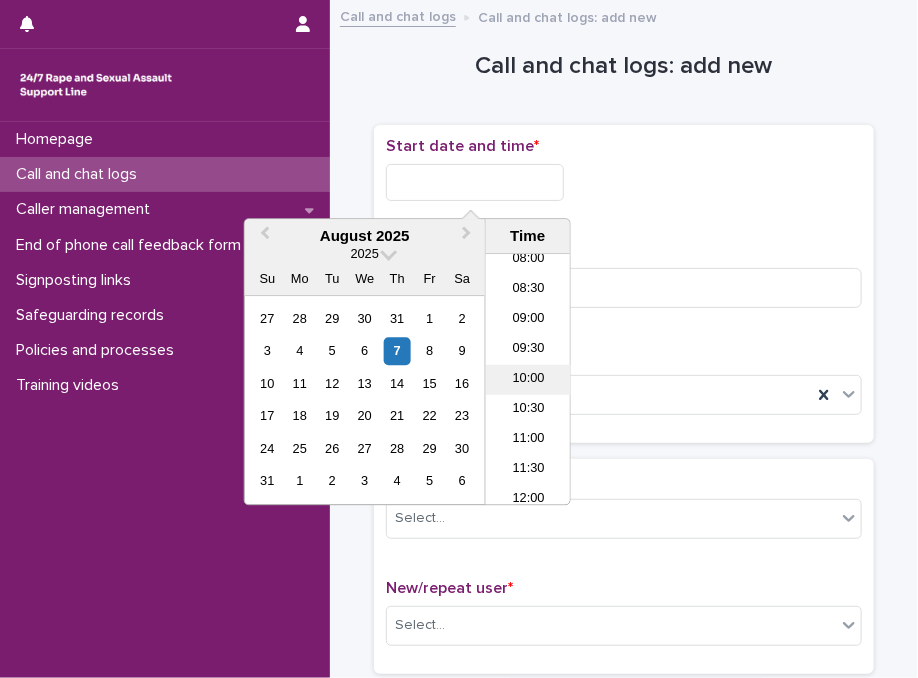 click on "10:00" at bounding box center [528, 380] 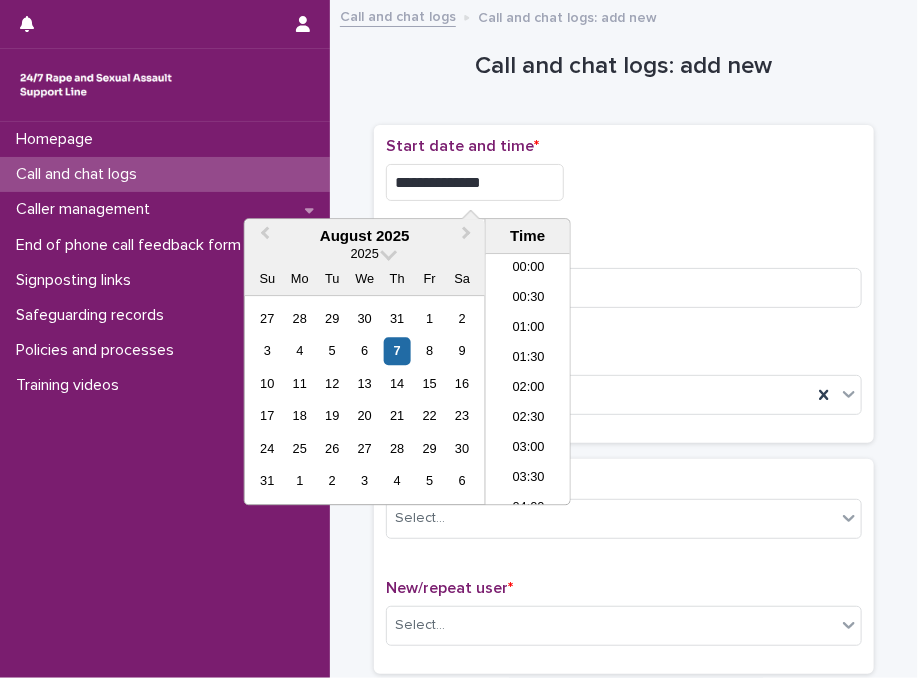 click on "**********" at bounding box center [475, 182] 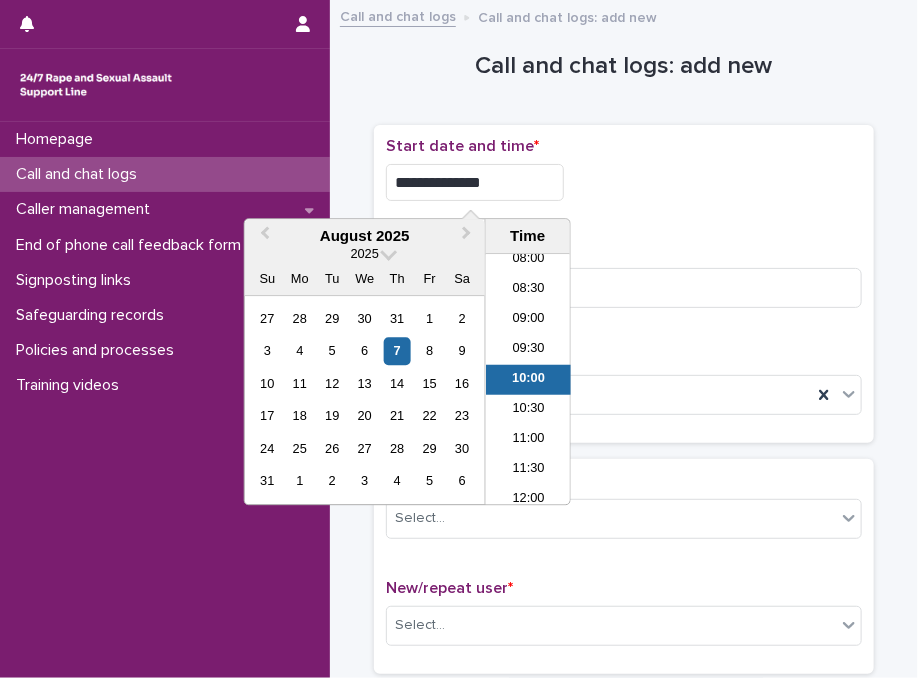click on "**********" at bounding box center [475, 182] 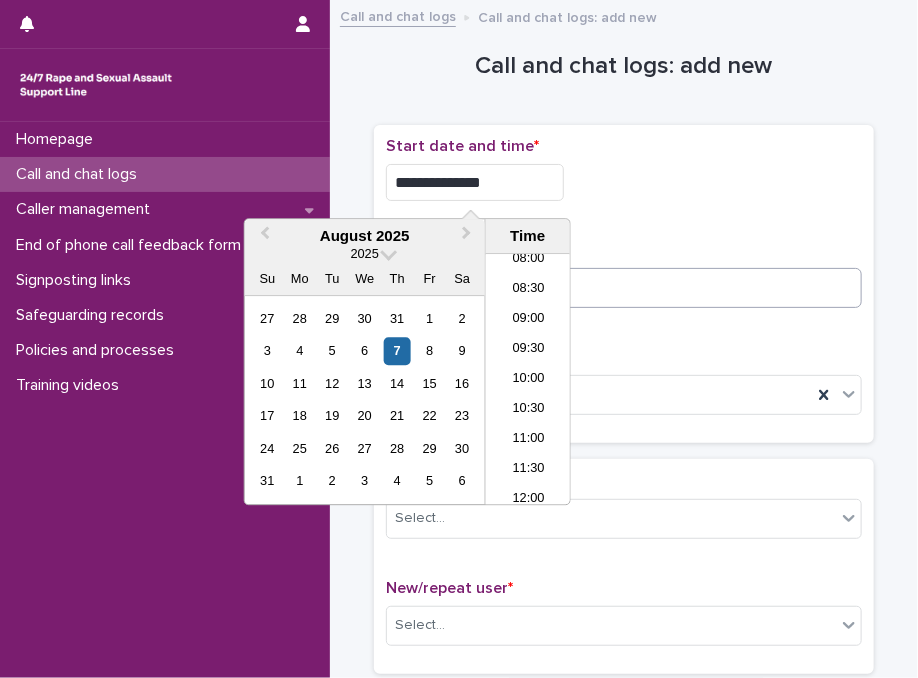 type on "**********" 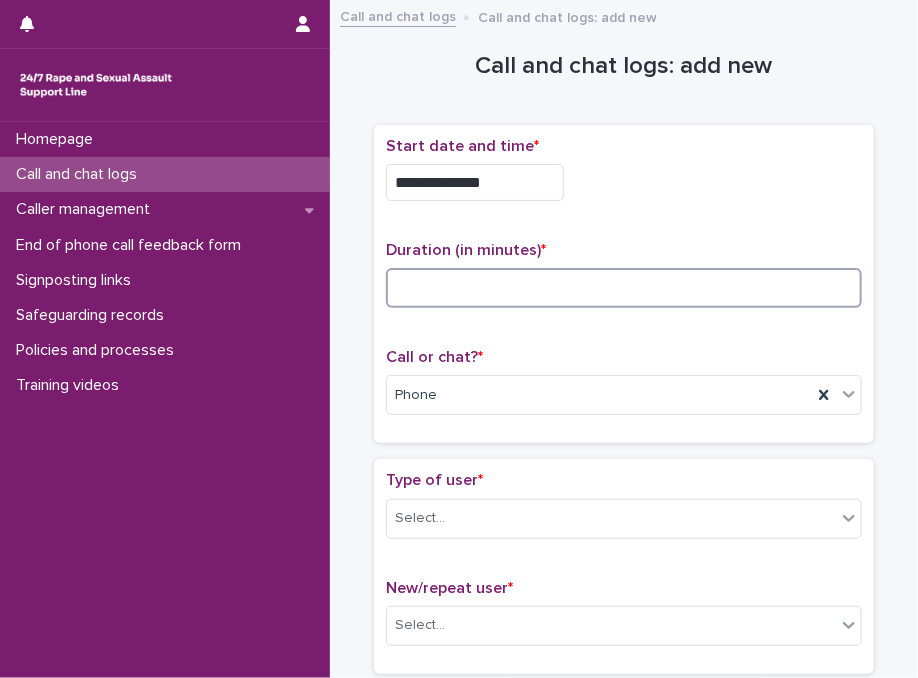 click at bounding box center [624, 288] 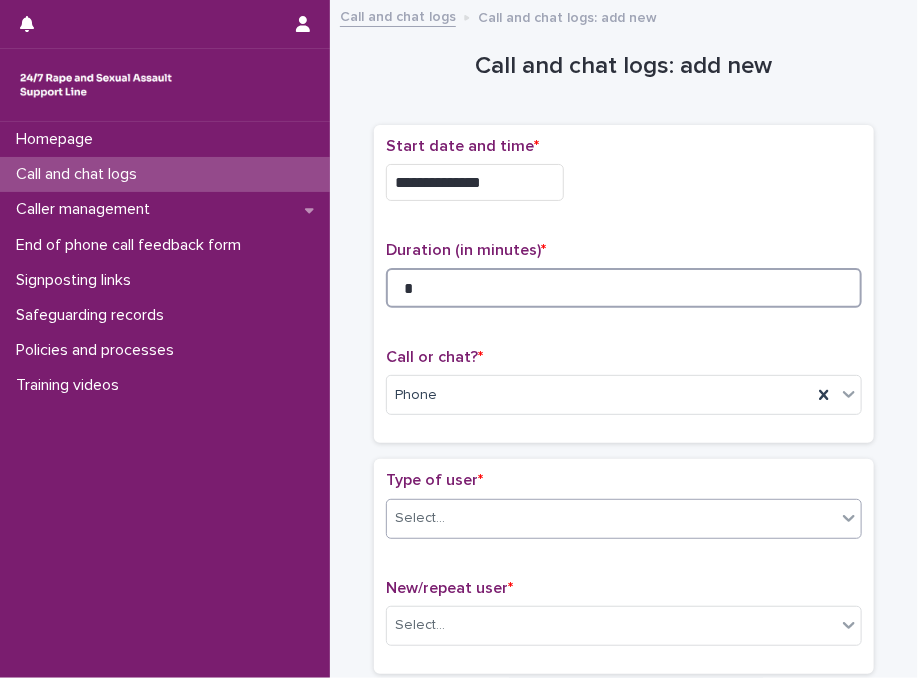 type on "*" 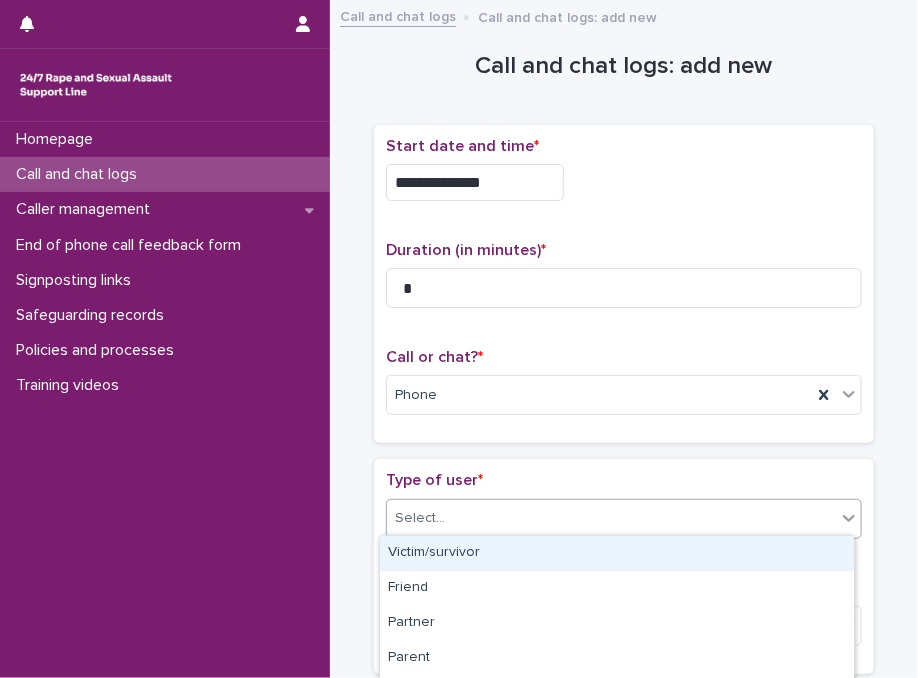 click on "Select..." at bounding box center (624, 519) 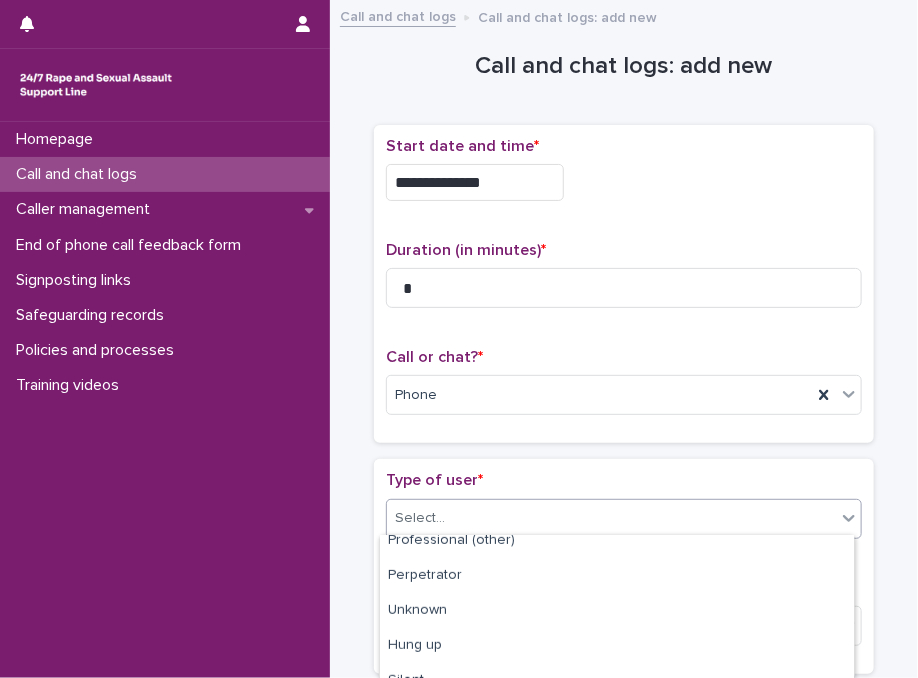 scroll, scrollTop: 372, scrollLeft: 0, axis: vertical 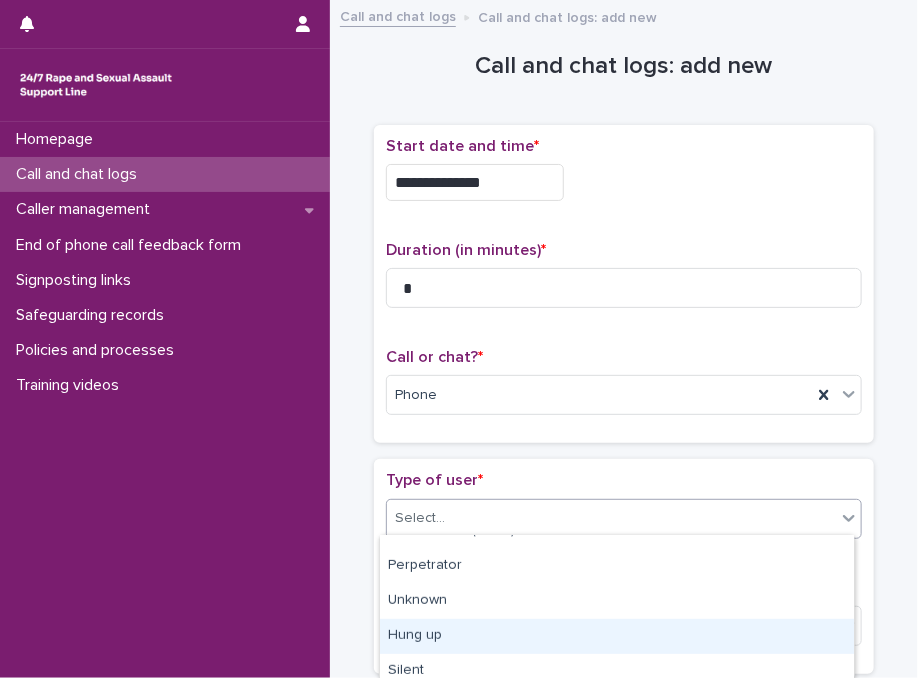 click on "Hung up" at bounding box center (617, 636) 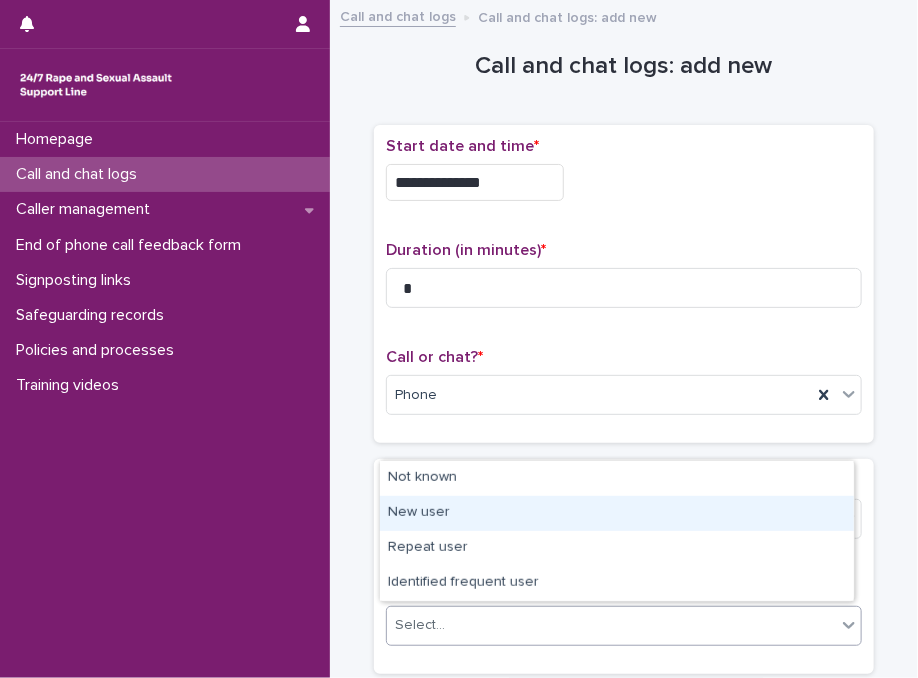 click on "**********" at bounding box center [459, 339] 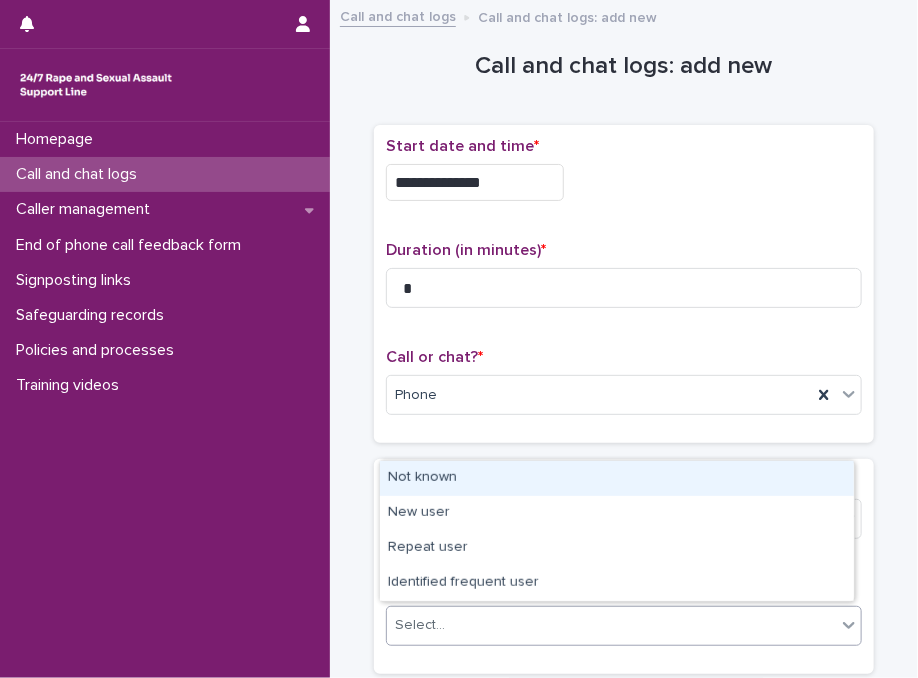 click on "Not known" at bounding box center (617, 478) 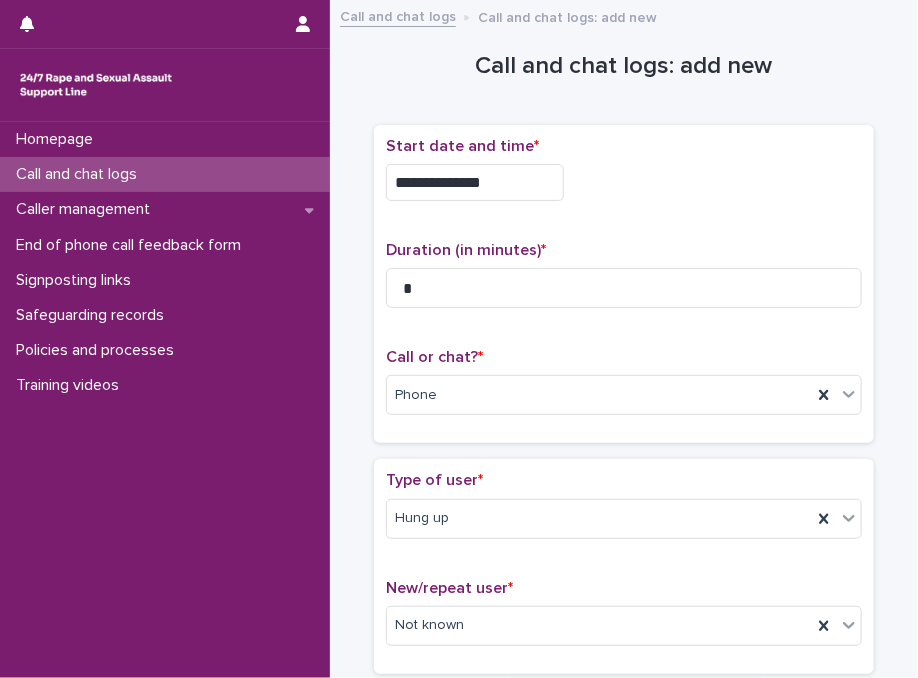 click on "Type of user *" at bounding box center (624, 480) 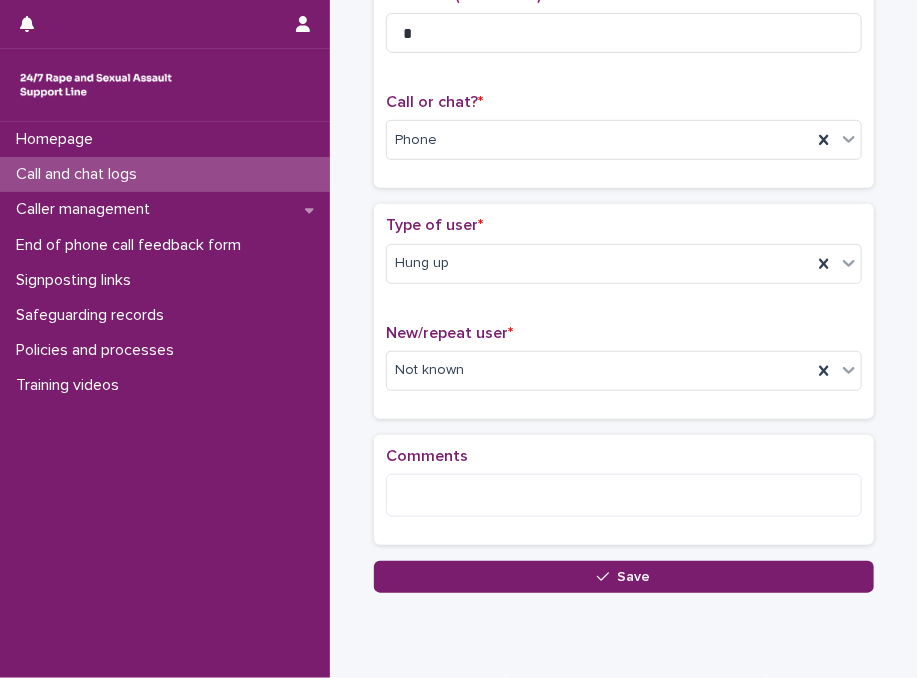 scroll, scrollTop: 320, scrollLeft: 0, axis: vertical 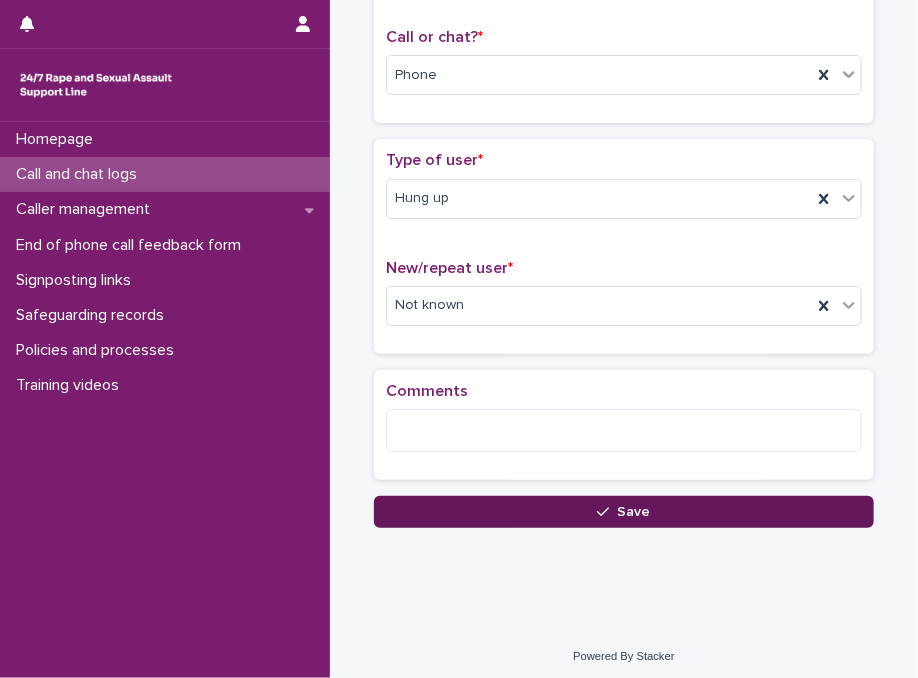 click on "Save" at bounding box center (624, 512) 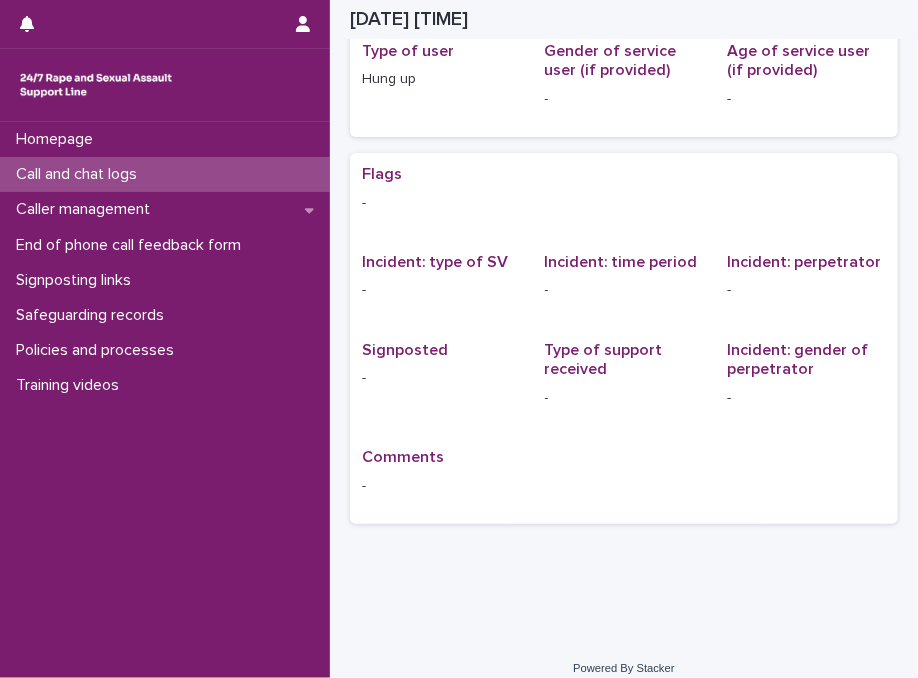 scroll, scrollTop: 0, scrollLeft: 0, axis: both 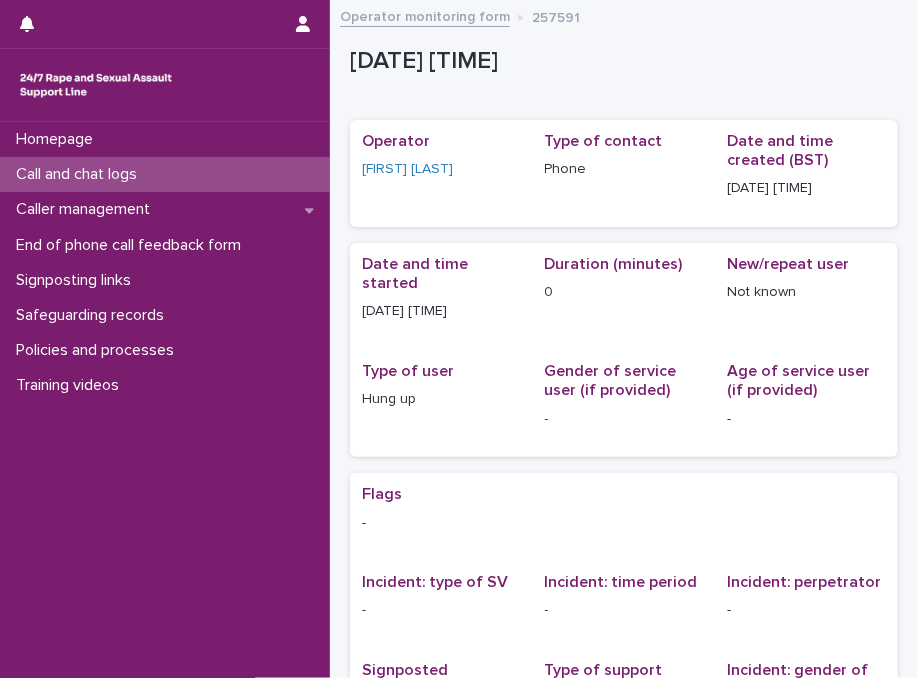 click on "Call and chat logs" at bounding box center (165, 174) 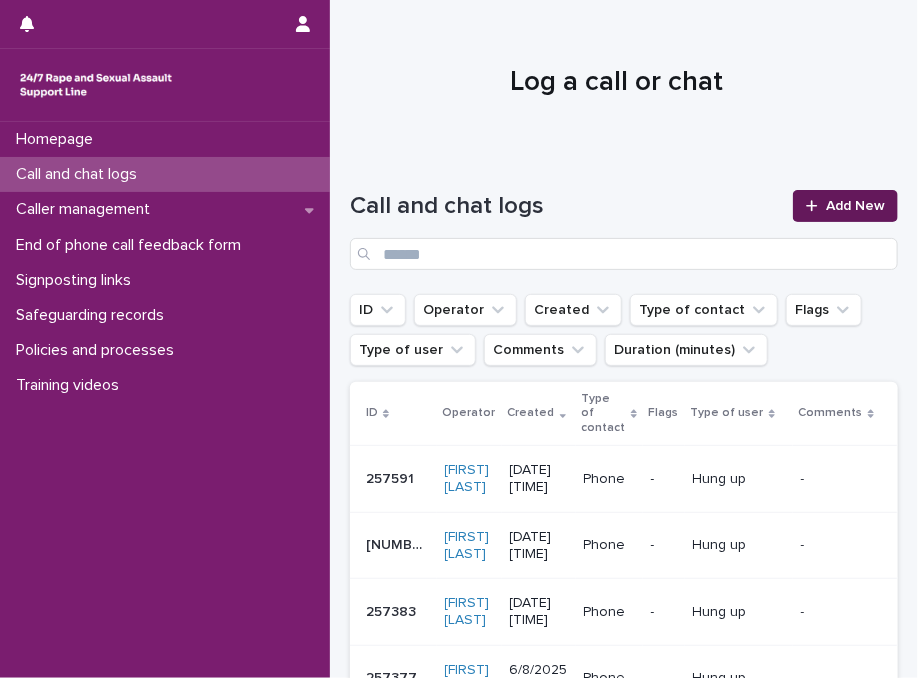 click on "Add New" at bounding box center (845, 206) 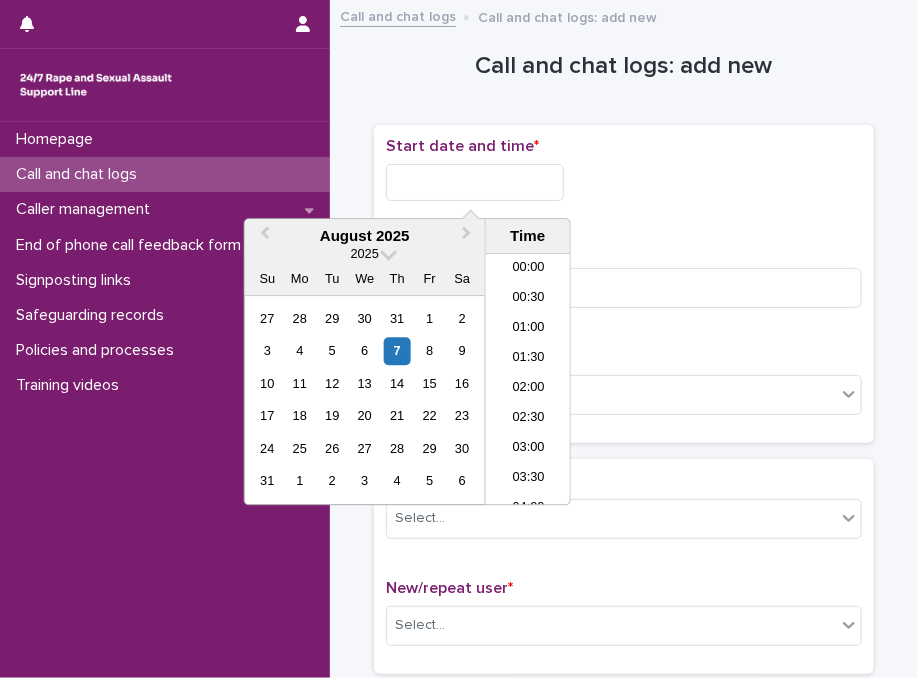 scroll, scrollTop: 520, scrollLeft: 0, axis: vertical 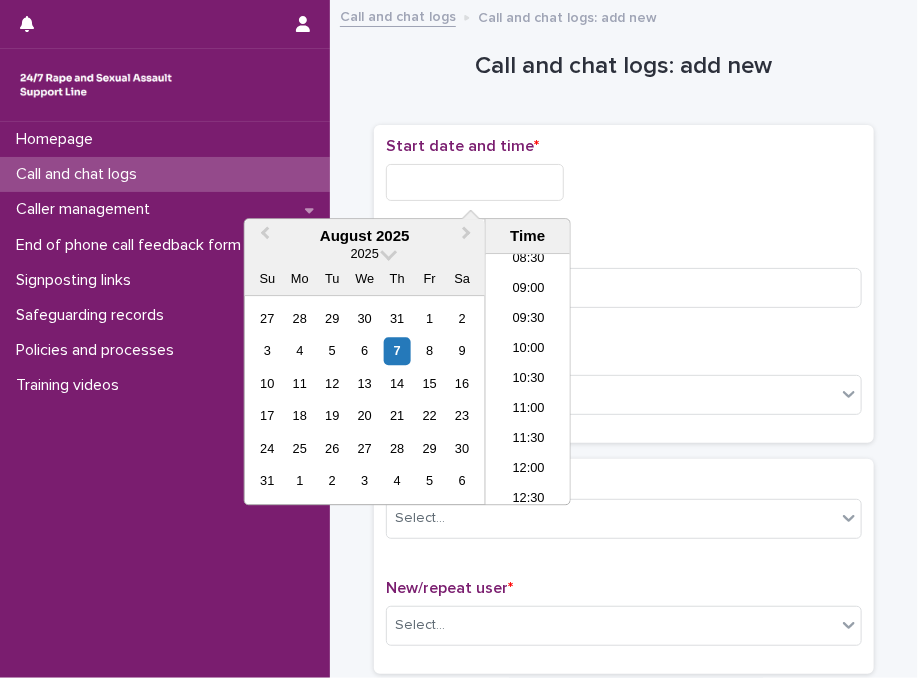 click at bounding box center [475, 182] 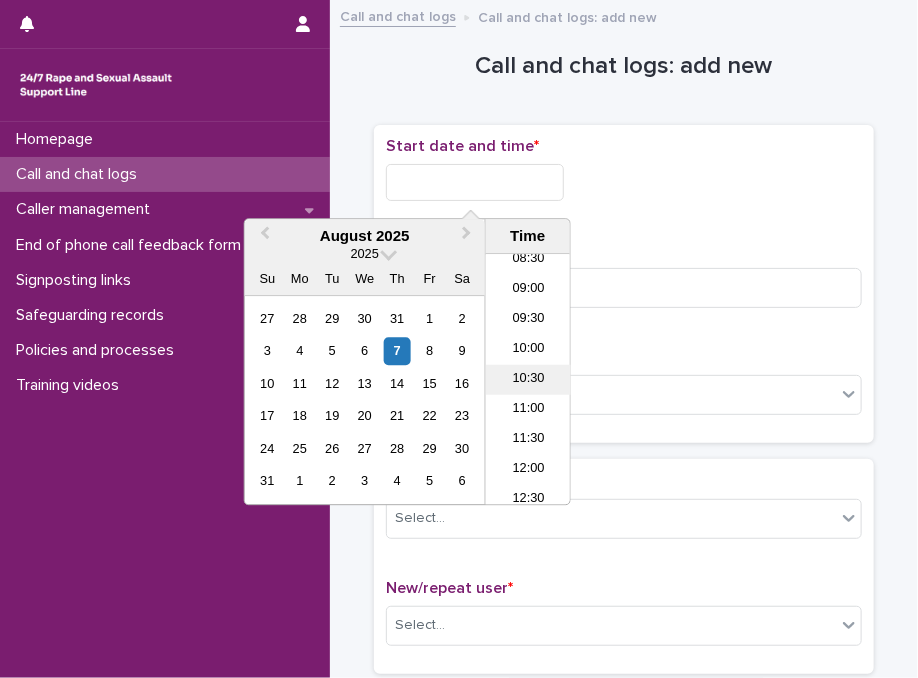 click on "10:30" at bounding box center (528, 380) 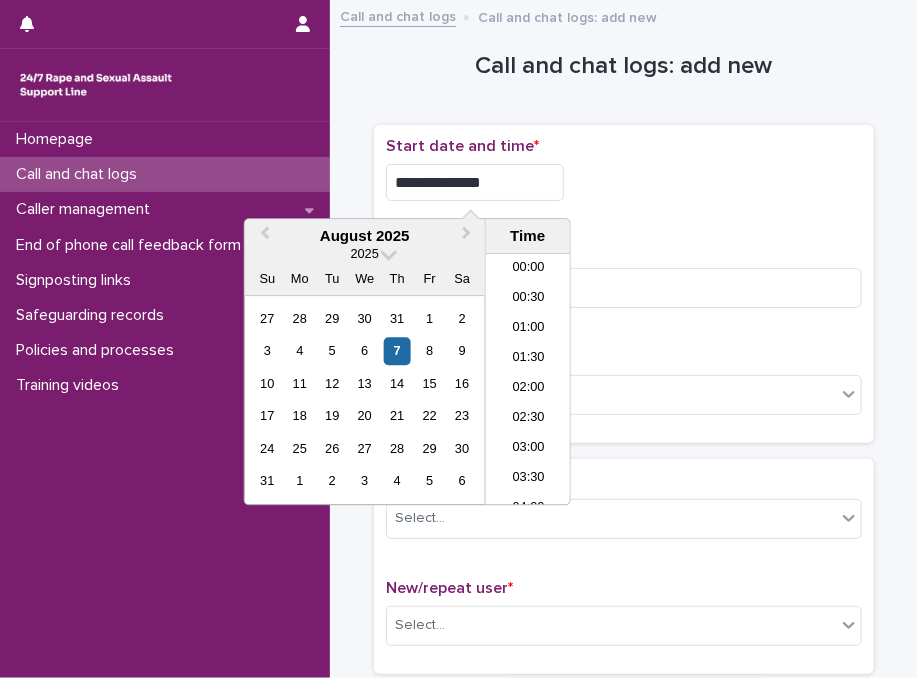 click on "**********" at bounding box center (475, 182) 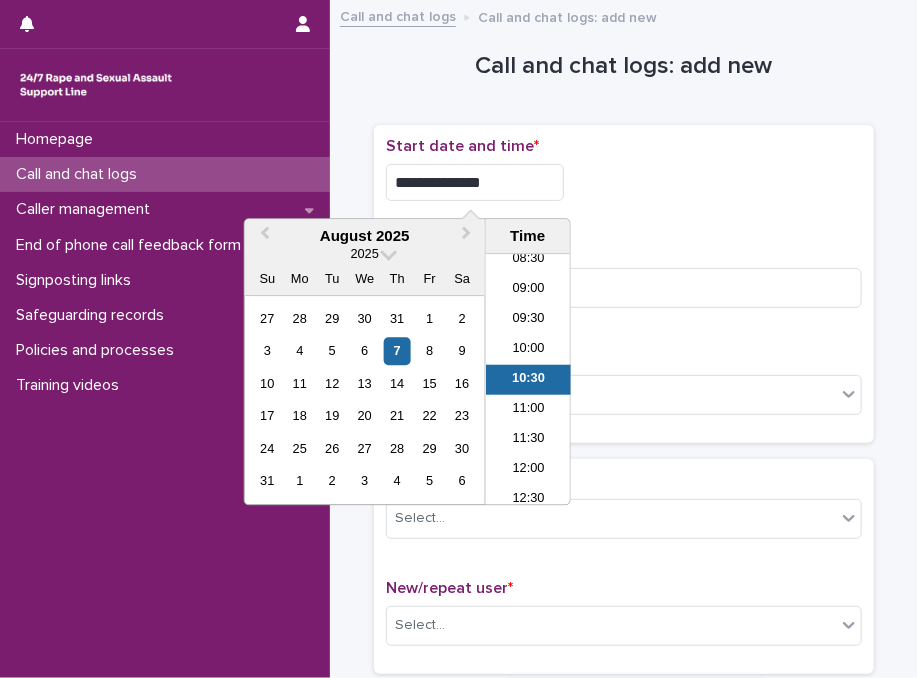click on "**********" at bounding box center (475, 182) 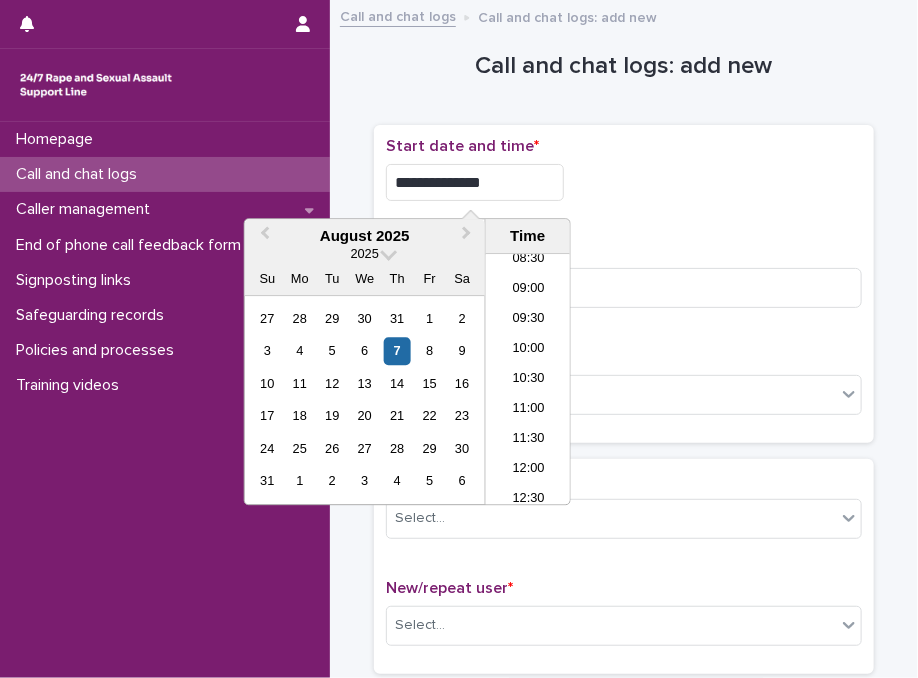 type on "**********" 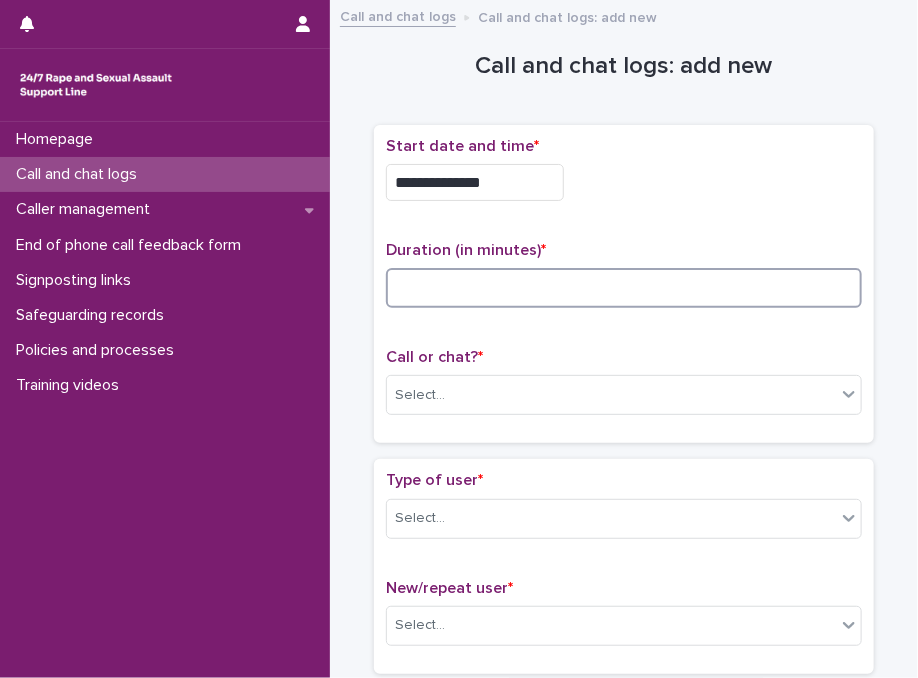 click at bounding box center [624, 288] 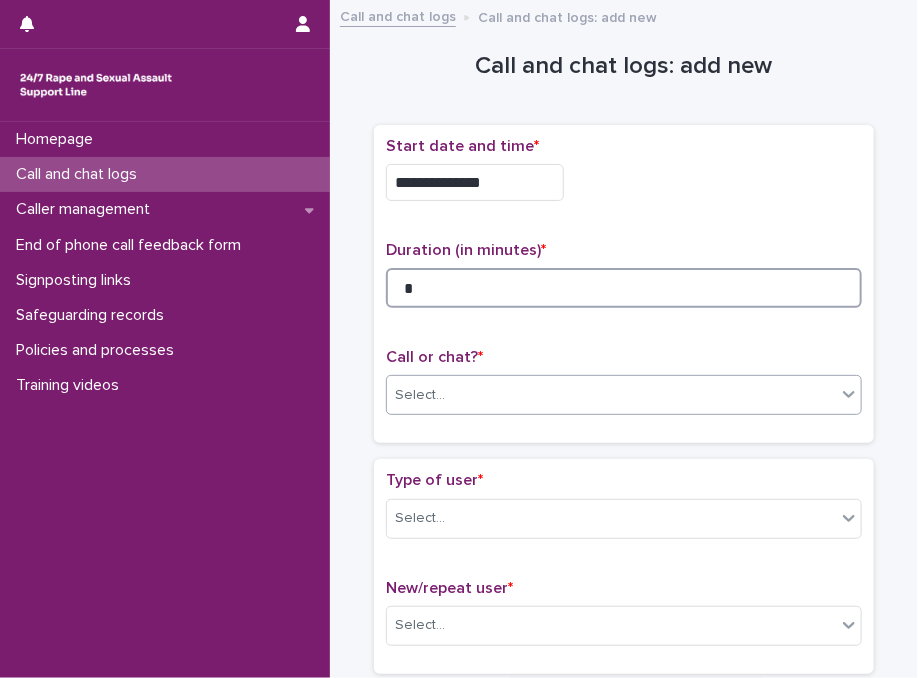 type on "*" 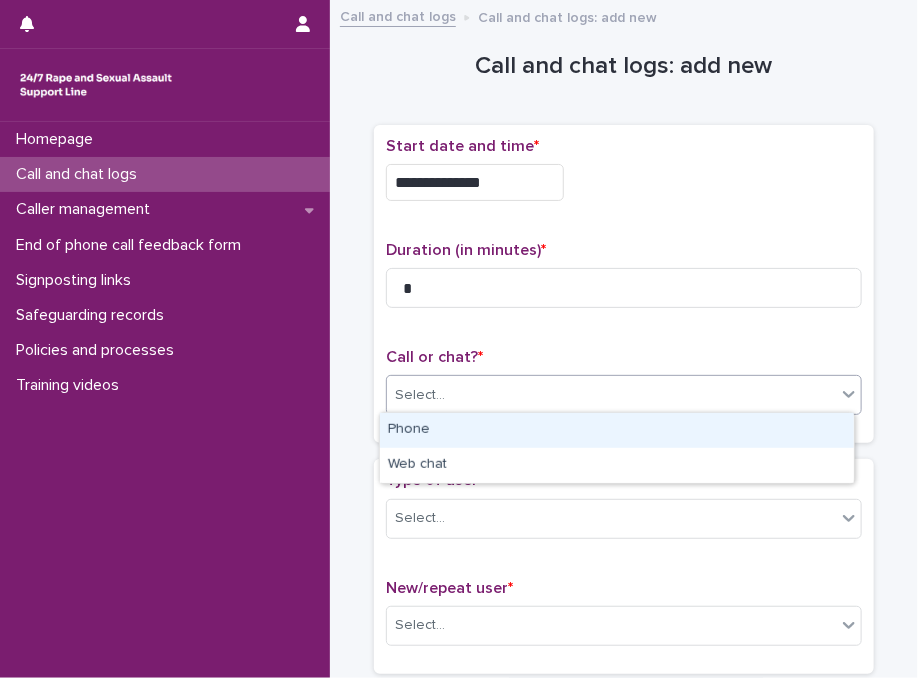 click on "Select..." at bounding box center [611, 395] 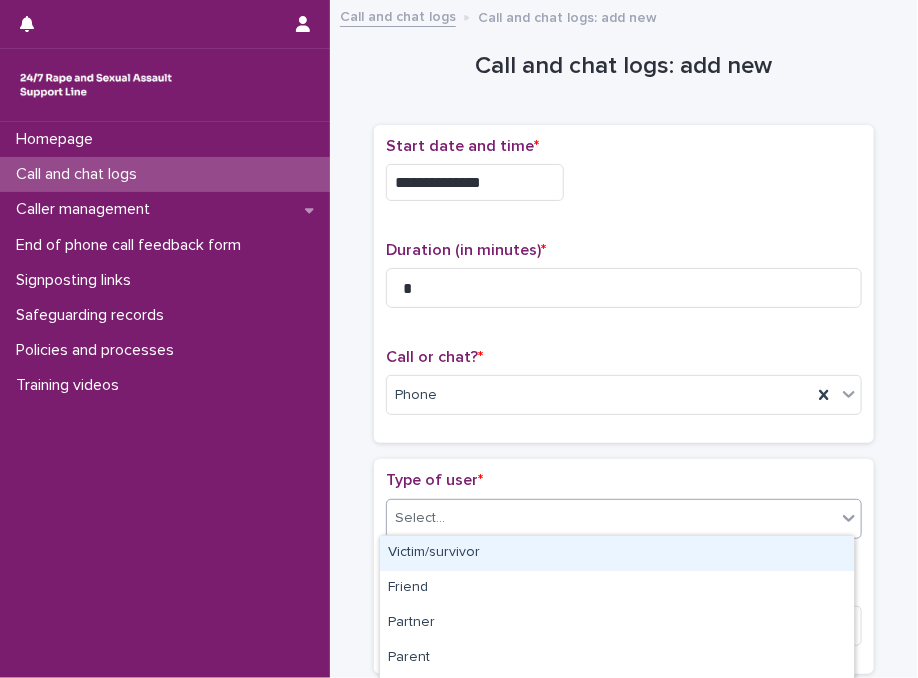 click on "Select..." at bounding box center (611, 518) 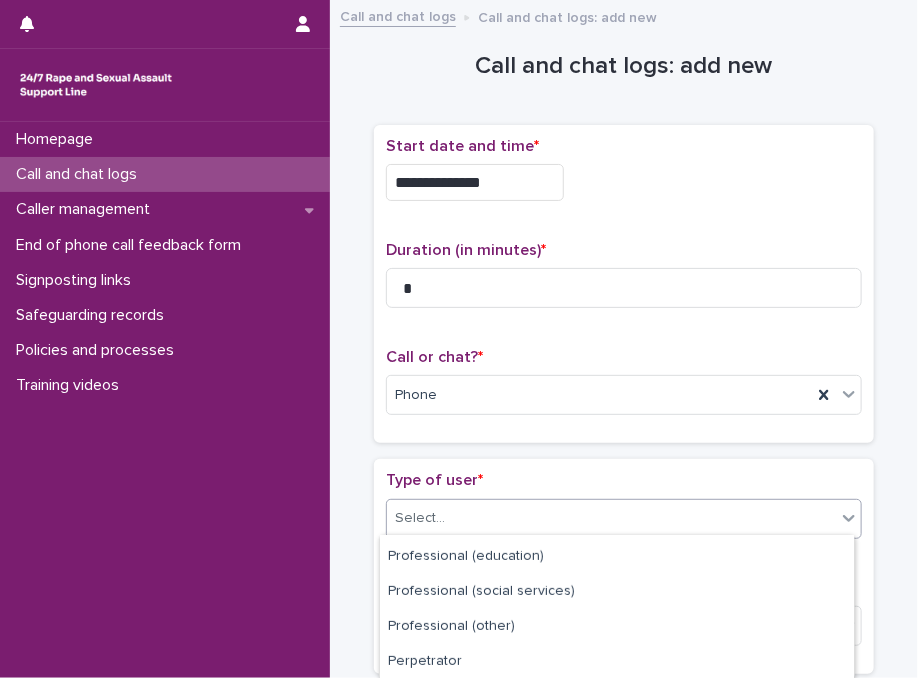 scroll, scrollTop: 367, scrollLeft: 0, axis: vertical 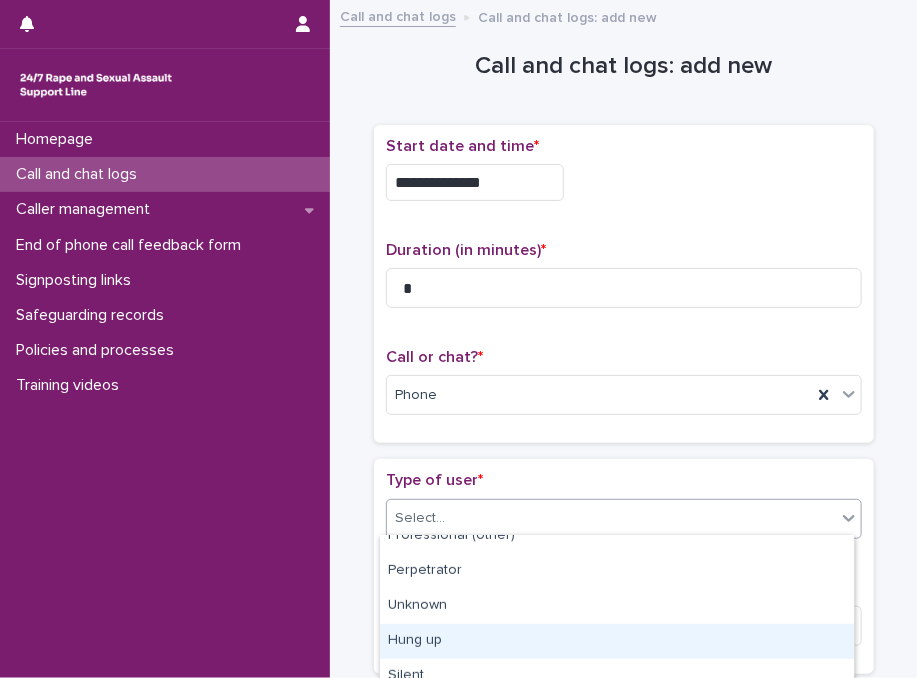 click on "Hung up" at bounding box center (617, 641) 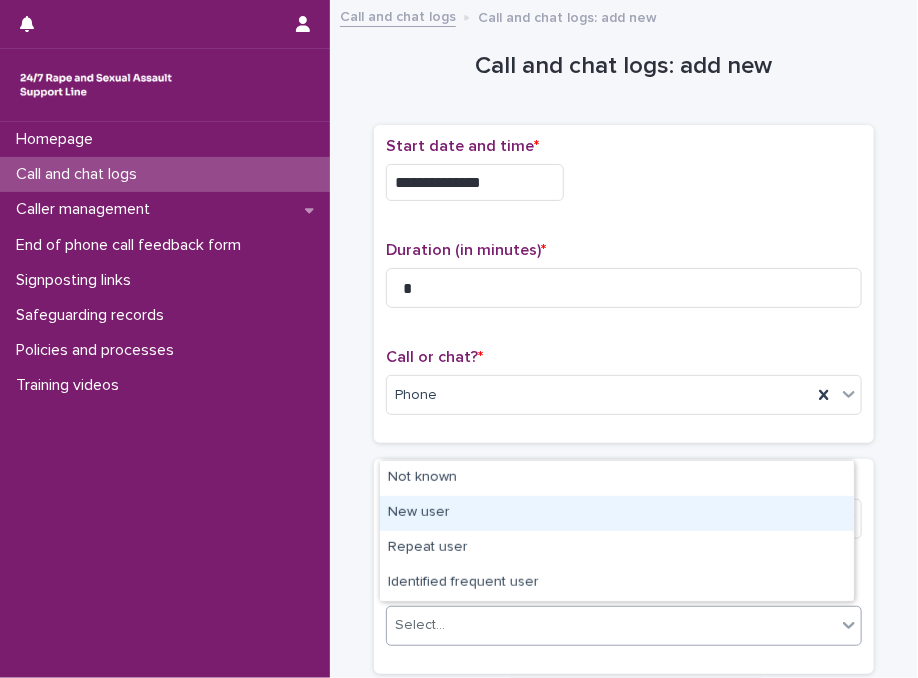 click on "**********" at bounding box center (459, 339) 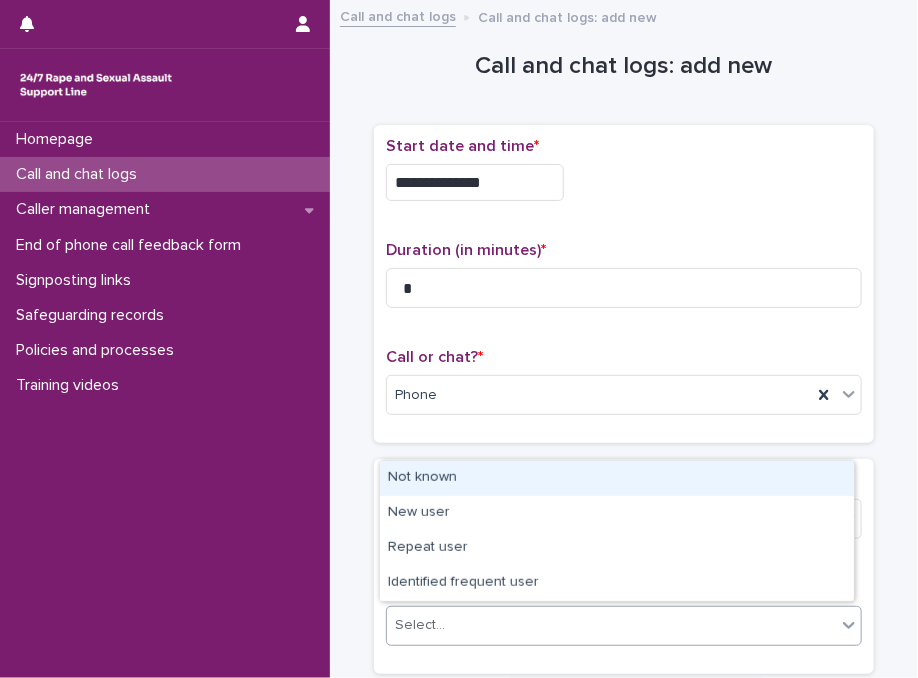 click on "Not known" at bounding box center (617, 478) 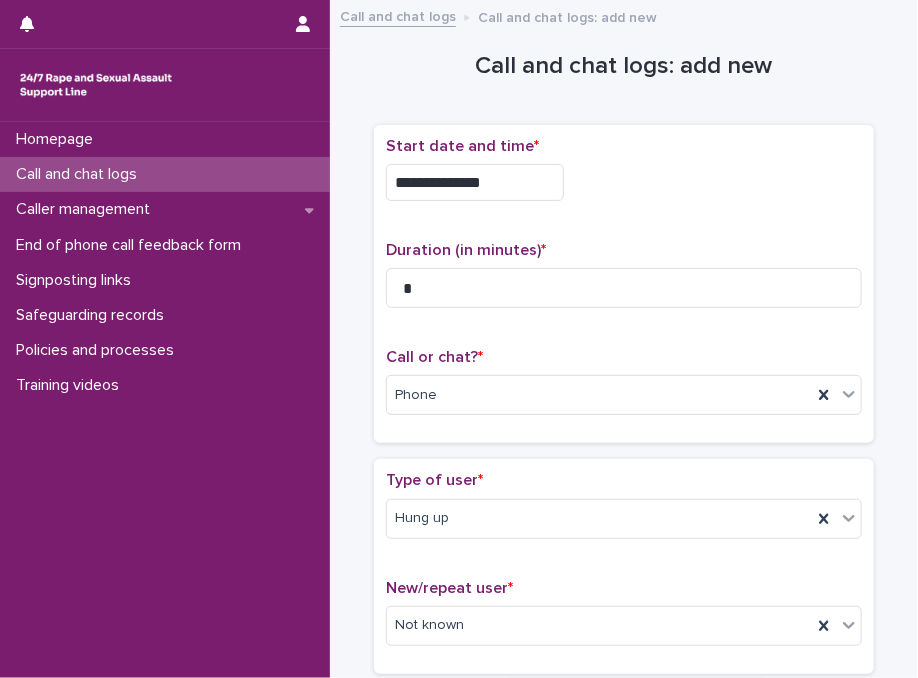 click on "Type of user *" at bounding box center (624, 480) 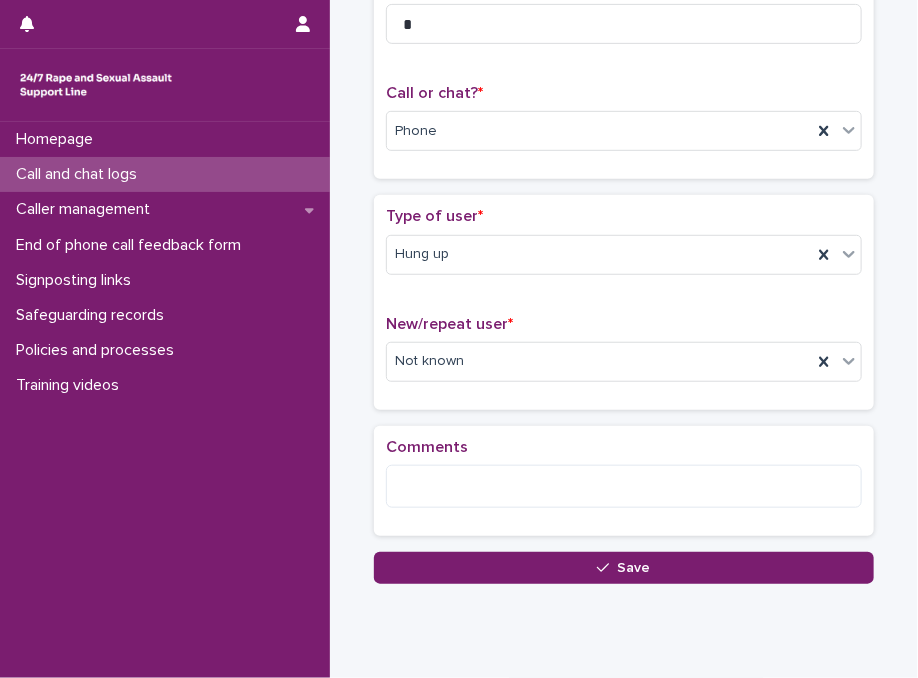 scroll, scrollTop: 321, scrollLeft: 0, axis: vertical 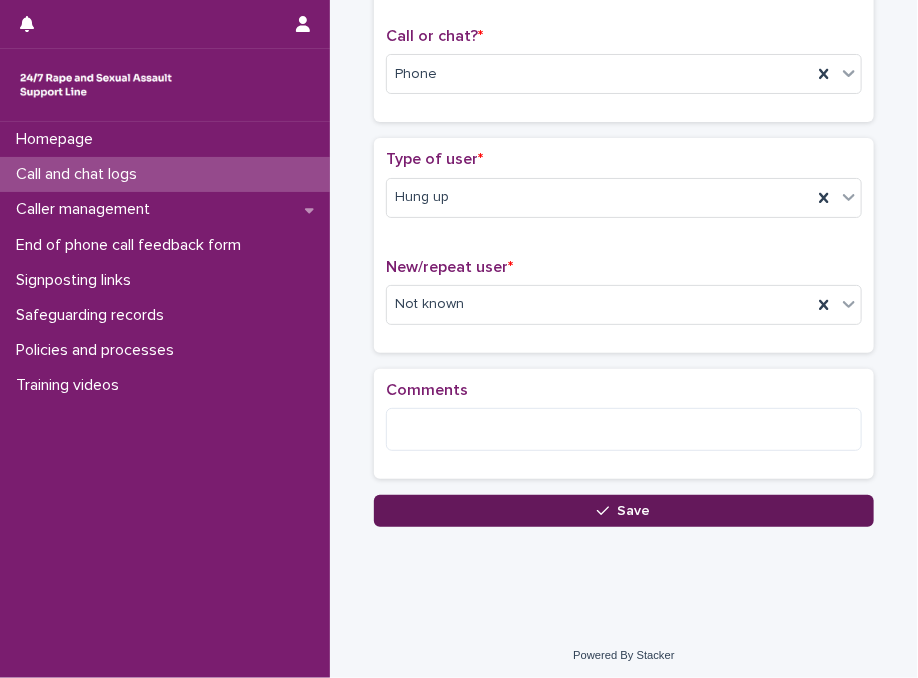 click on "Save" at bounding box center (624, 511) 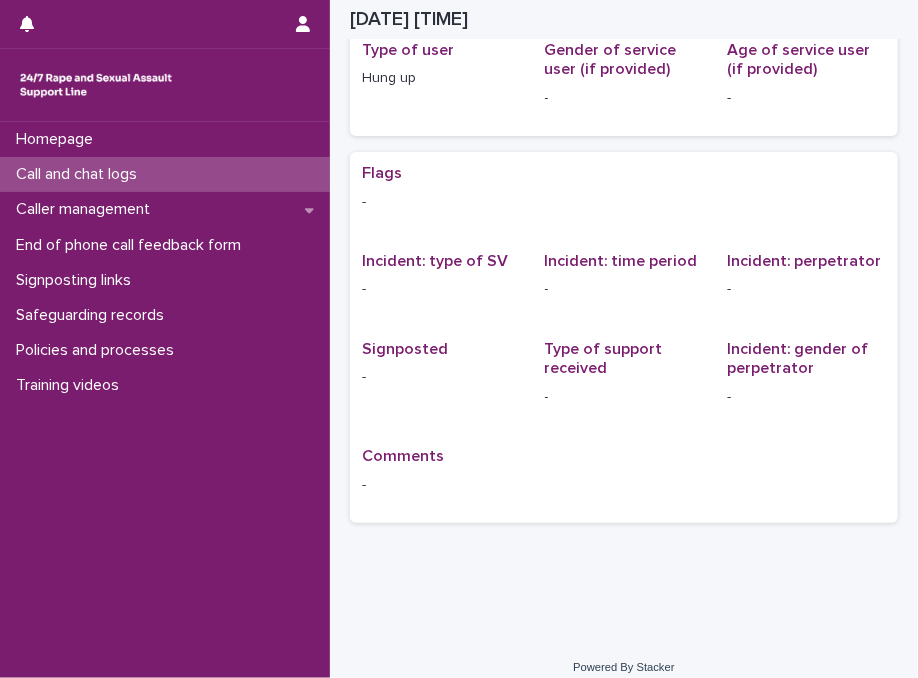 scroll, scrollTop: 0, scrollLeft: 0, axis: both 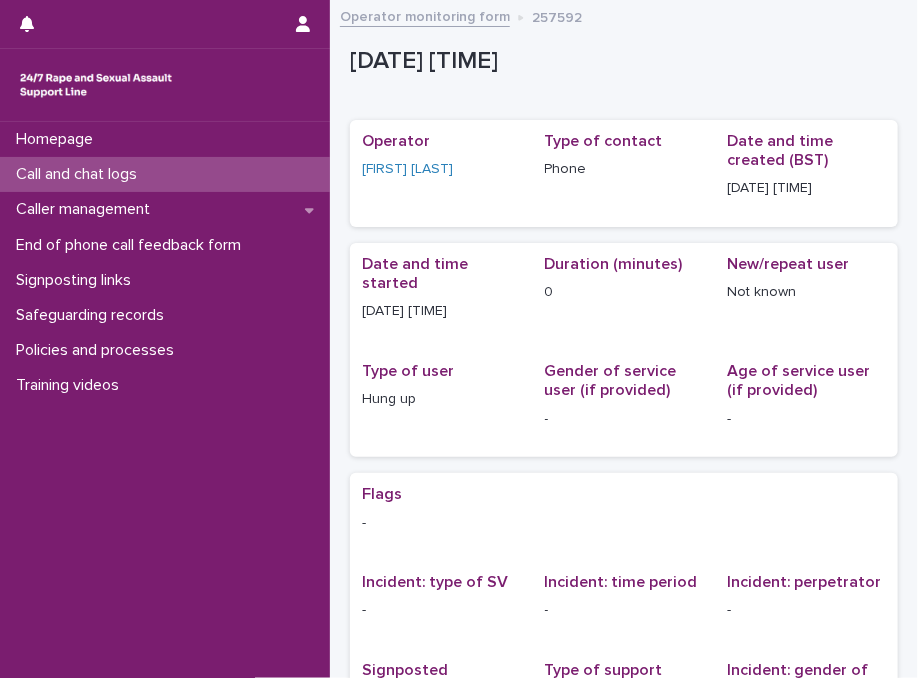 click on "Call and chat logs" at bounding box center (165, 174) 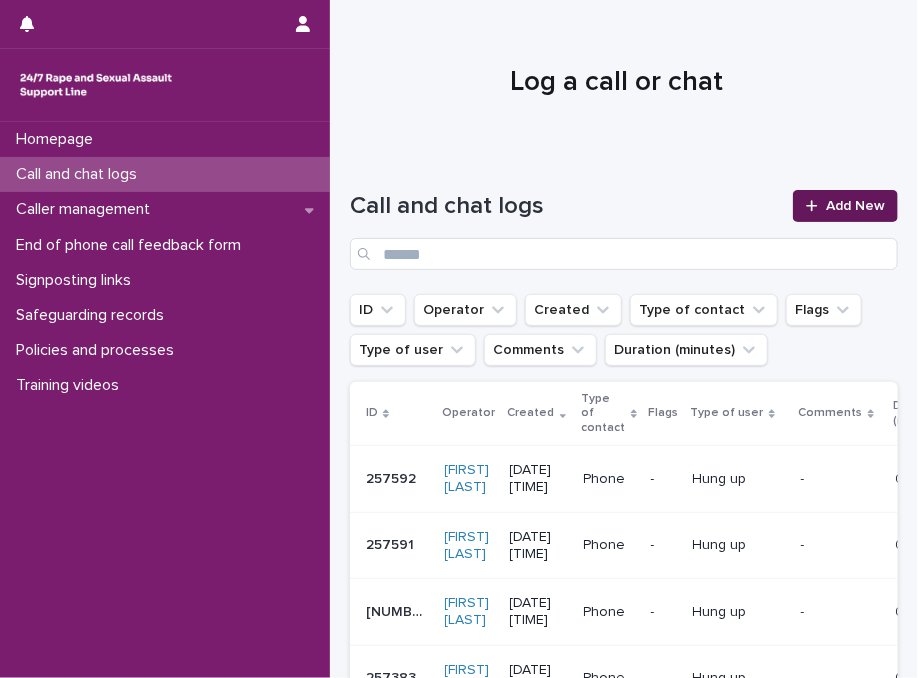 click on "Add New" at bounding box center [855, 206] 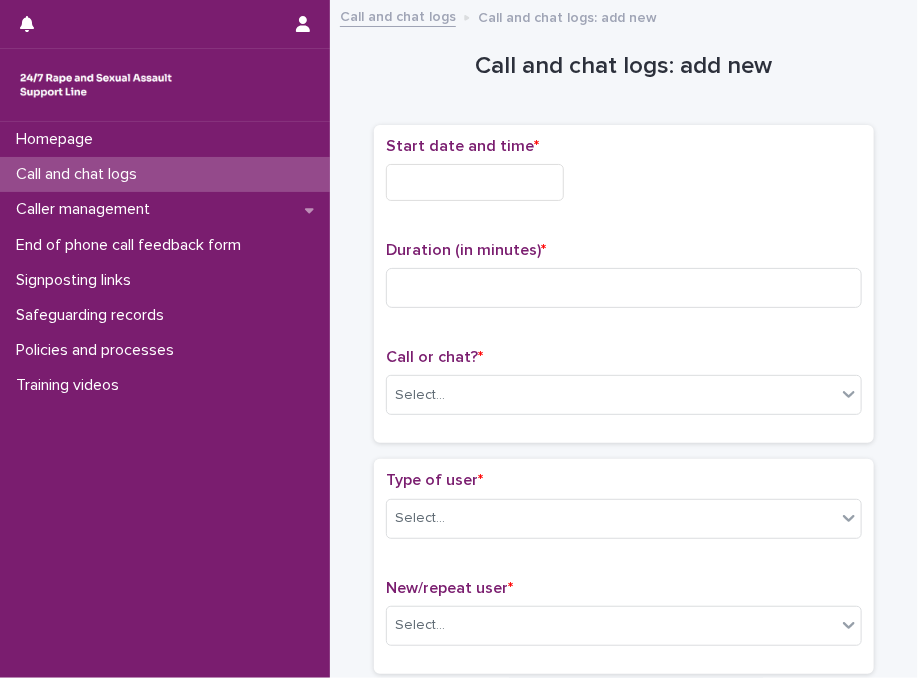click at bounding box center [475, 182] 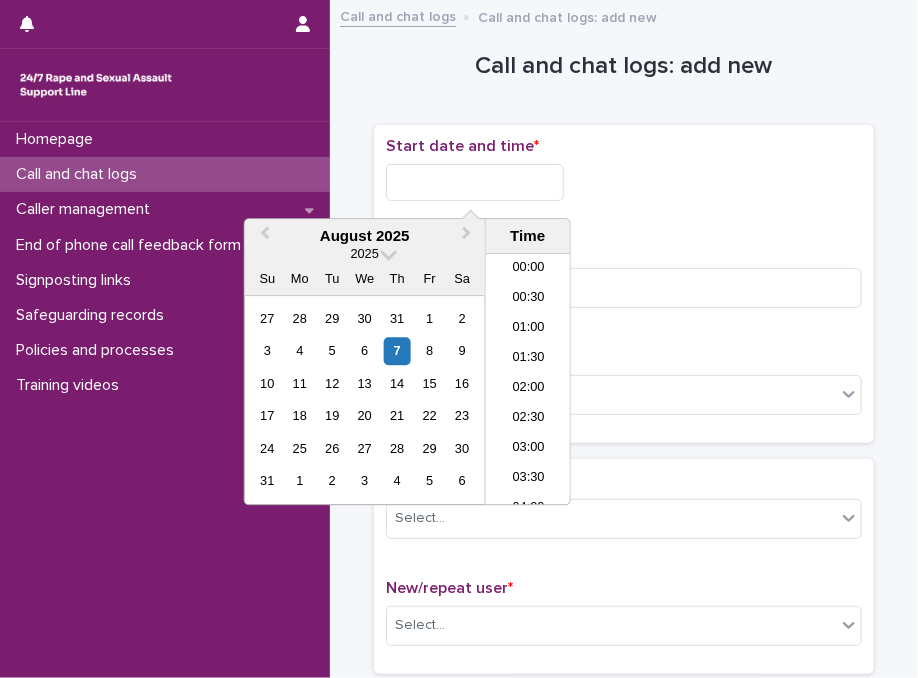 scroll, scrollTop: 520, scrollLeft: 0, axis: vertical 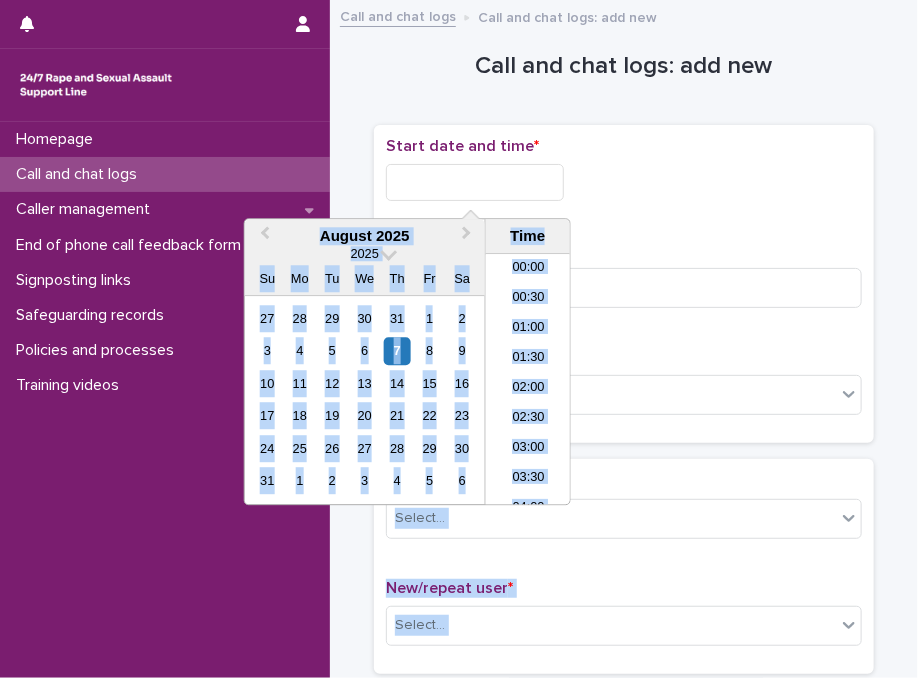 drag, startPoint x: 516, startPoint y: 371, endPoint x: 644, endPoint y: 205, distance: 209.6187 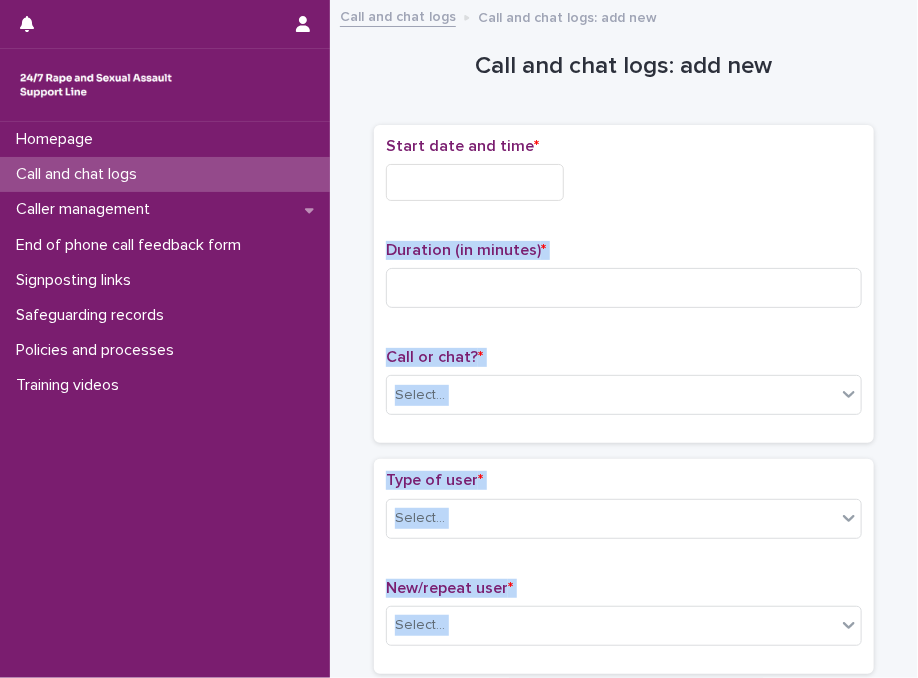 click on "Start date and time *" at bounding box center (624, 177) 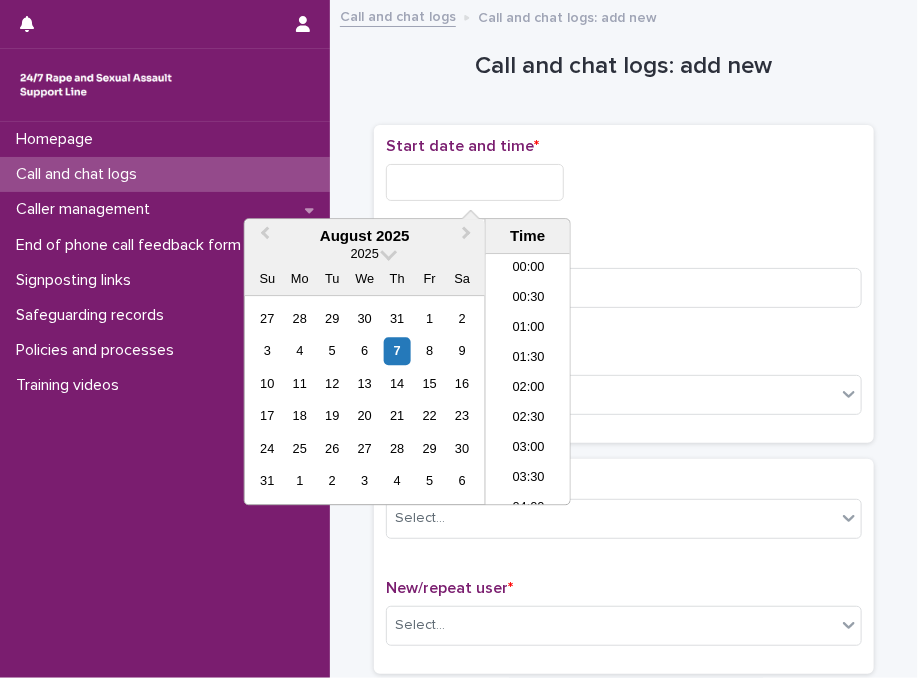 scroll, scrollTop: 520, scrollLeft: 0, axis: vertical 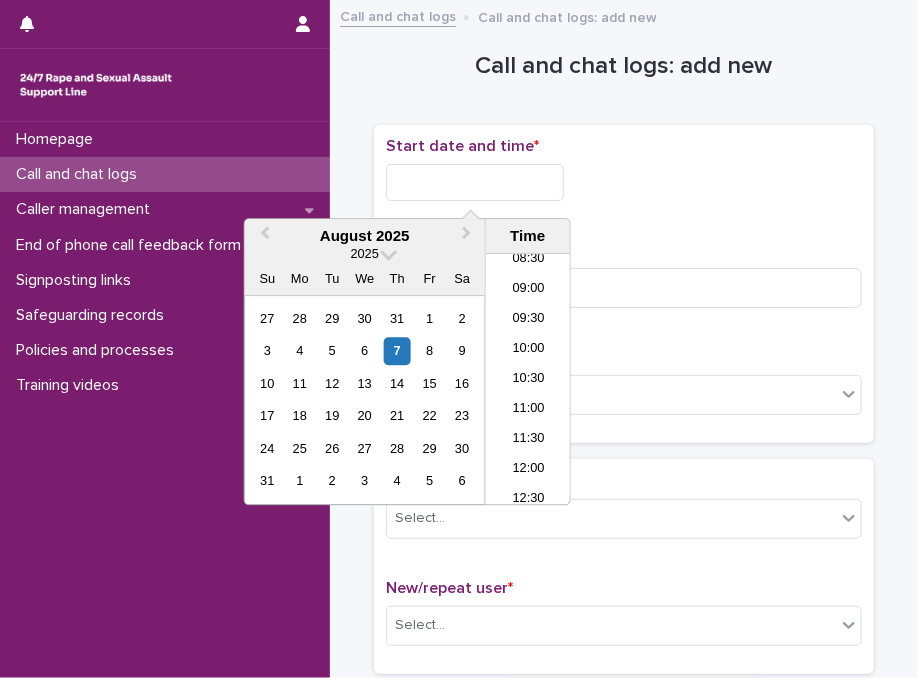 click at bounding box center [475, 182] 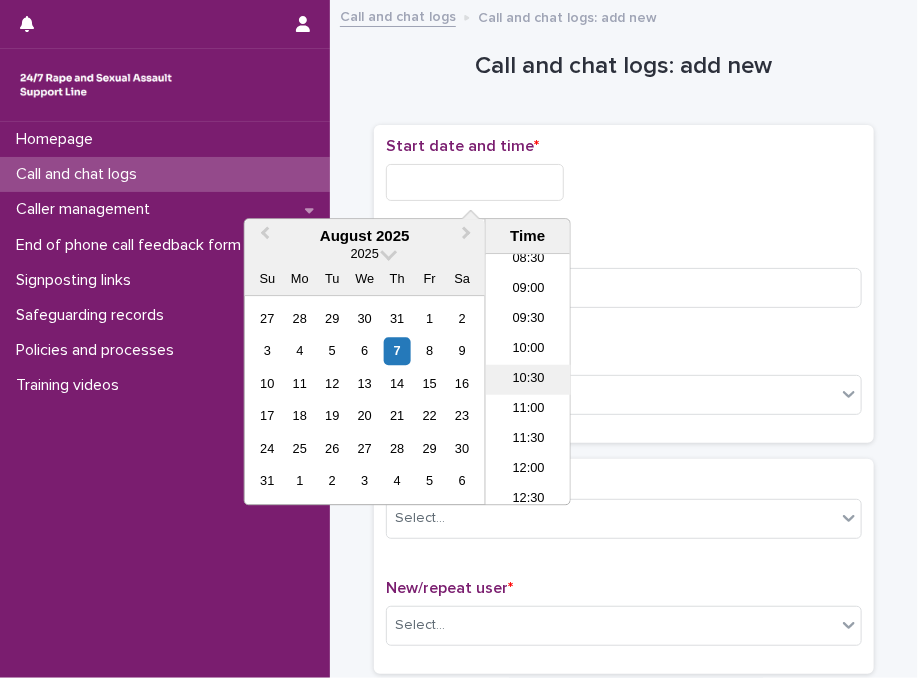 click on "10:30" at bounding box center [528, 380] 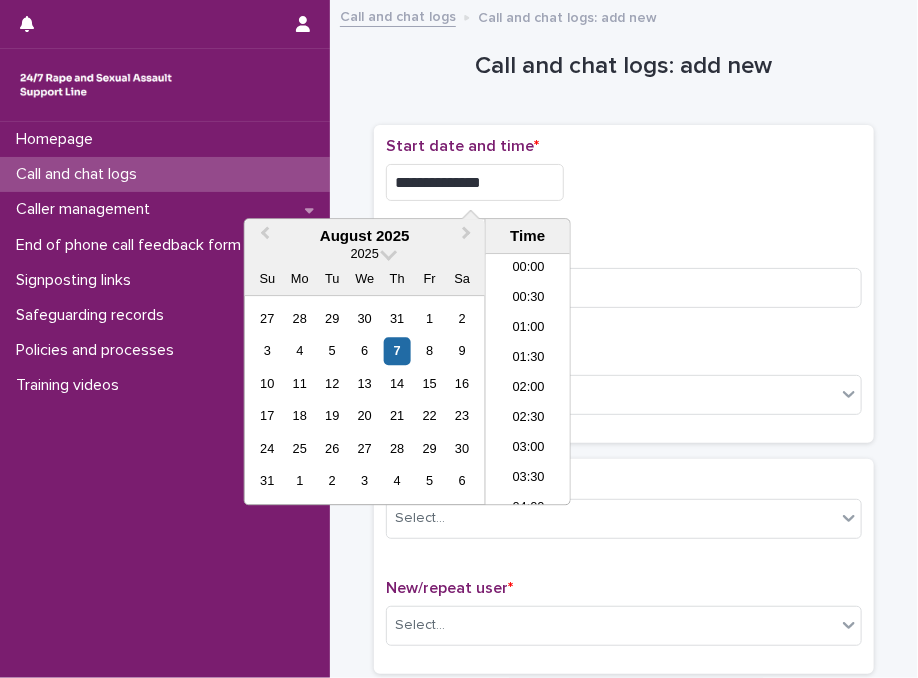 click on "**********" at bounding box center (475, 182) 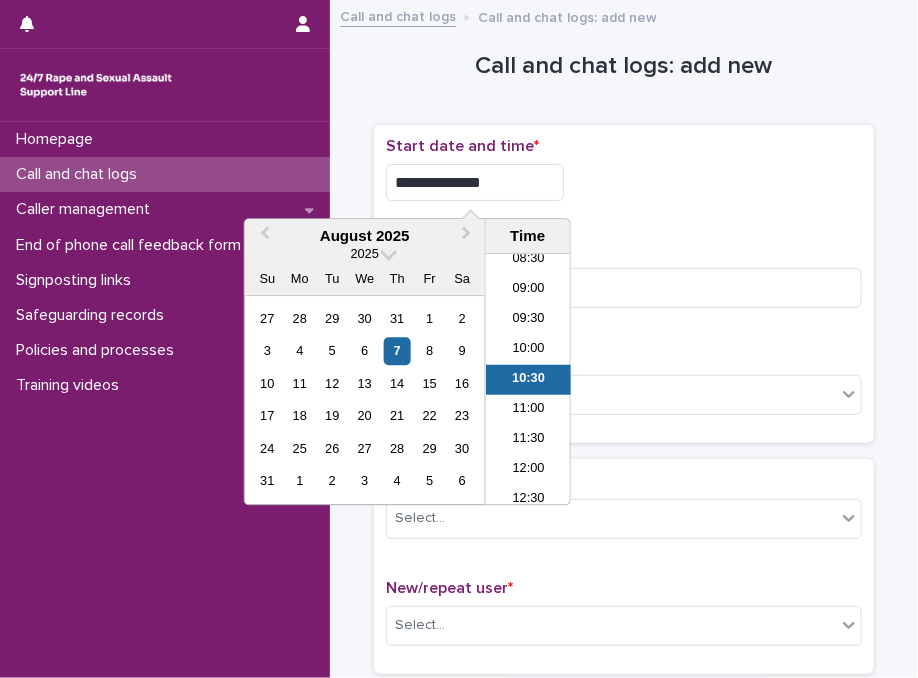 click on "**********" at bounding box center (475, 182) 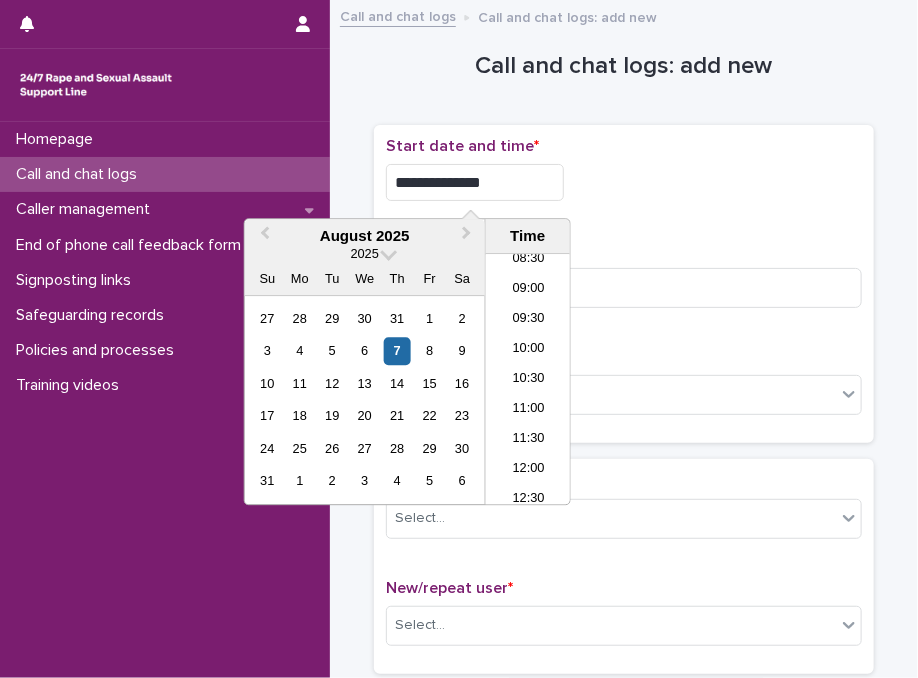 type on "**********" 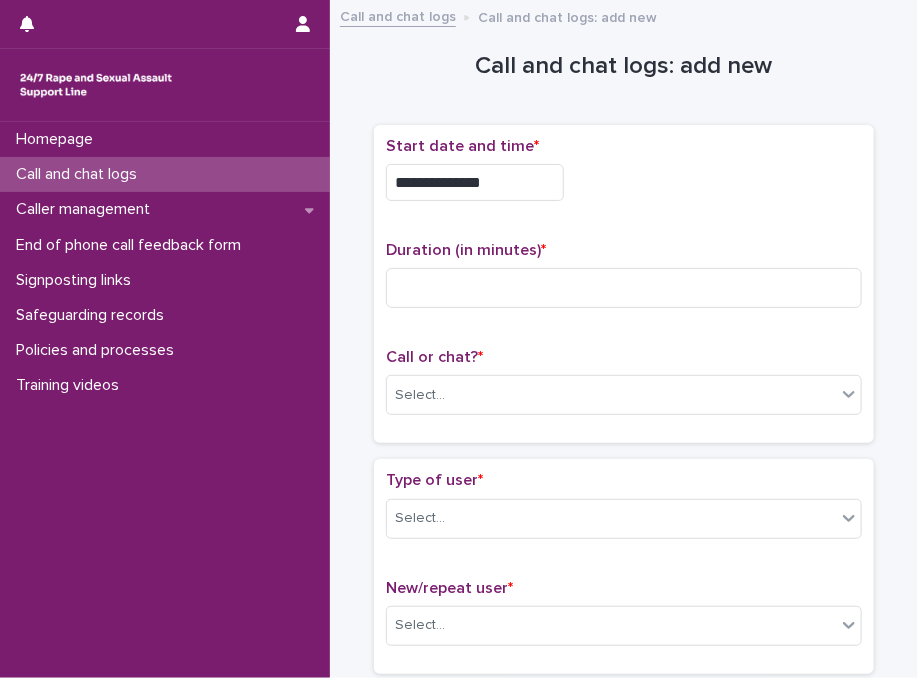 click on "**********" at bounding box center [624, 177] 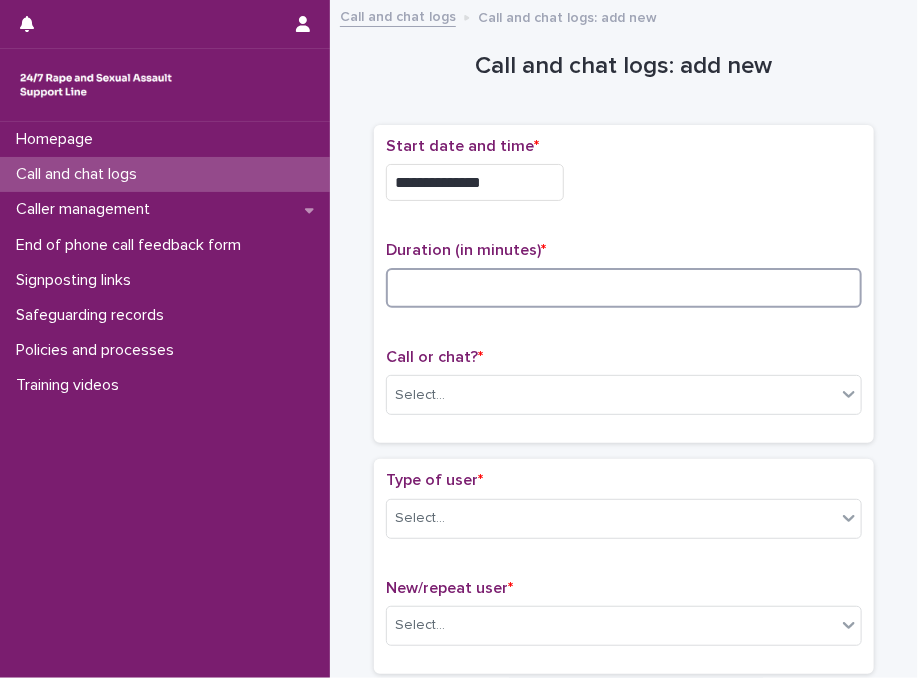 click at bounding box center (624, 288) 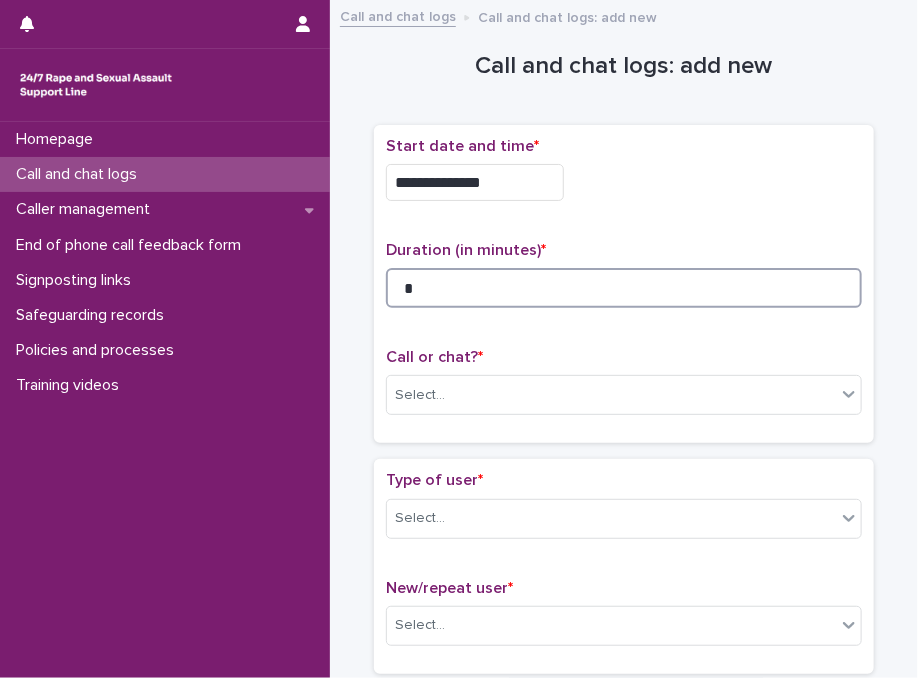 type on "*" 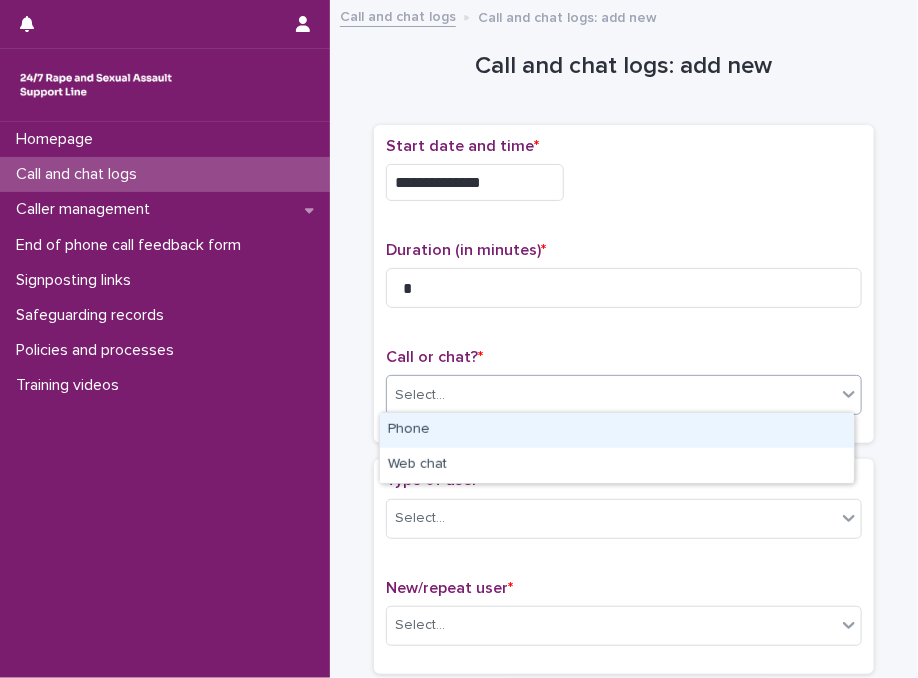 click on "Select..." at bounding box center [611, 395] 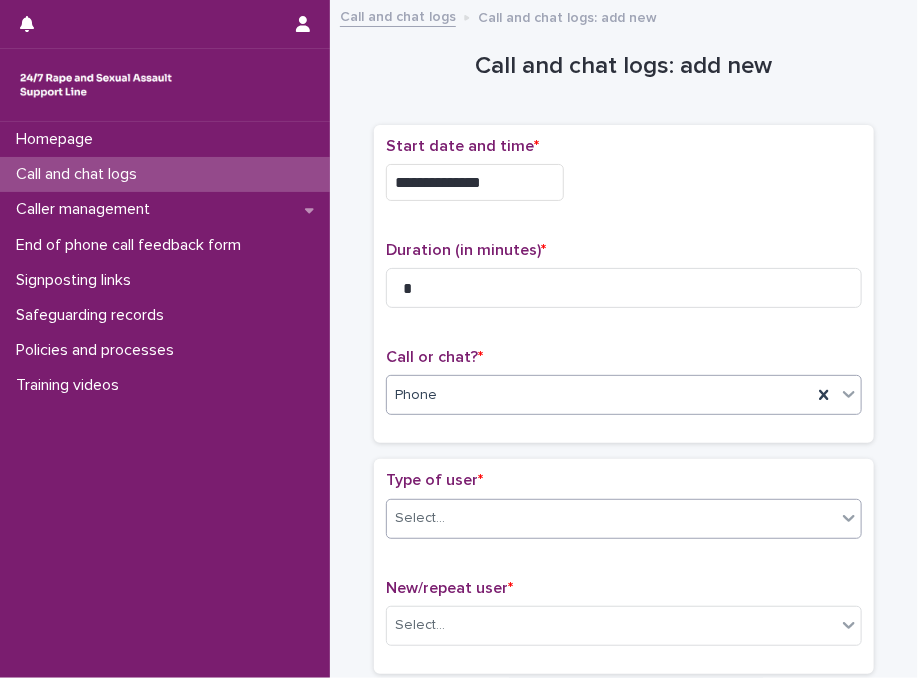 click on "Select..." at bounding box center [611, 518] 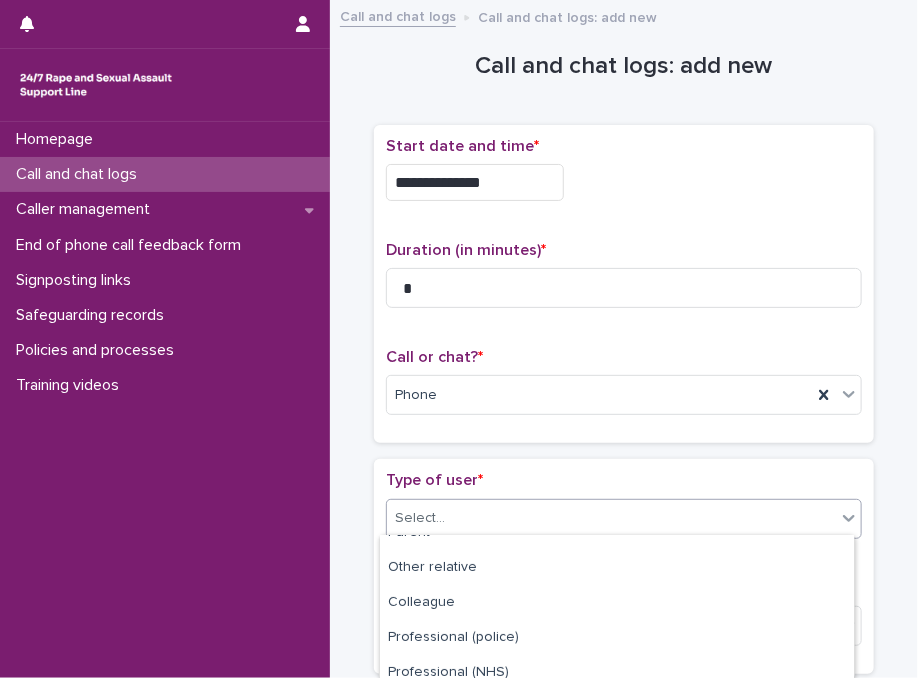 scroll, scrollTop: 376, scrollLeft: 0, axis: vertical 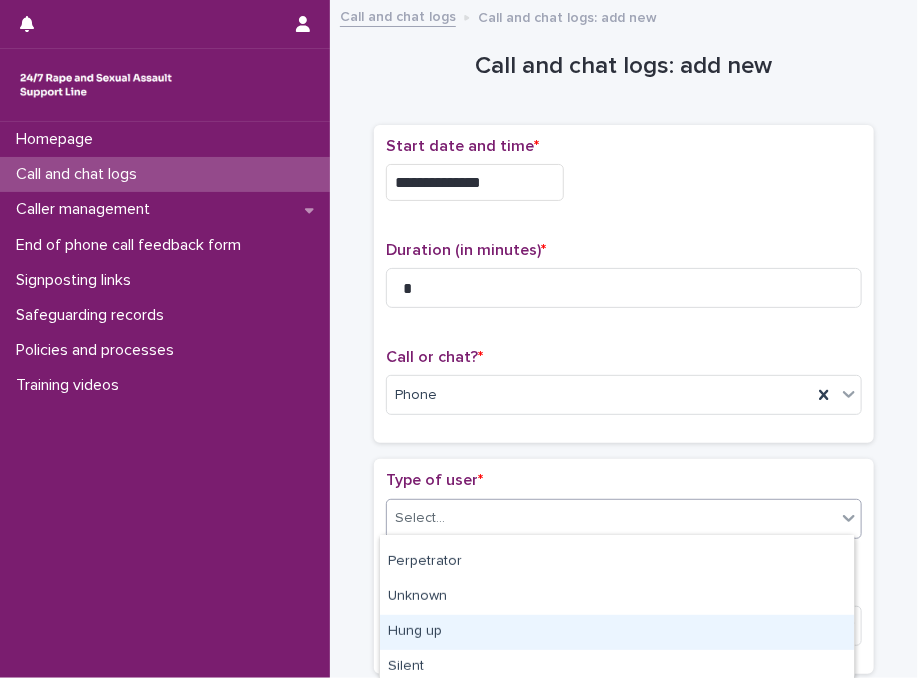 click on "Hung up" at bounding box center (617, 632) 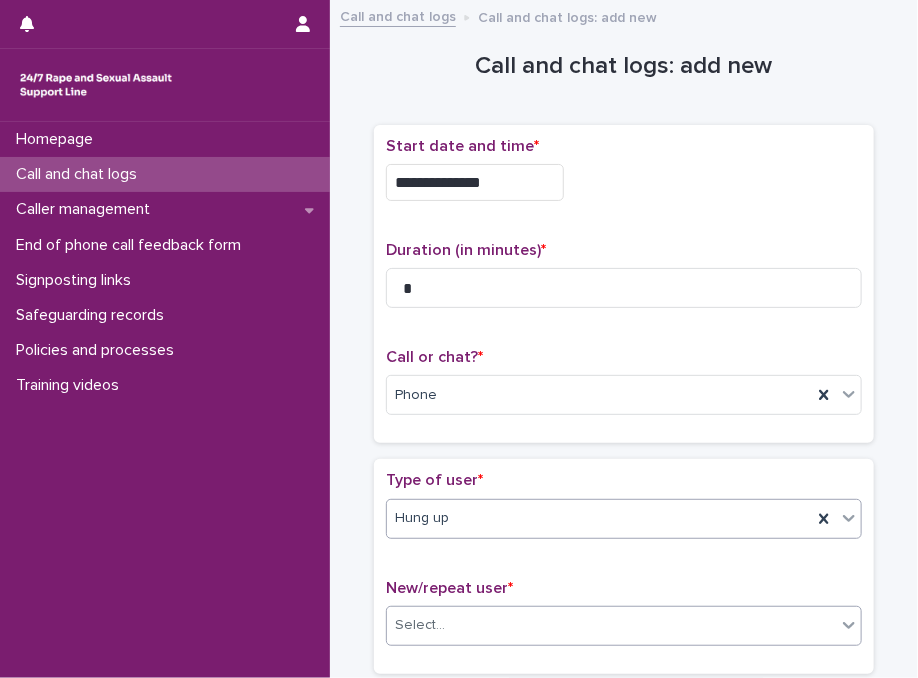 click on "Select..." at bounding box center [611, 625] 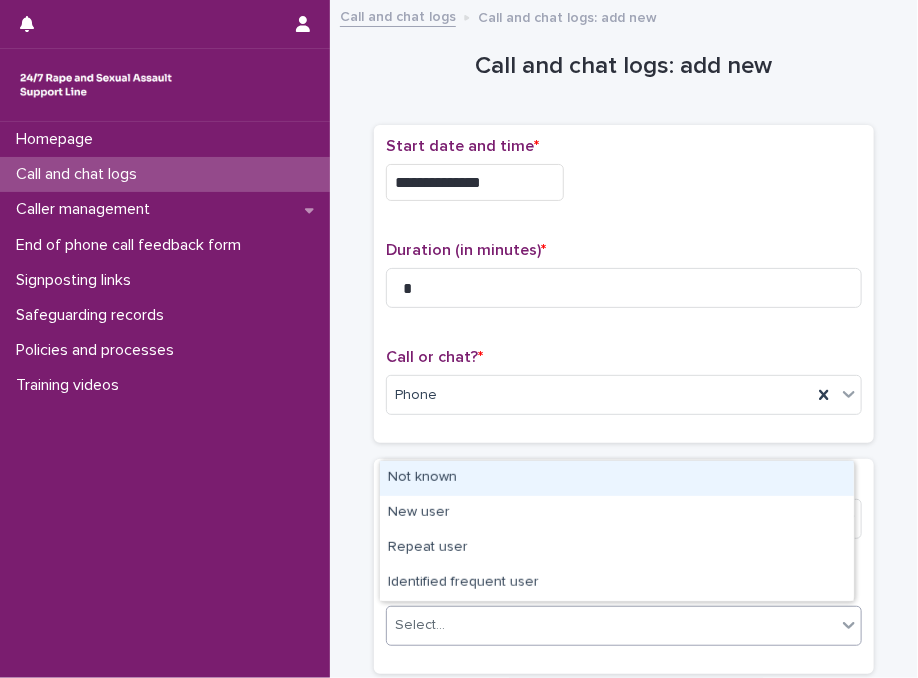 click on "Not known" at bounding box center [617, 478] 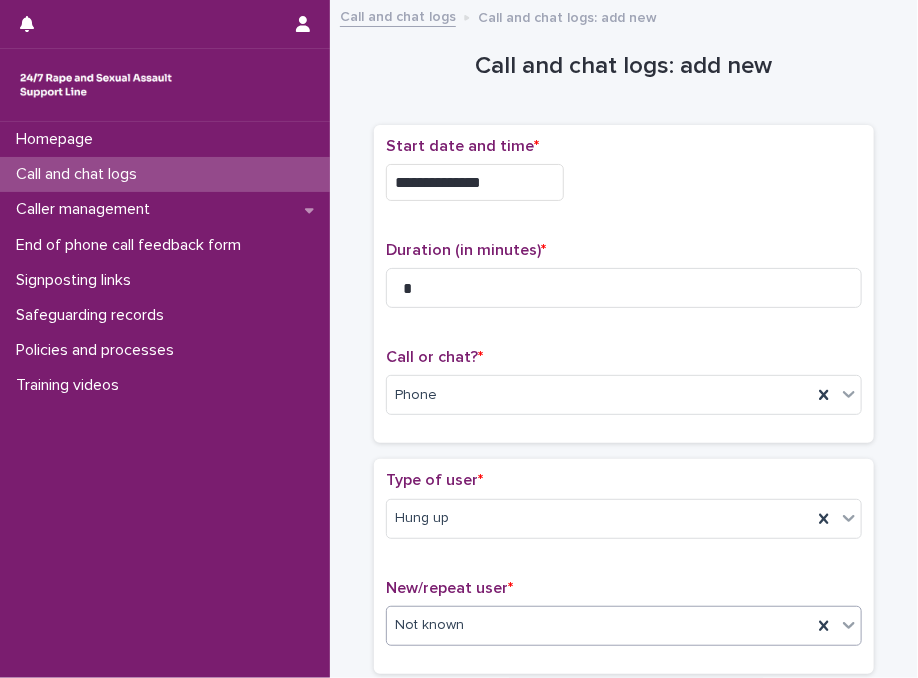 click on "Type of user *" at bounding box center (624, 480) 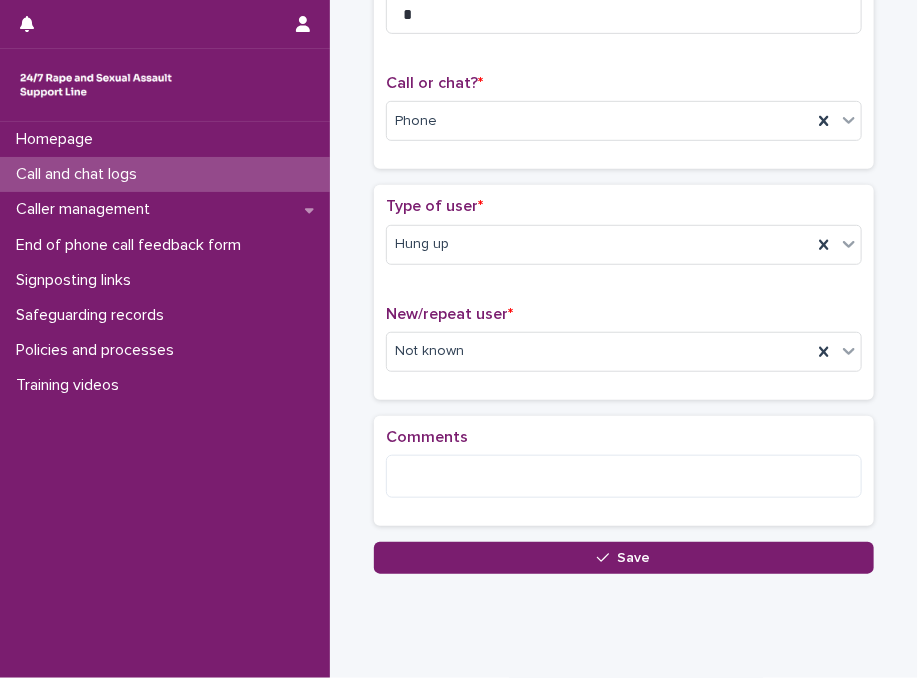 scroll, scrollTop: 321, scrollLeft: 0, axis: vertical 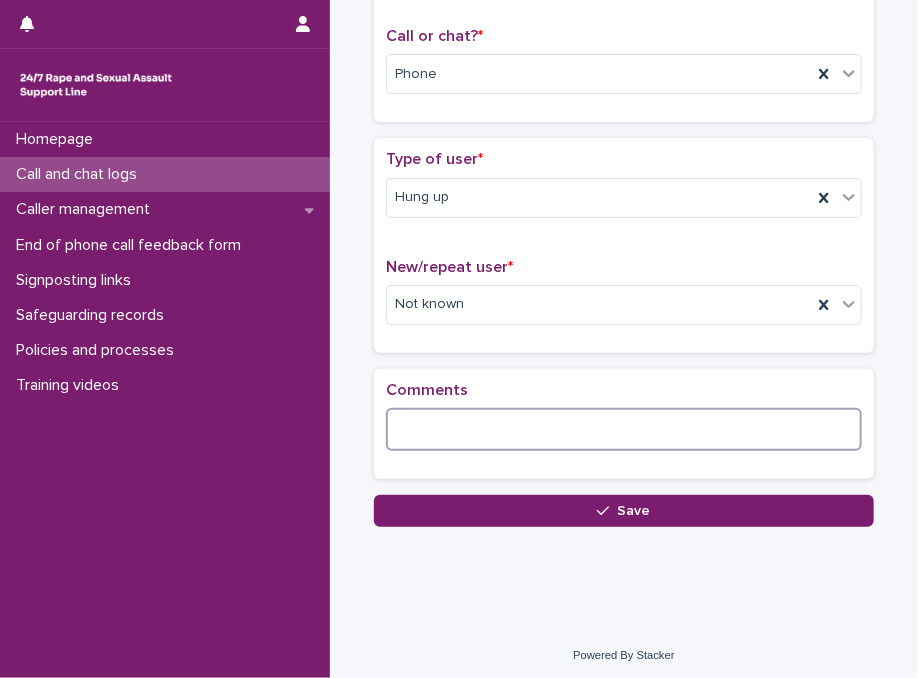 click at bounding box center [624, 429] 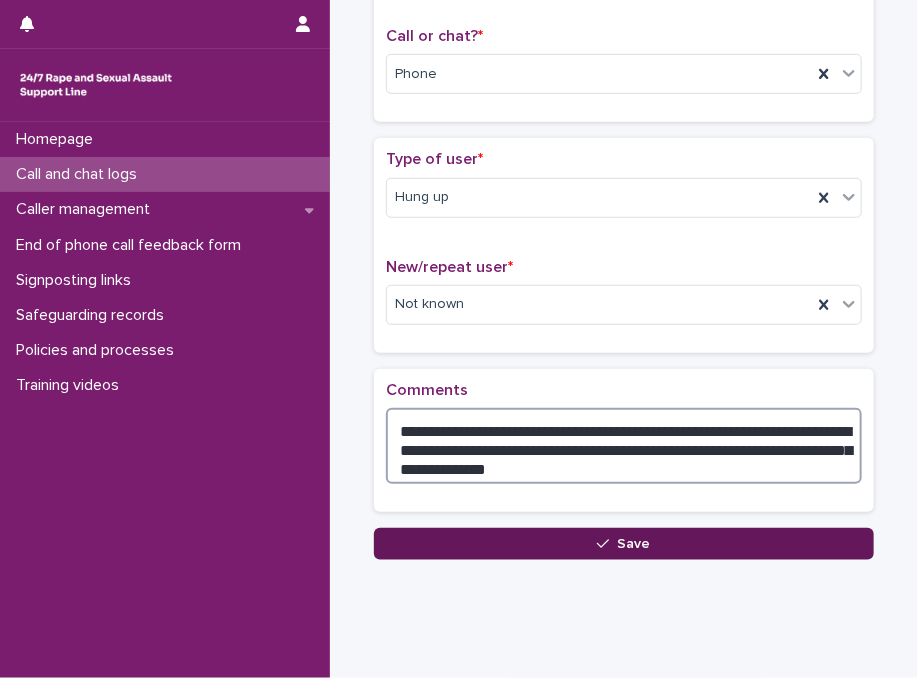 type on "**********" 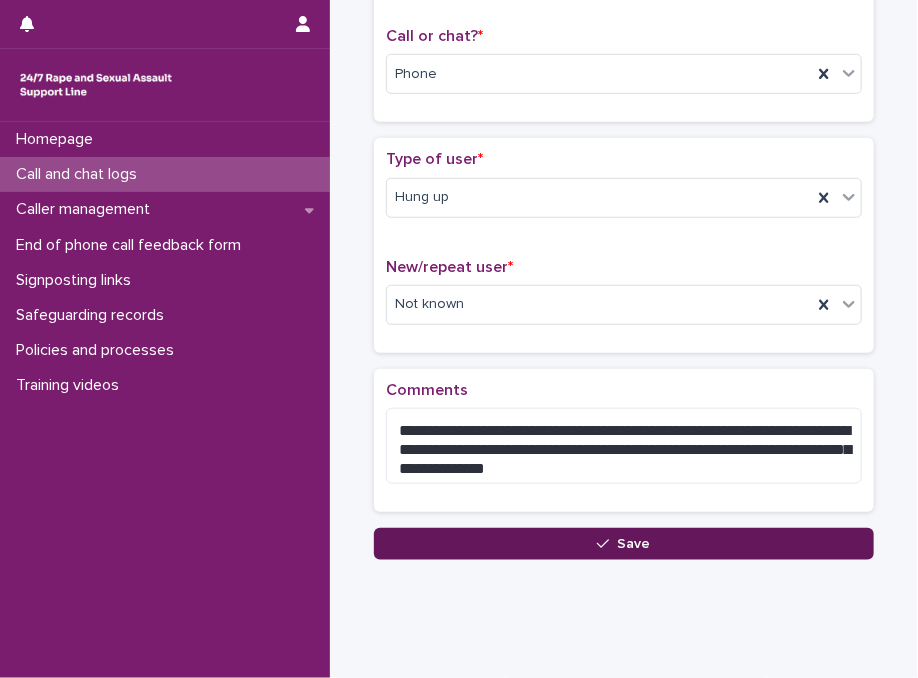 click on "Save" at bounding box center (624, 544) 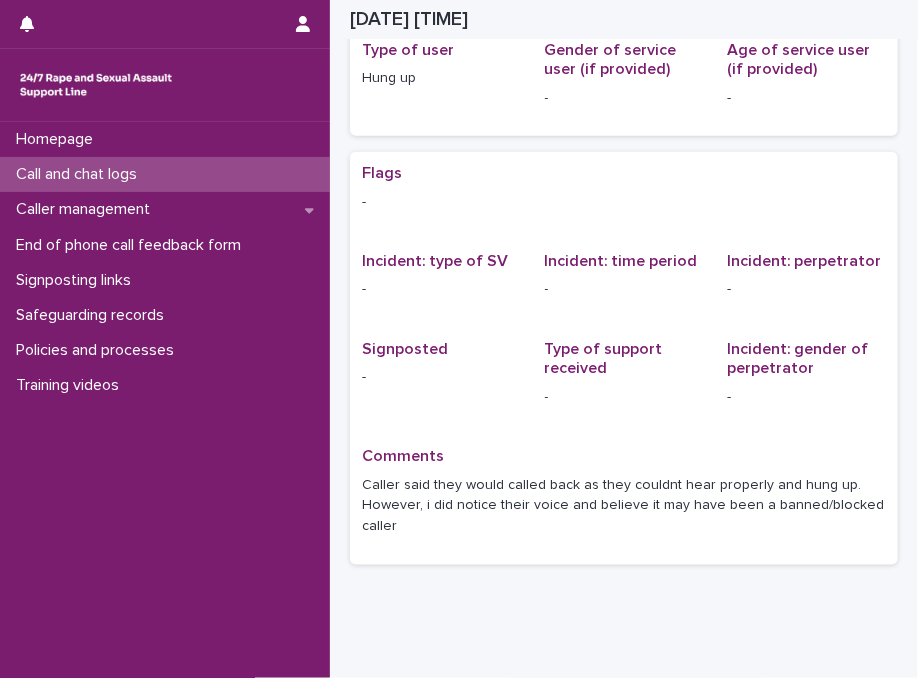 scroll, scrollTop: 0, scrollLeft: 0, axis: both 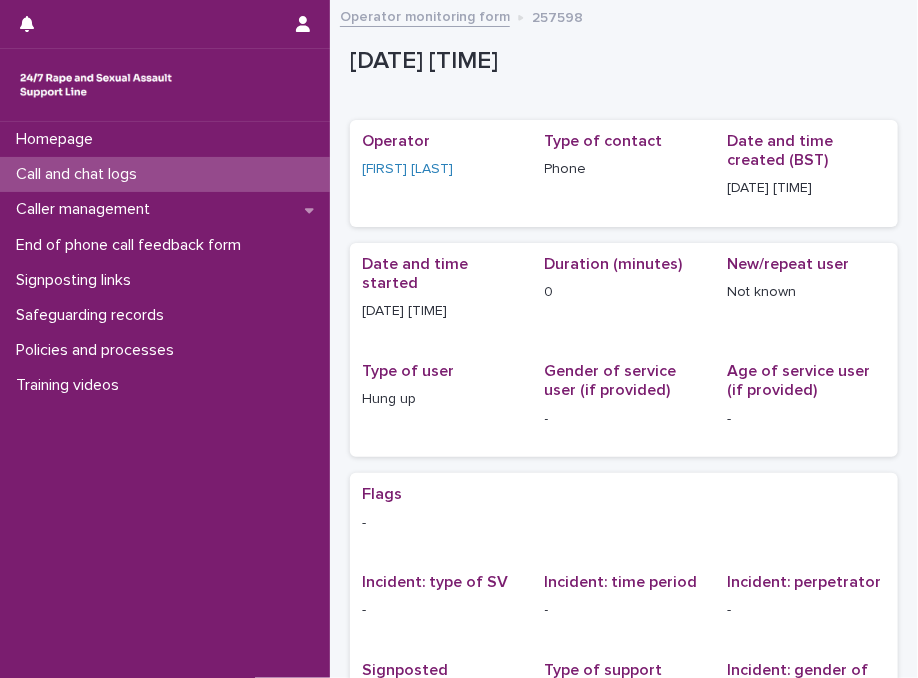 drag, startPoint x: 156, startPoint y: 183, endPoint x: 182, endPoint y: 173, distance: 27.856777 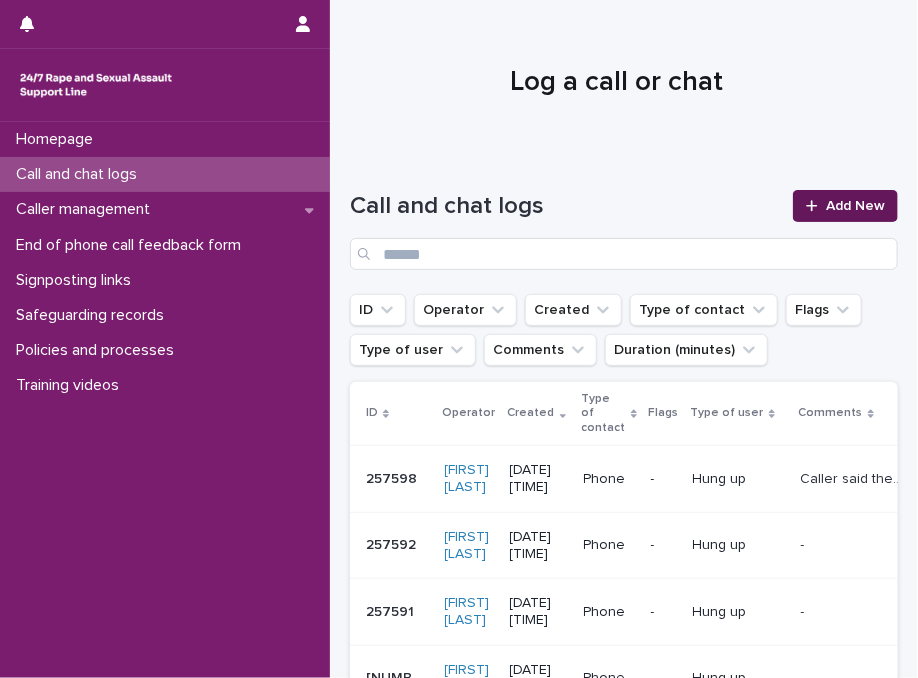 click on "Add New" at bounding box center (845, 206) 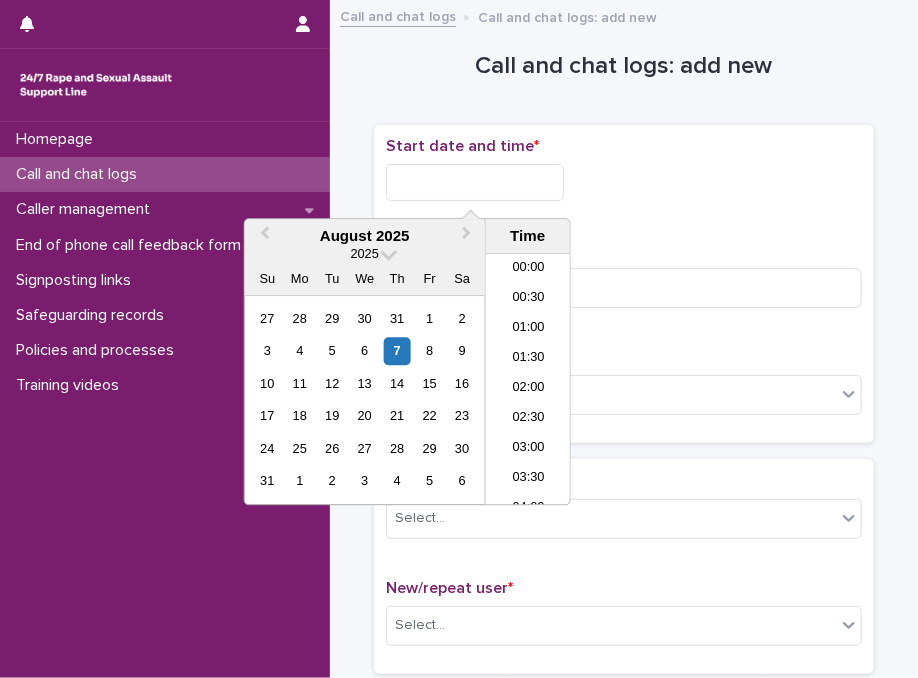 click at bounding box center [475, 182] 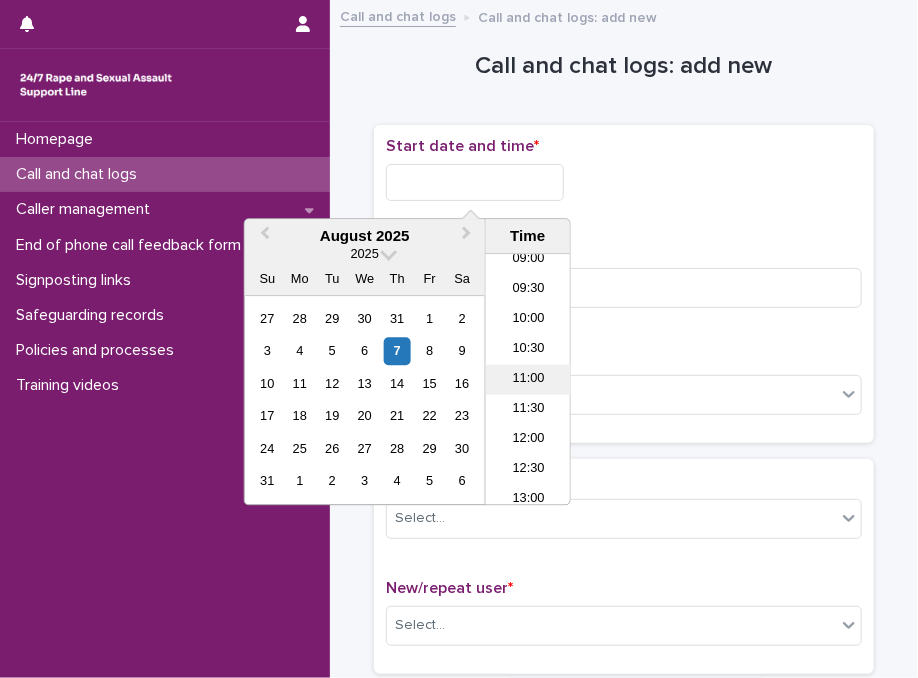 click on "11:00" at bounding box center [528, 380] 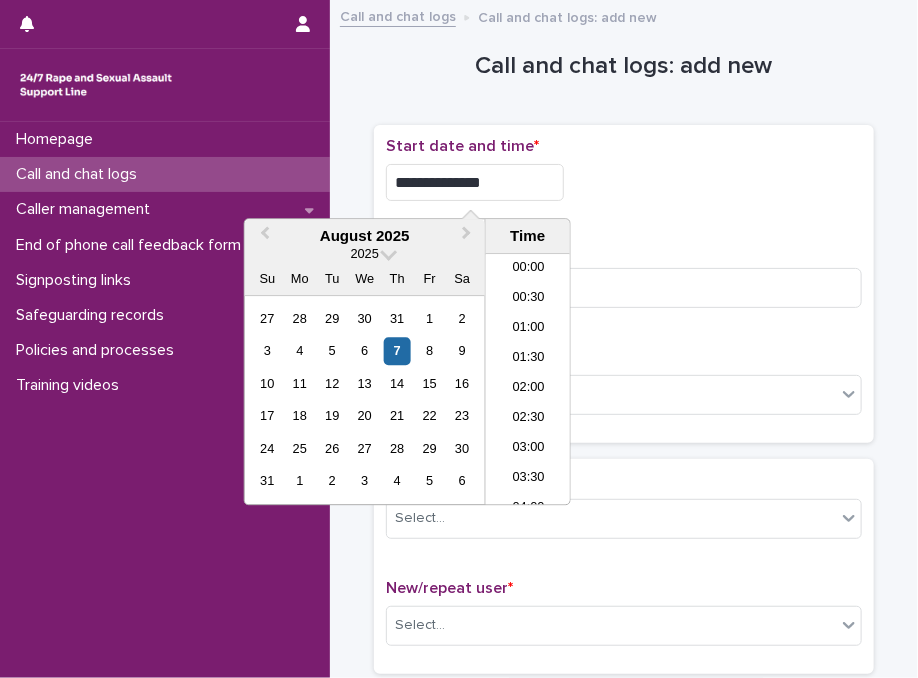 click on "**********" at bounding box center [475, 182] 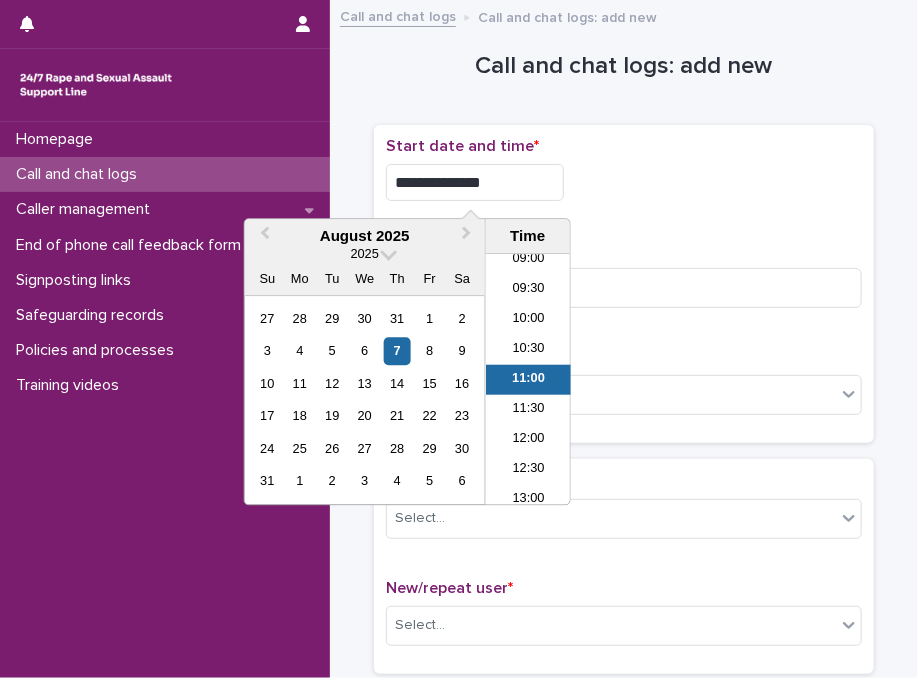 click on "**********" at bounding box center (475, 182) 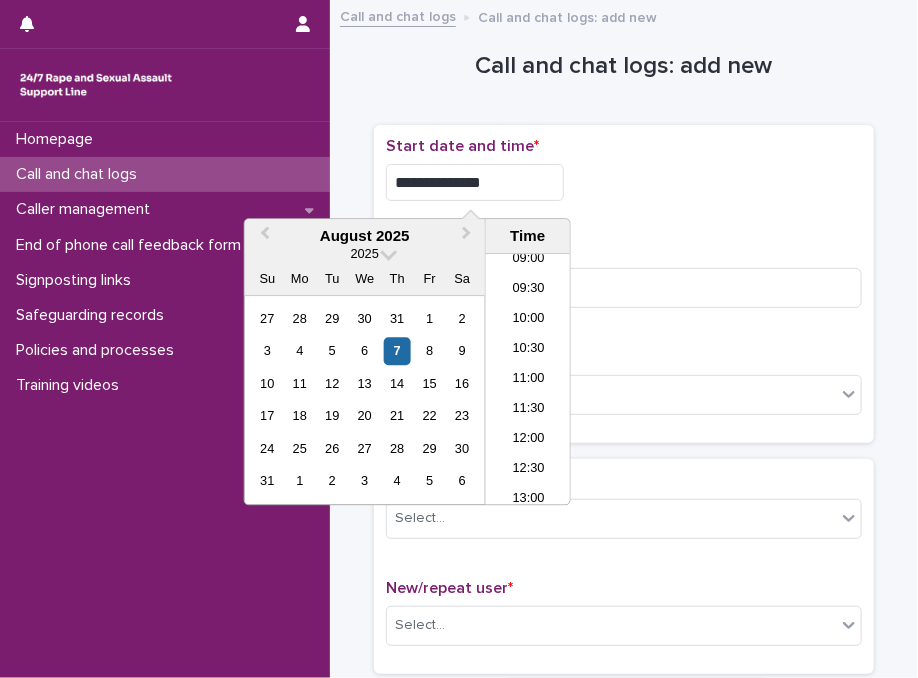 type on "**********" 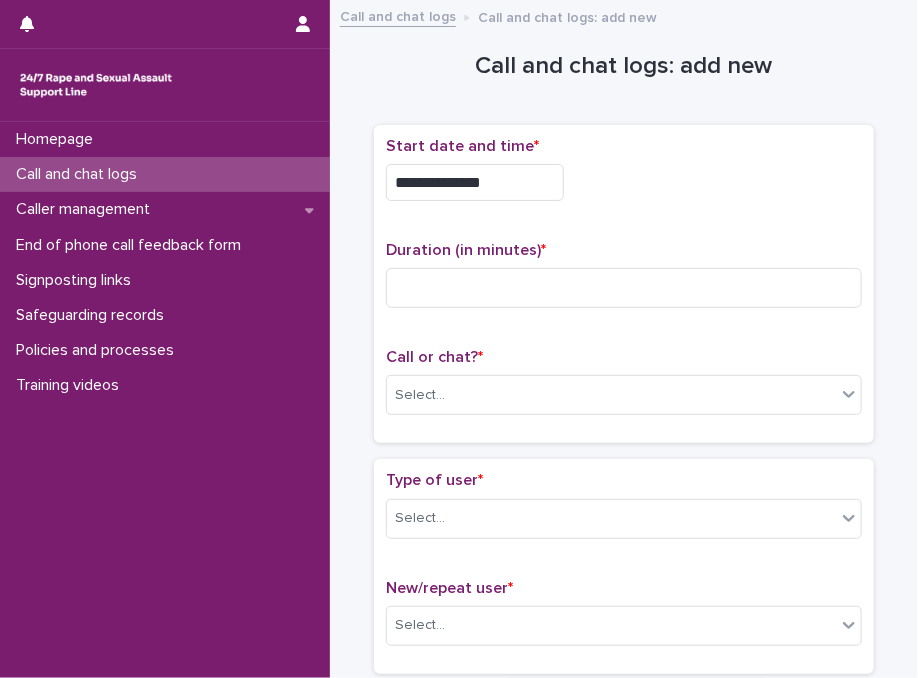 click on "**********" at bounding box center [624, 182] 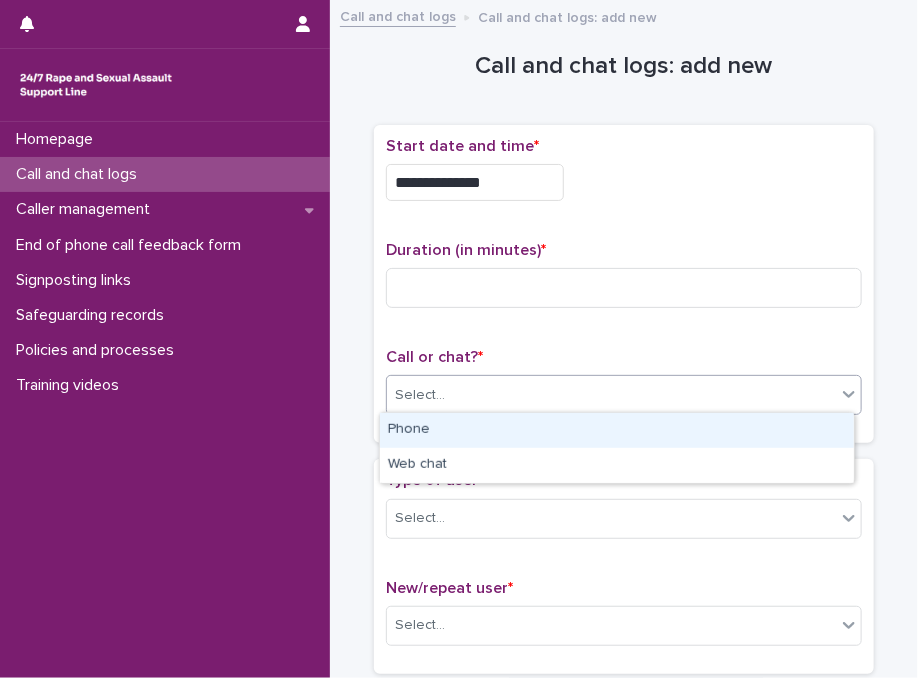 click on "Select..." at bounding box center [611, 395] 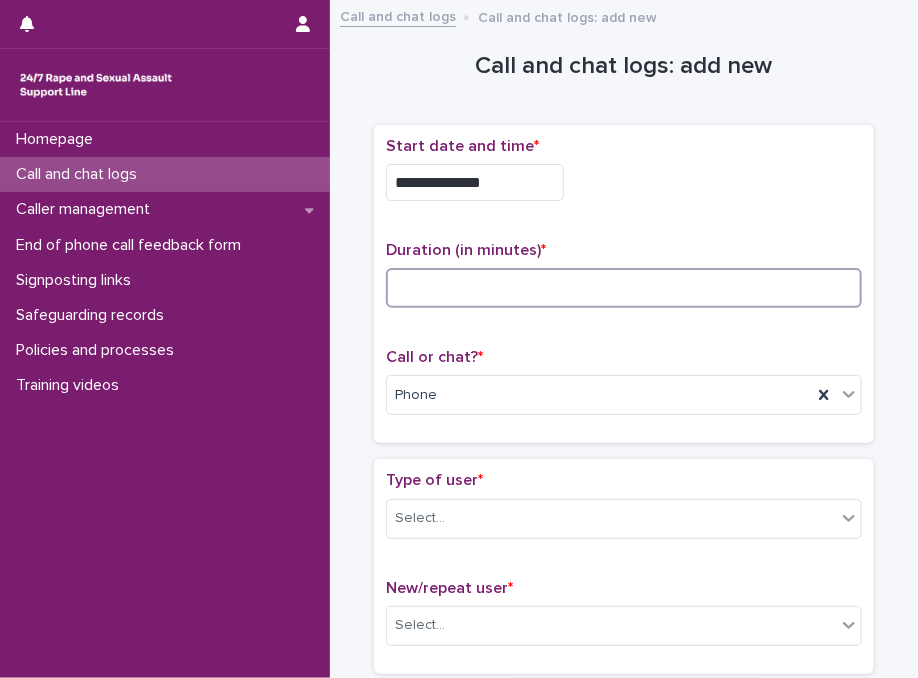 click at bounding box center [624, 288] 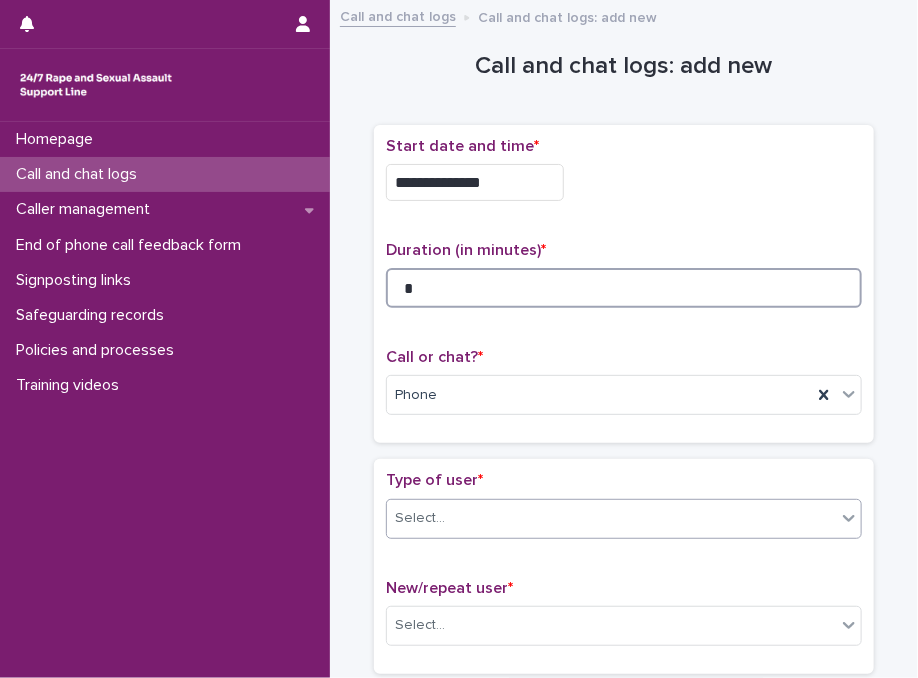 type on "*" 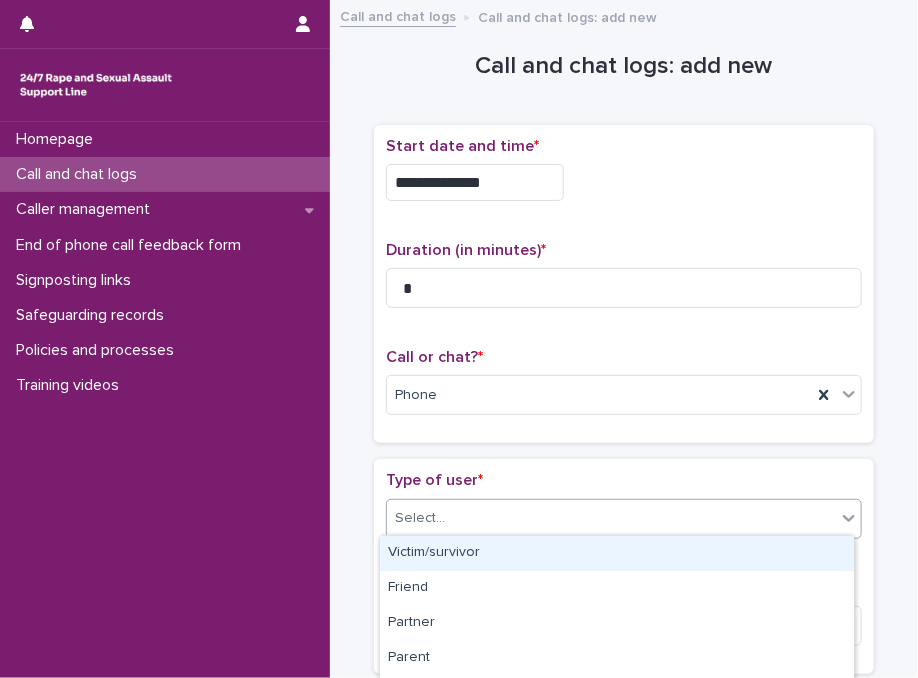click on "Select..." at bounding box center [611, 518] 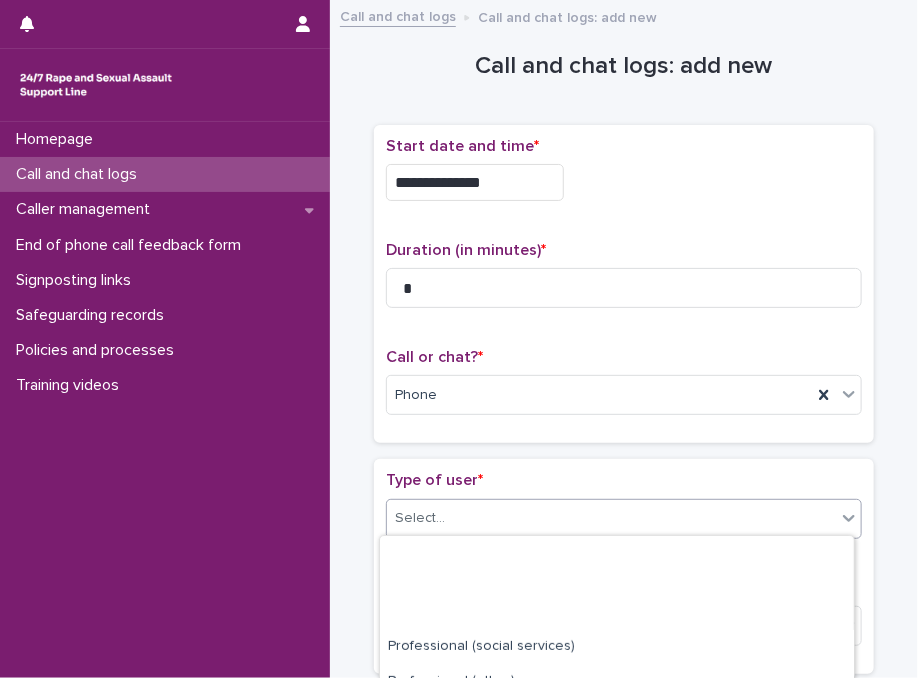 scroll, scrollTop: 380, scrollLeft: 0, axis: vertical 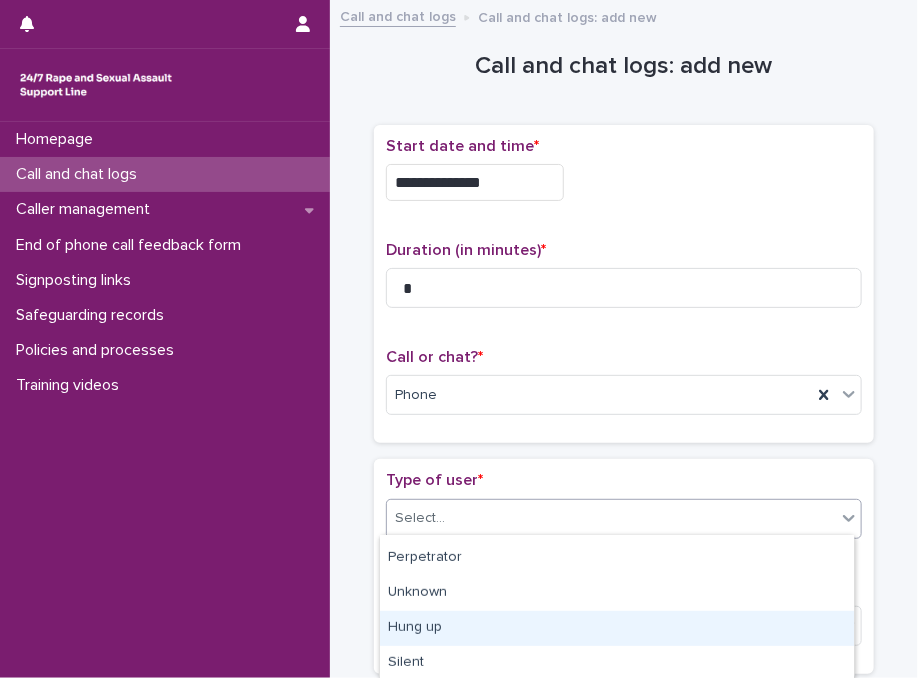 click on "Hung up" at bounding box center (617, 628) 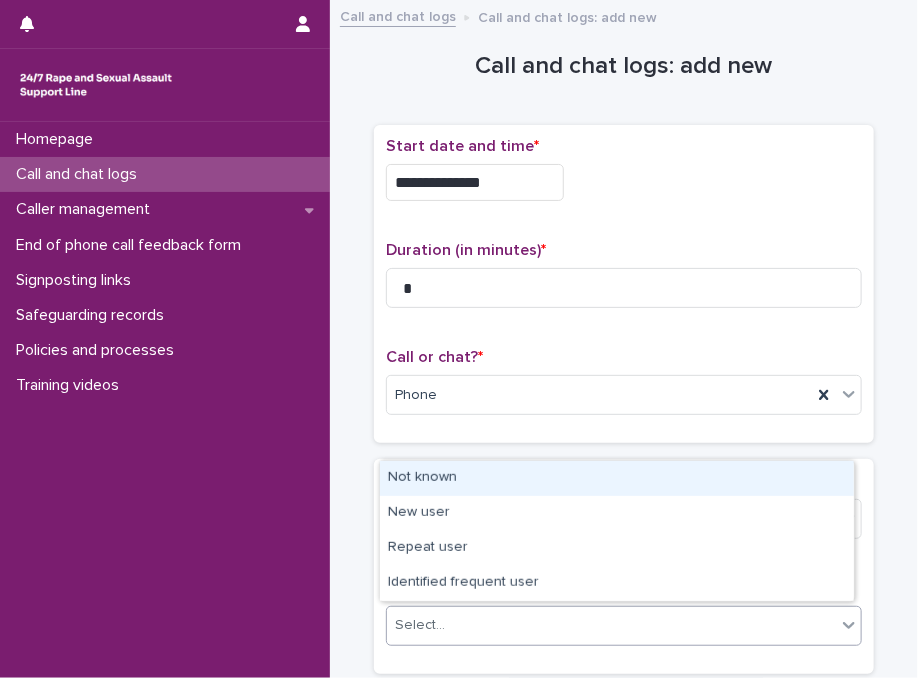 drag, startPoint x: 493, startPoint y: 615, endPoint x: 521, endPoint y: 465, distance: 152.59096 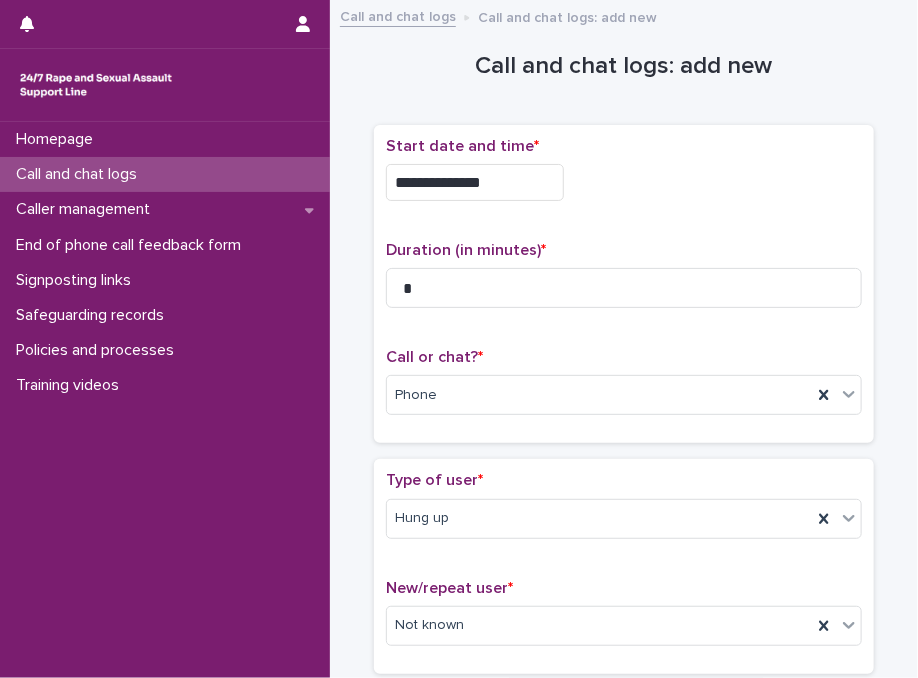 click on "**********" at bounding box center (624, 566) 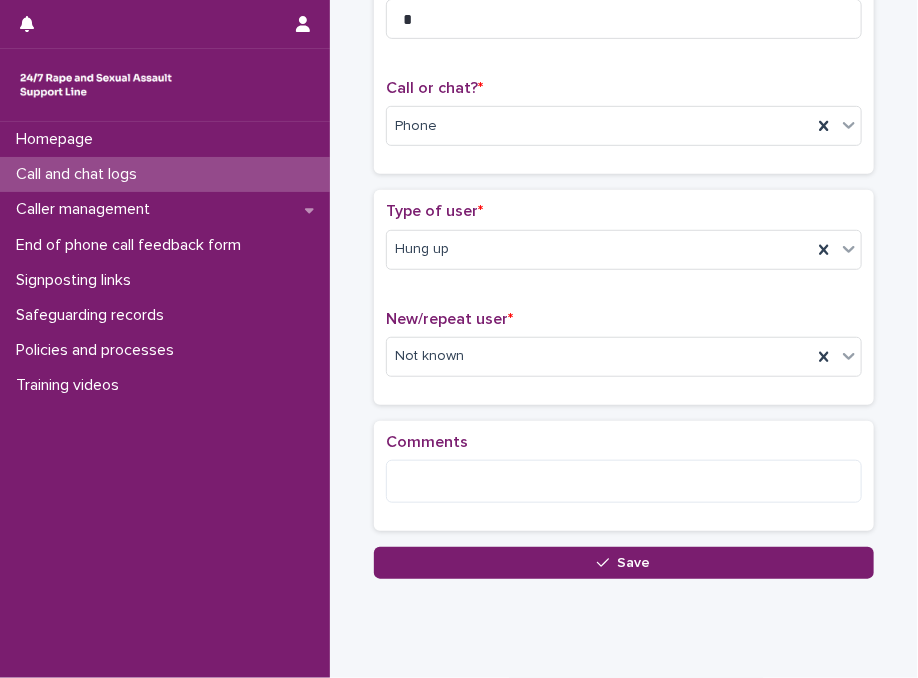 scroll, scrollTop: 321, scrollLeft: 0, axis: vertical 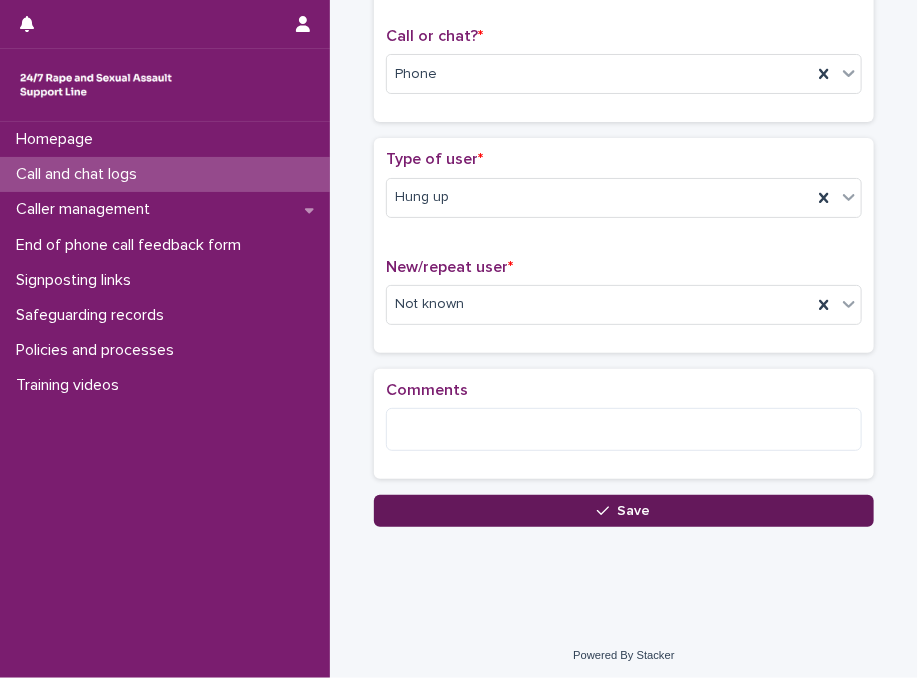 click on "Save" at bounding box center (624, 511) 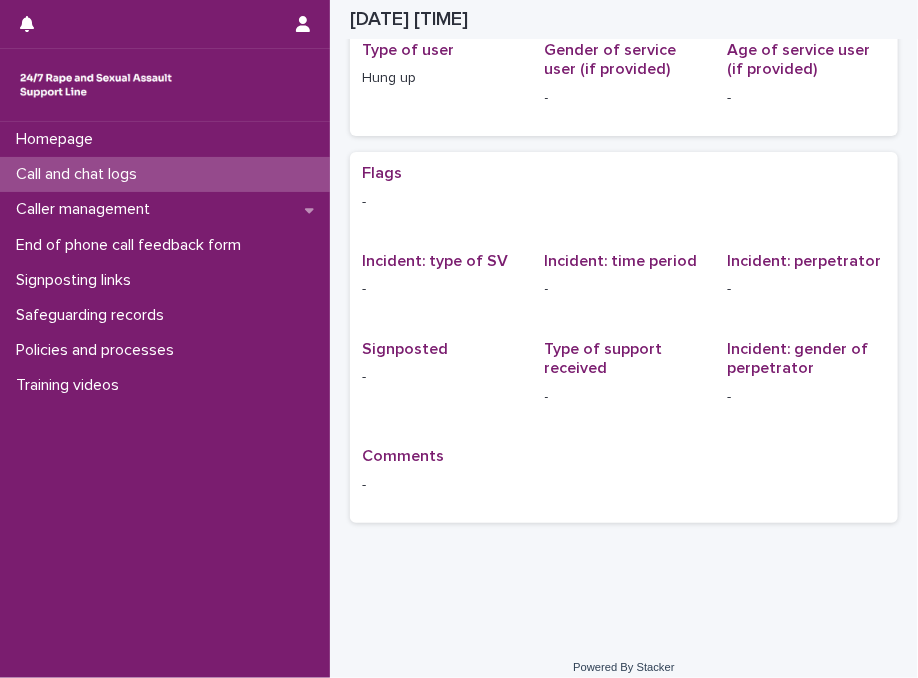 scroll, scrollTop: 0, scrollLeft: 0, axis: both 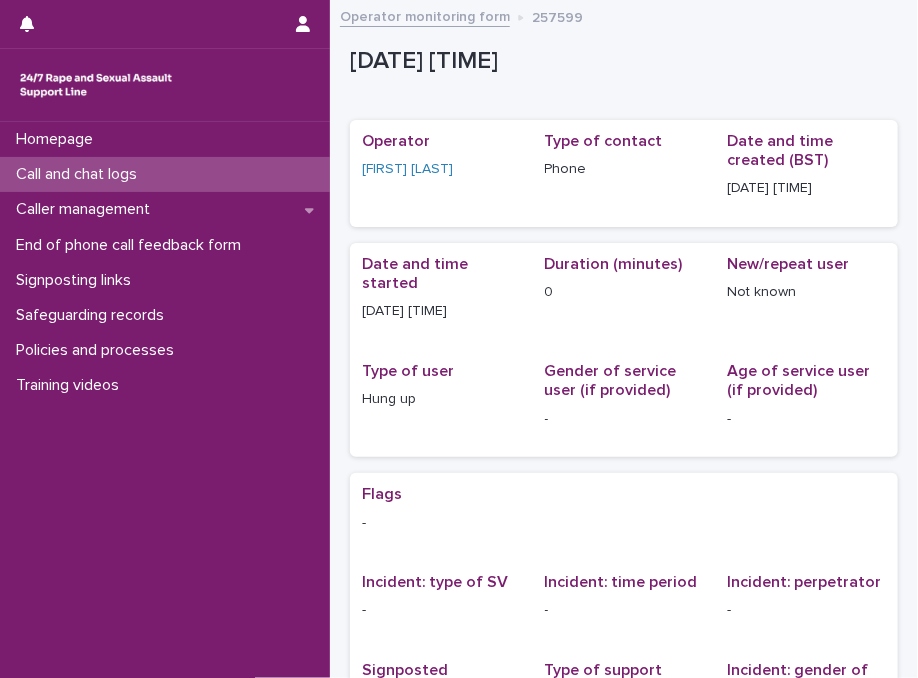 click on "Call and chat logs" at bounding box center [165, 174] 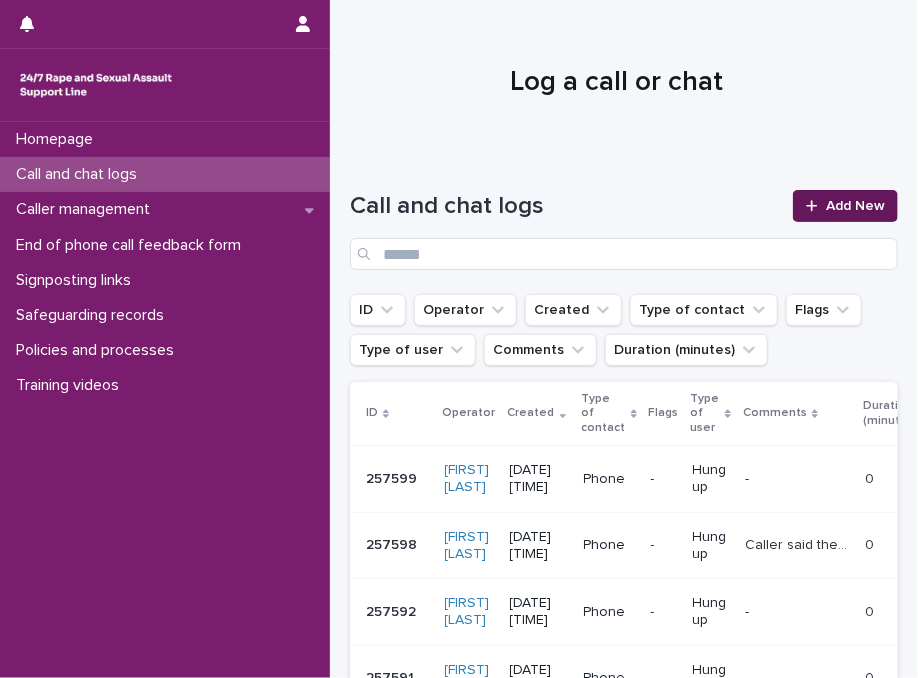 click on "Add New" at bounding box center [845, 206] 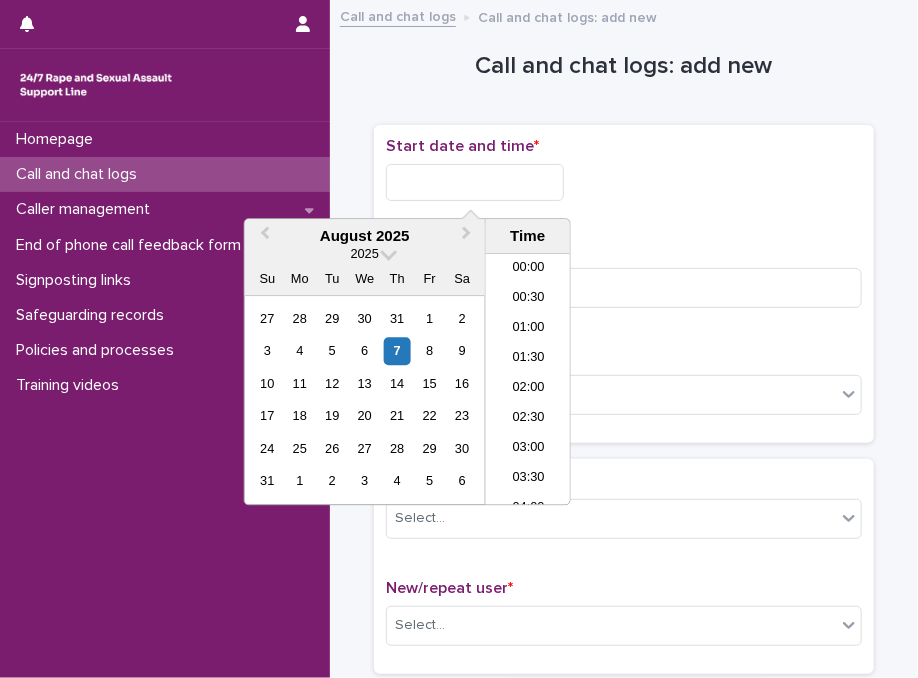 scroll, scrollTop: 550, scrollLeft: 0, axis: vertical 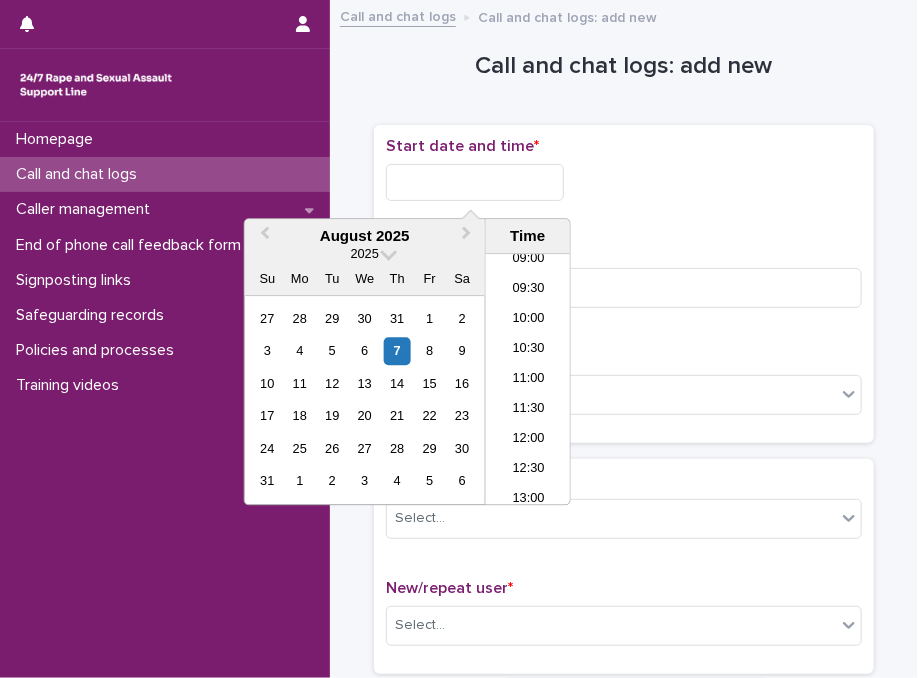 click at bounding box center (475, 182) 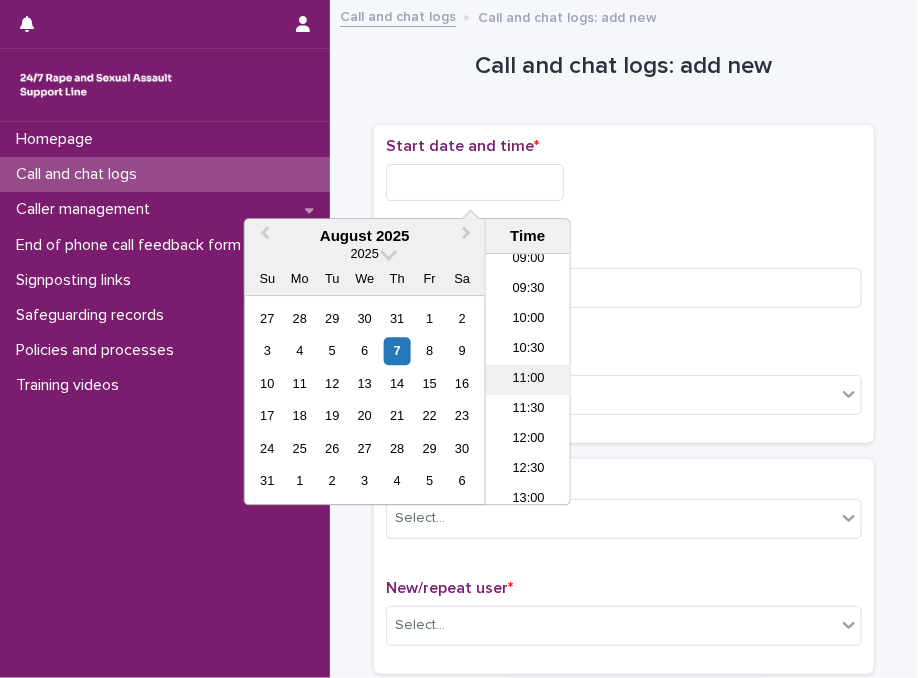 click on "11:00" at bounding box center [528, 380] 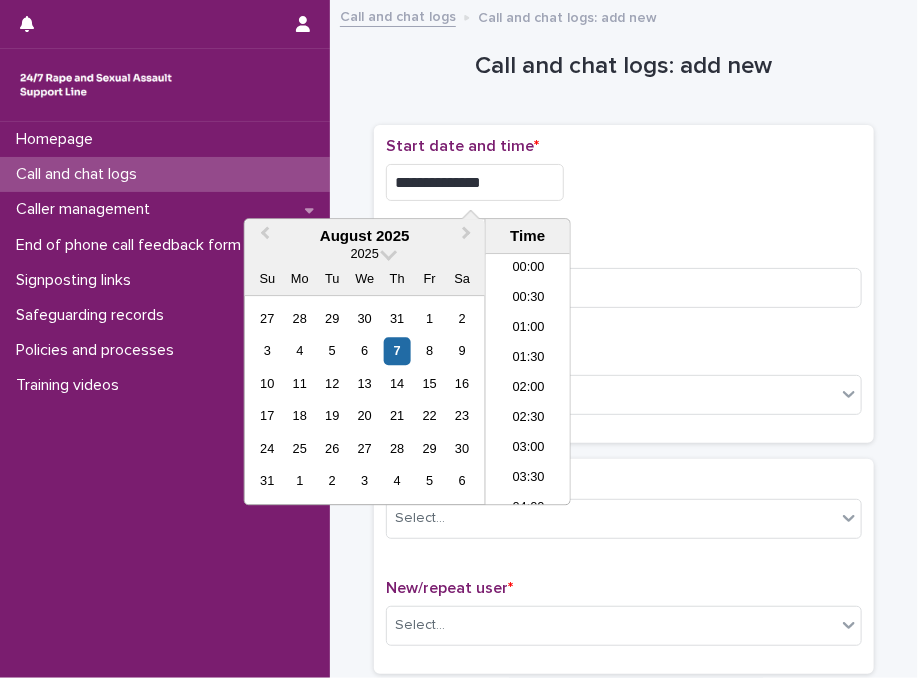 click on "**********" at bounding box center [475, 182] 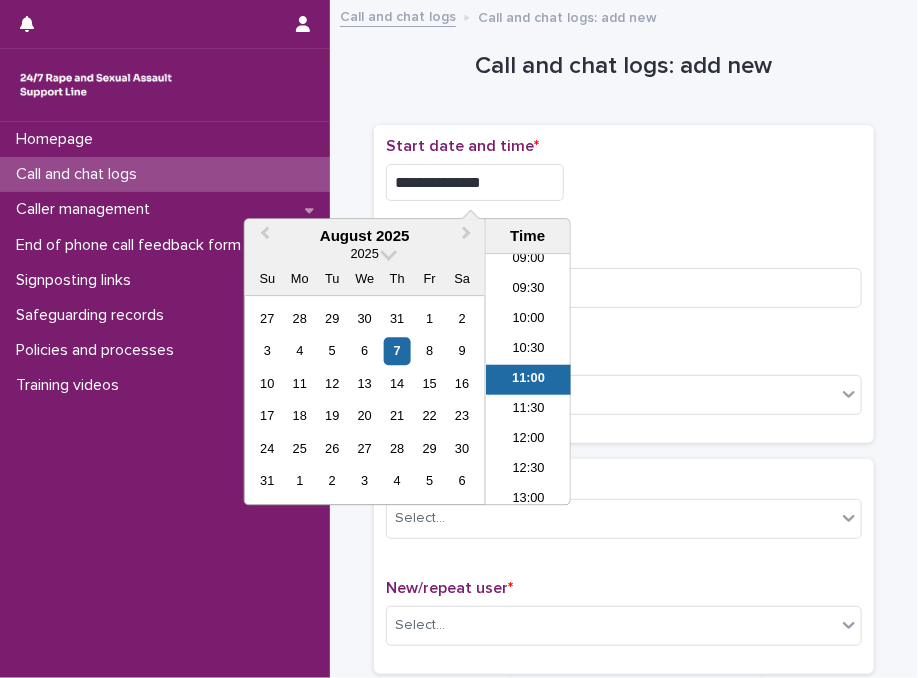 click on "**********" at bounding box center [475, 182] 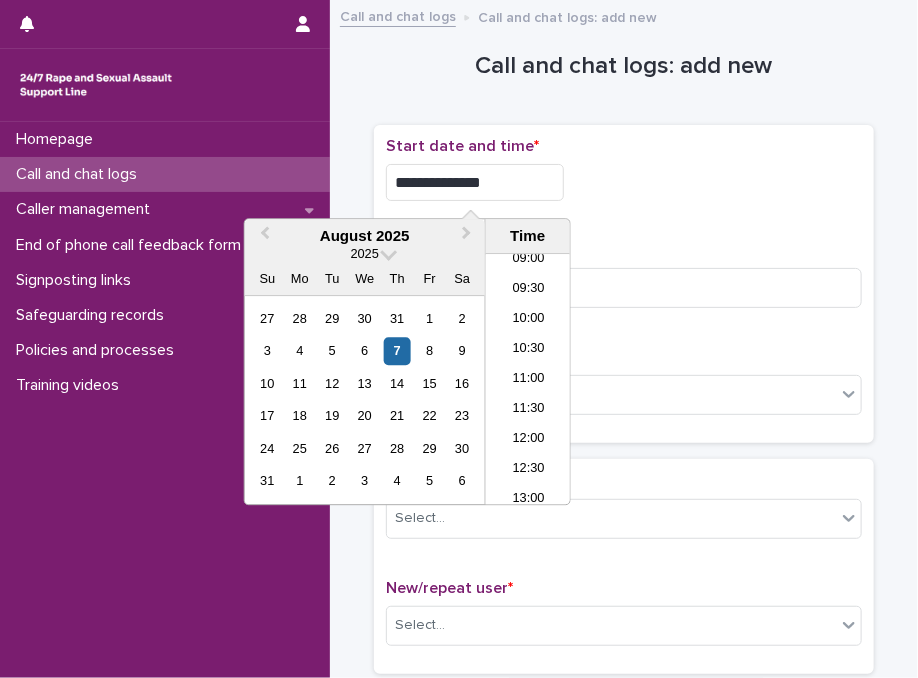 type on "**********" 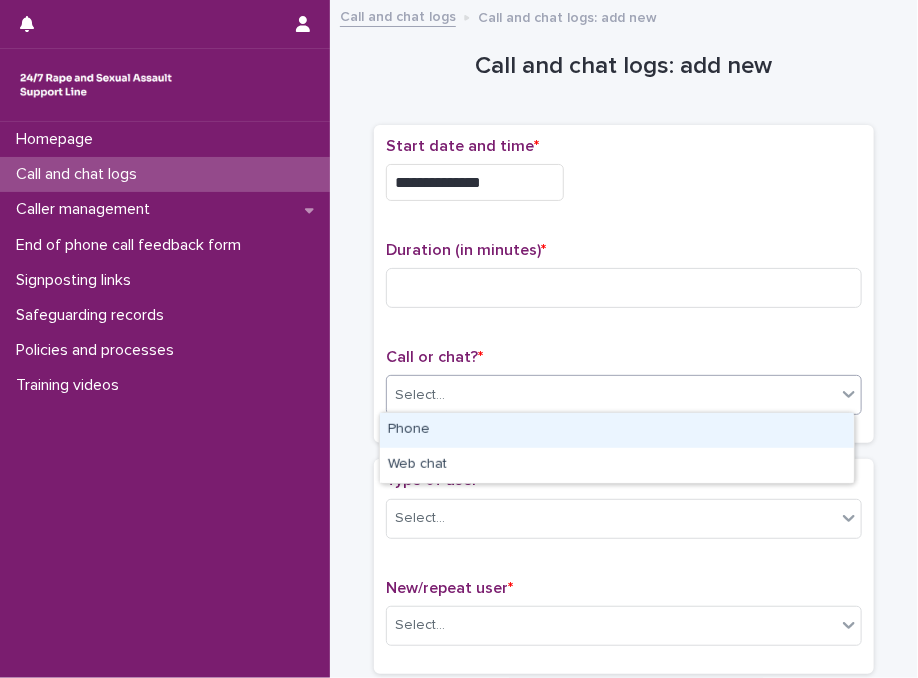 drag, startPoint x: 421, startPoint y: 389, endPoint x: 420, endPoint y: 421, distance: 32.01562 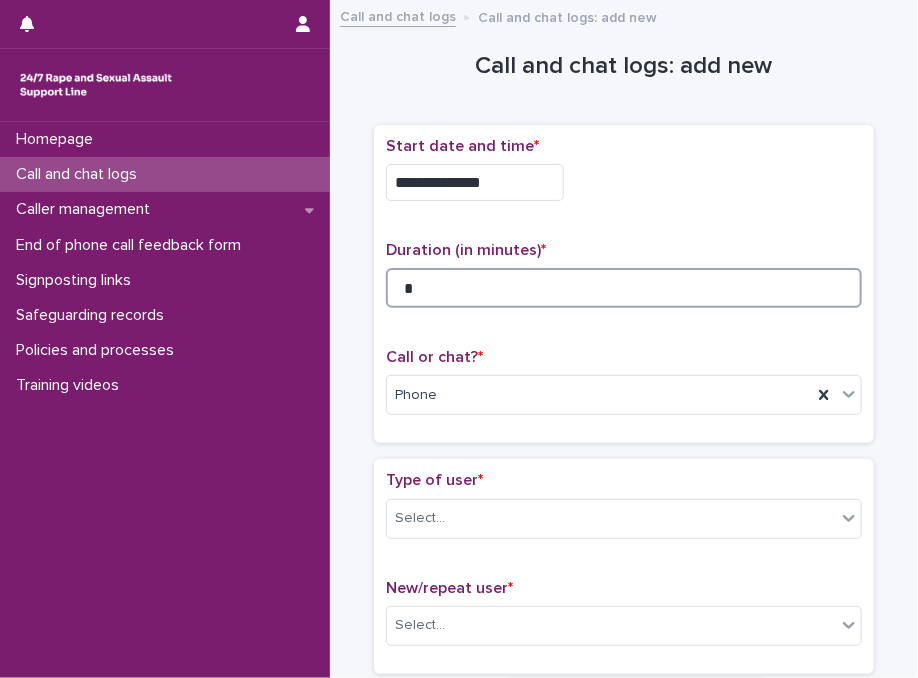 click on "*" at bounding box center (624, 288) 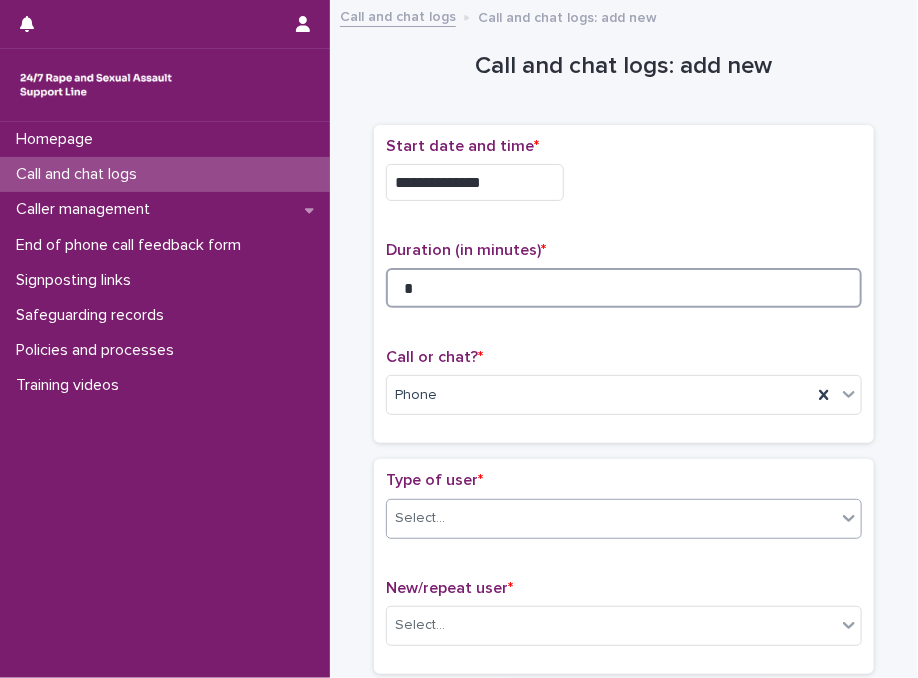type on "*" 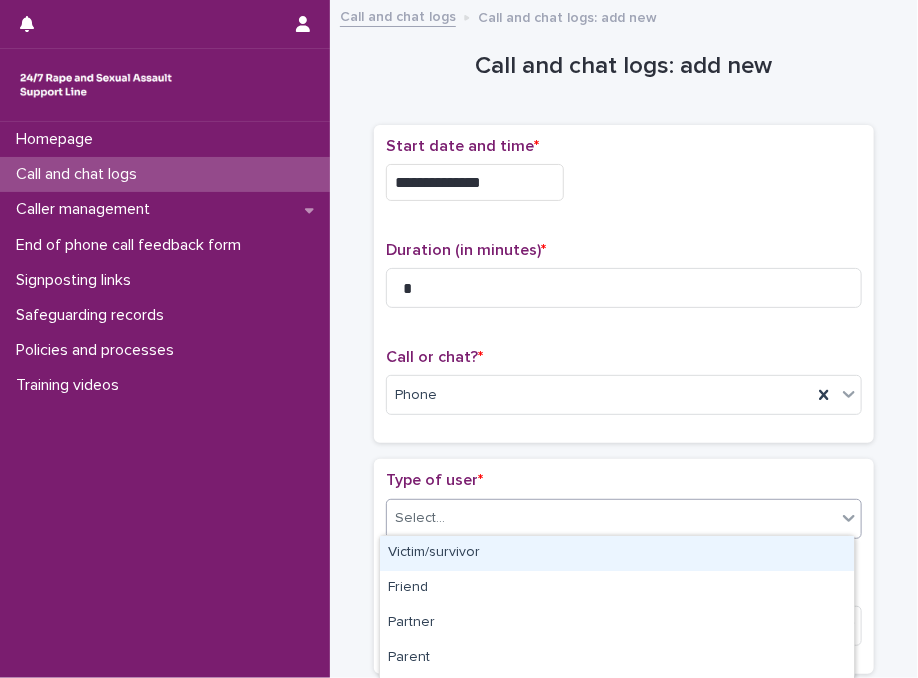 click on "Select..." at bounding box center [611, 518] 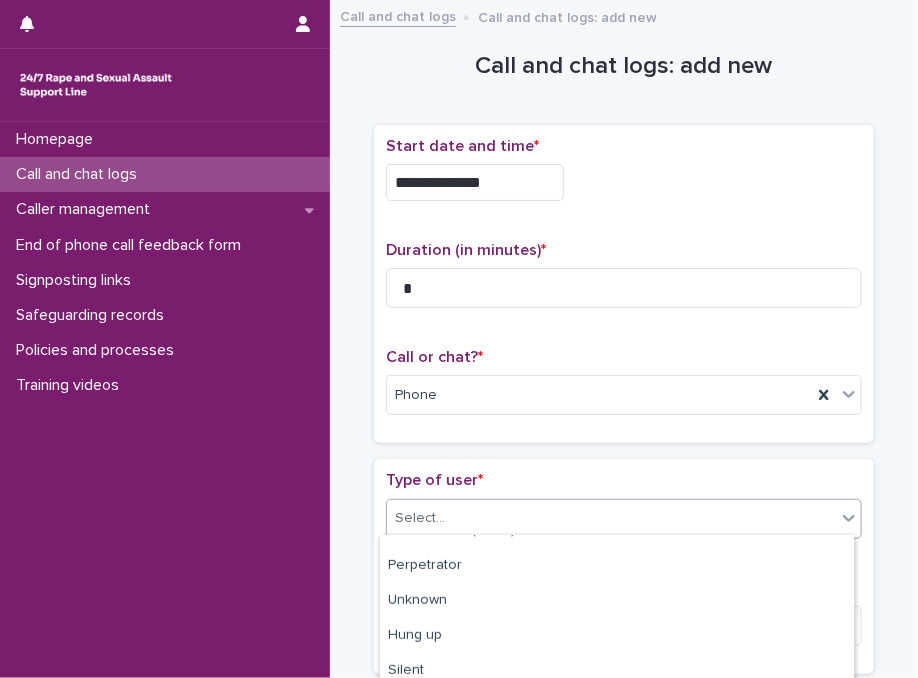 scroll, scrollTop: 372, scrollLeft: 0, axis: vertical 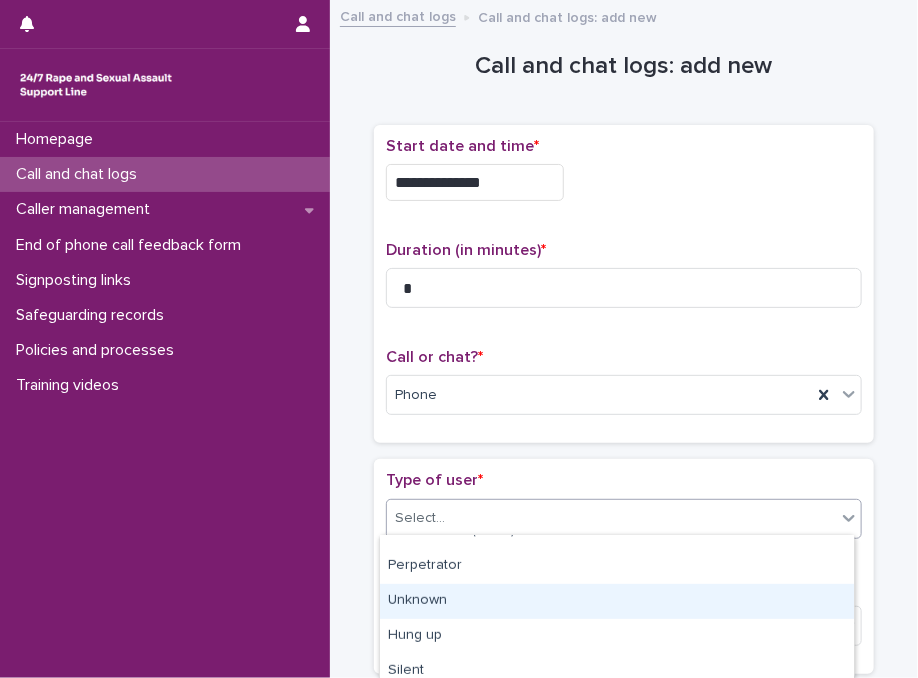 click on "Unknown" at bounding box center (617, 601) 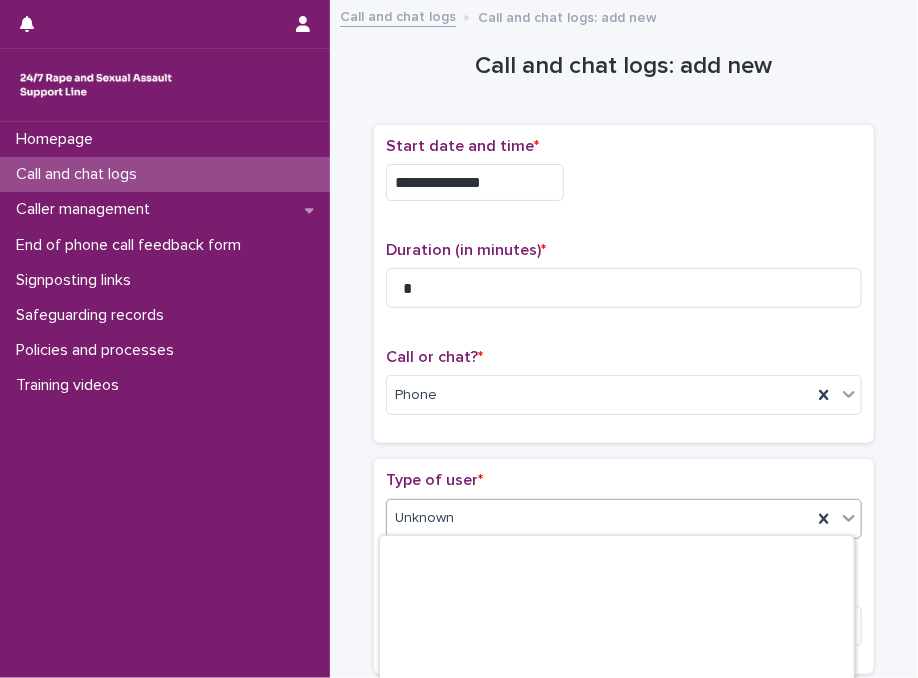 scroll, scrollTop: 224, scrollLeft: 0, axis: vertical 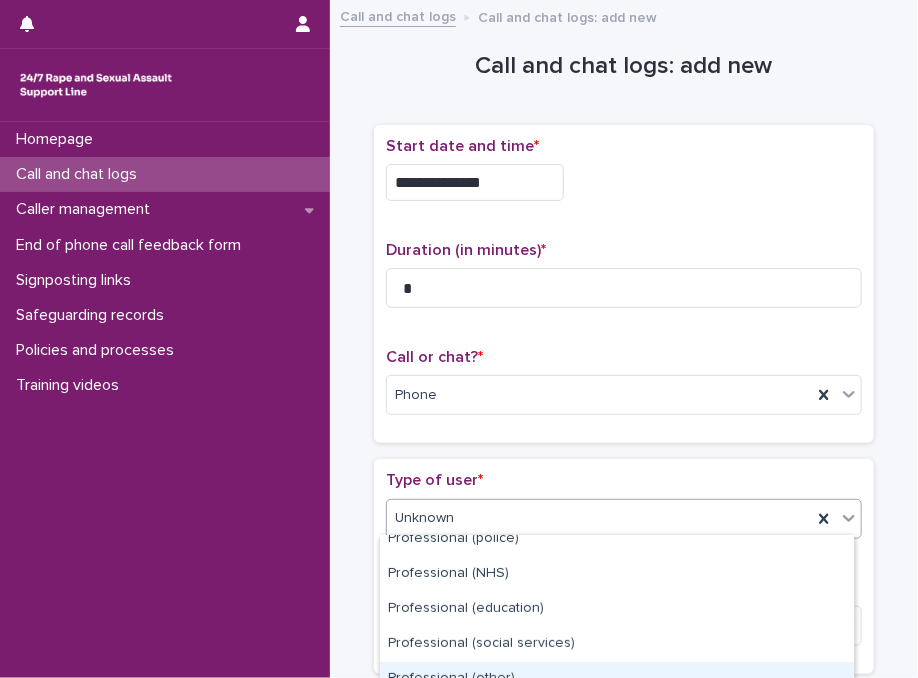 drag, startPoint x: 452, startPoint y: 520, endPoint x: 846, endPoint y: 637, distance: 411.00485 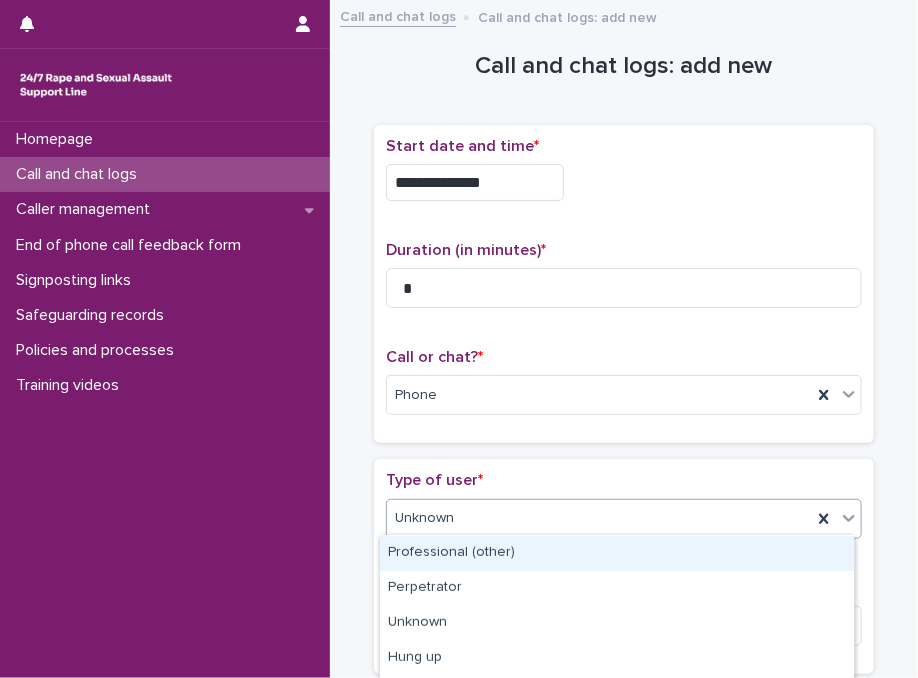 scroll, scrollTop: 350, scrollLeft: 0, axis: vertical 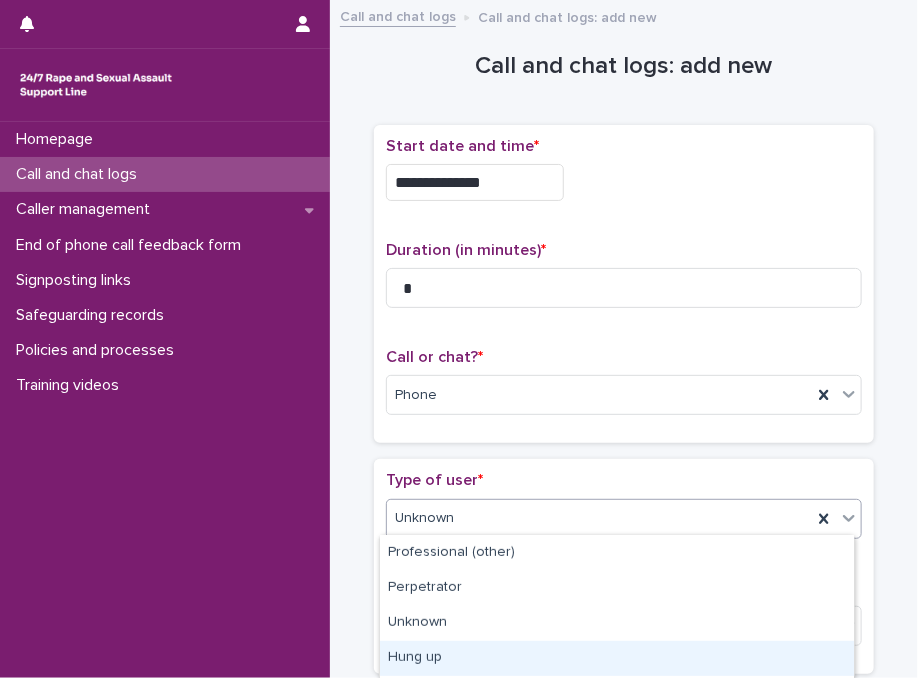 click on "Hung up" at bounding box center (617, 658) 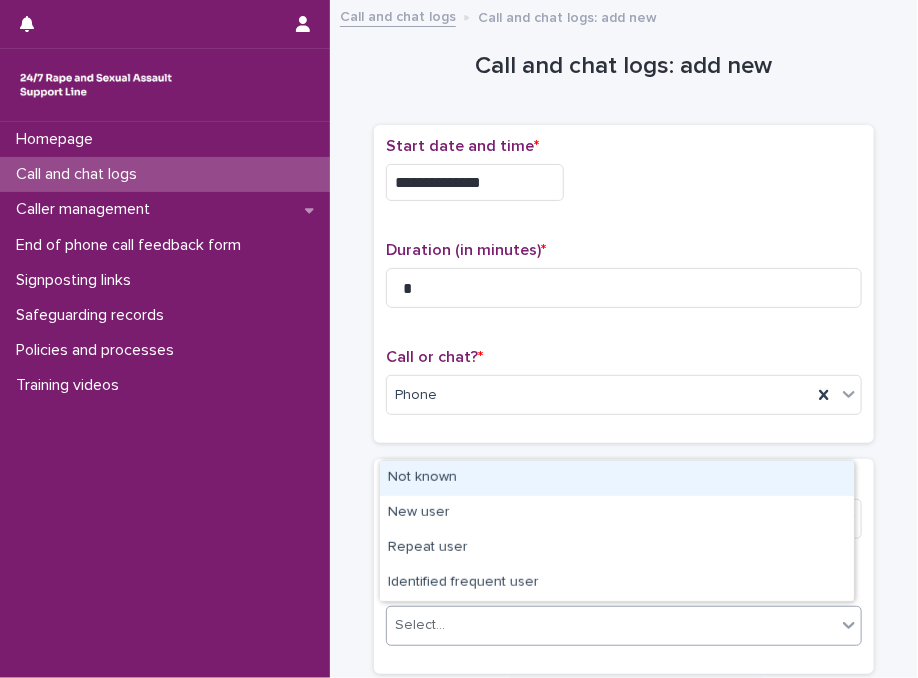drag, startPoint x: 453, startPoint y: 607, endPoint x: 488, endPoint y: 470, distance: 141.40015 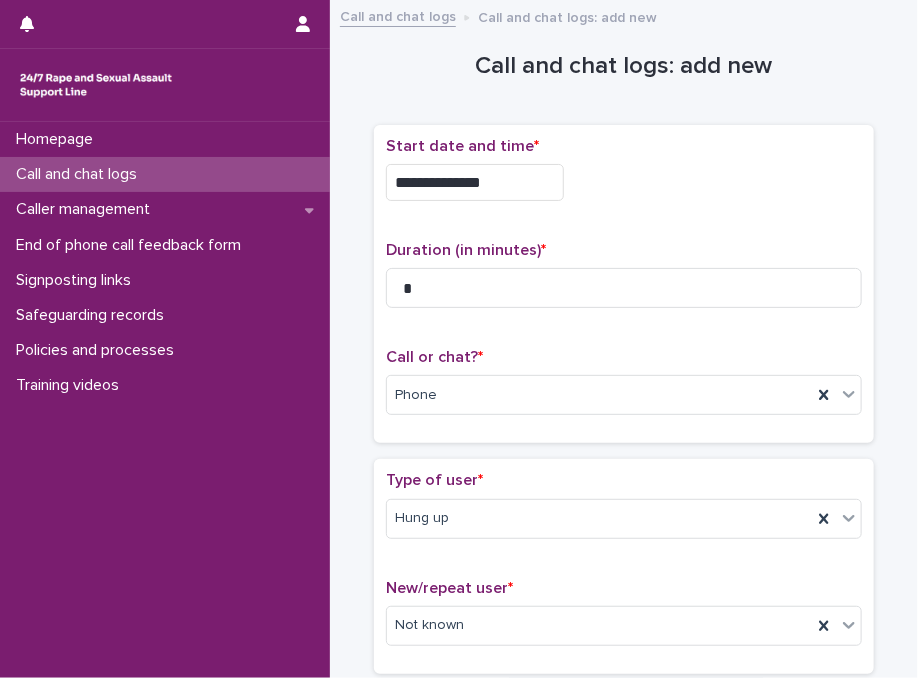 click on "Type of user *" at bounding box center [624, 480] 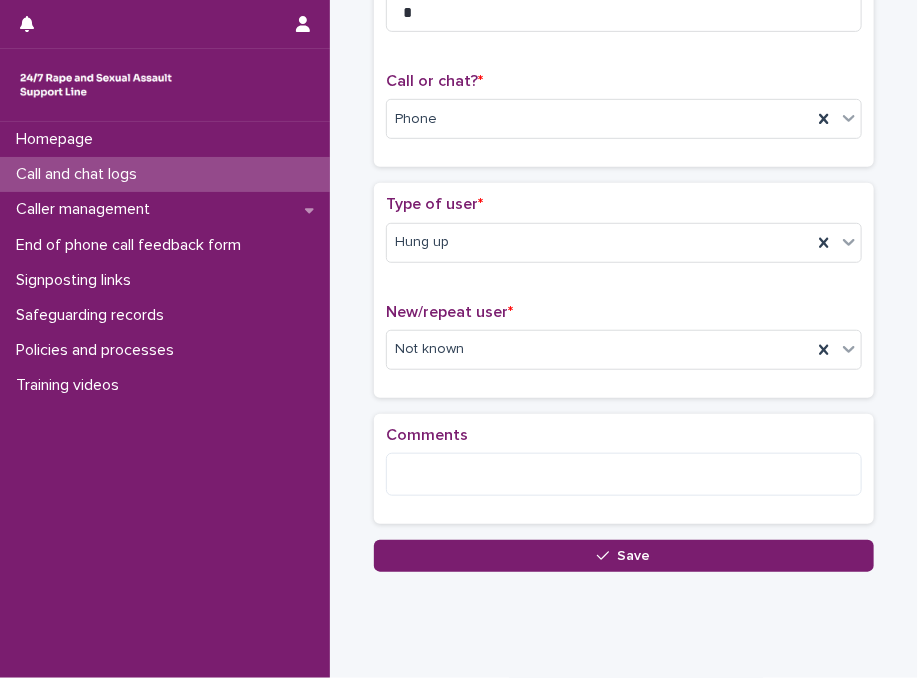 scroll, scrollTop: 321, scrollLeft: 0, axis: vertical 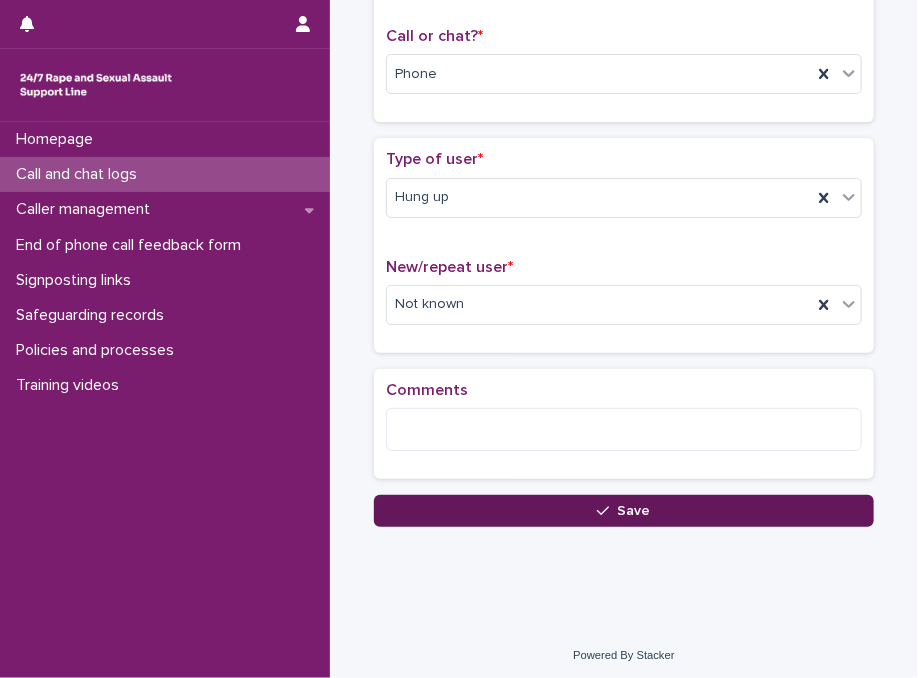 click on "Save" at bounding box center (624, 511) 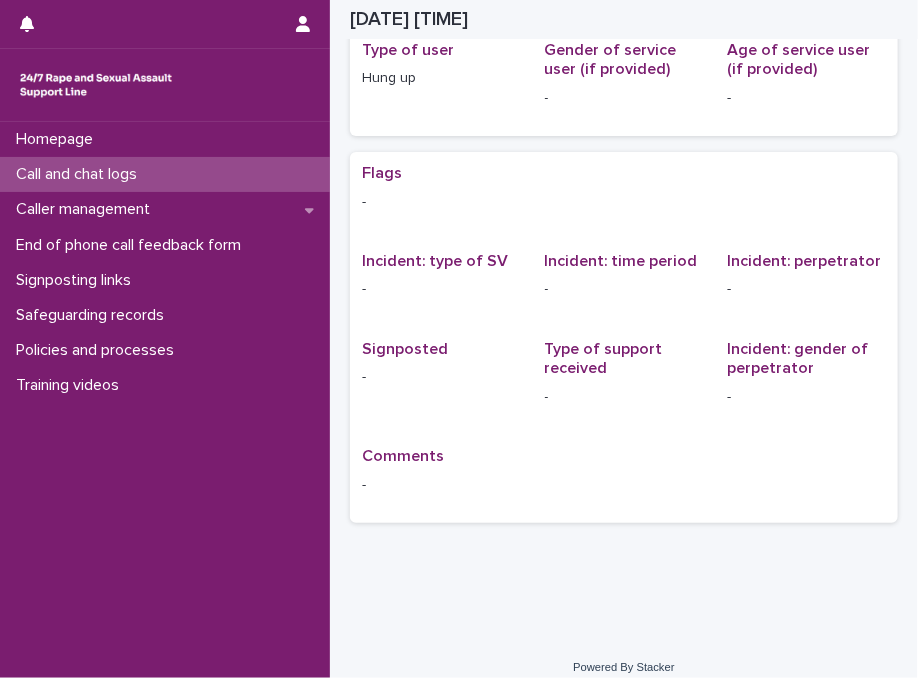 scroll, scrollTop: 0, scrollLeft: 0, axis: both 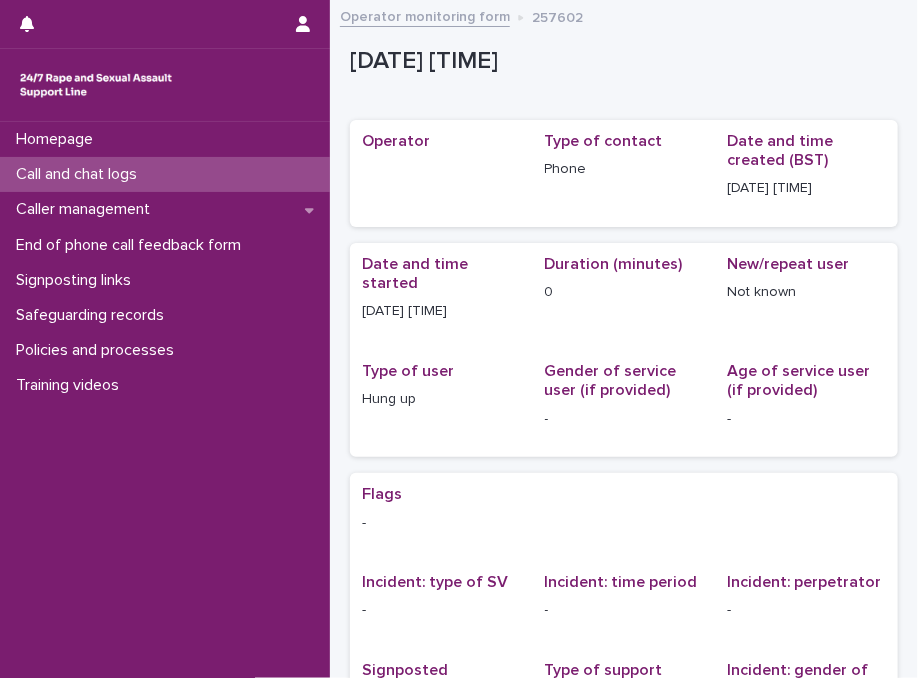 click on "Call and chat logs" at bounding box center [165, 174] 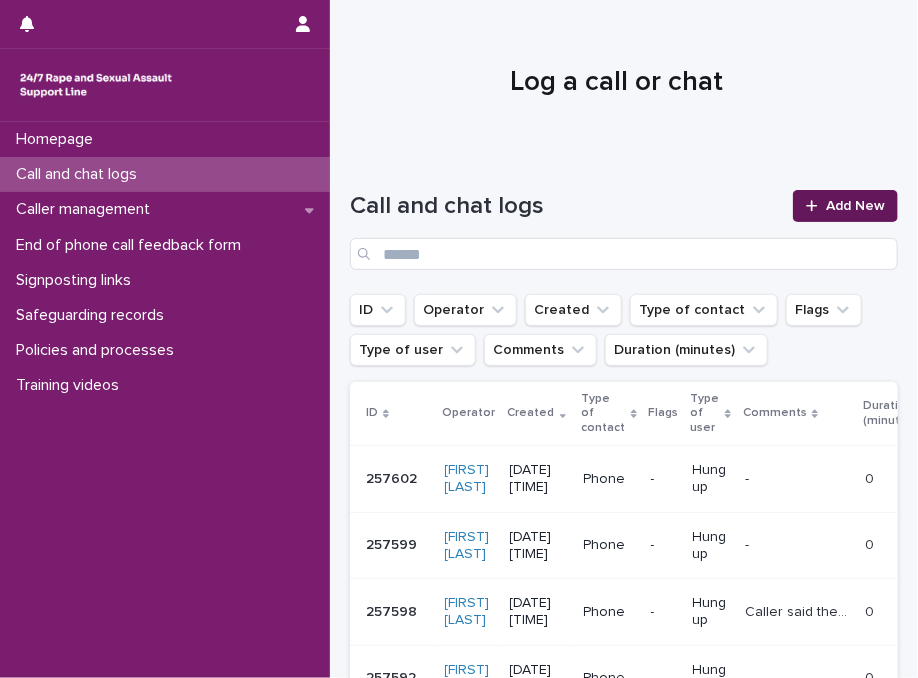 click on "Add New" at bounding box center [855, 206] 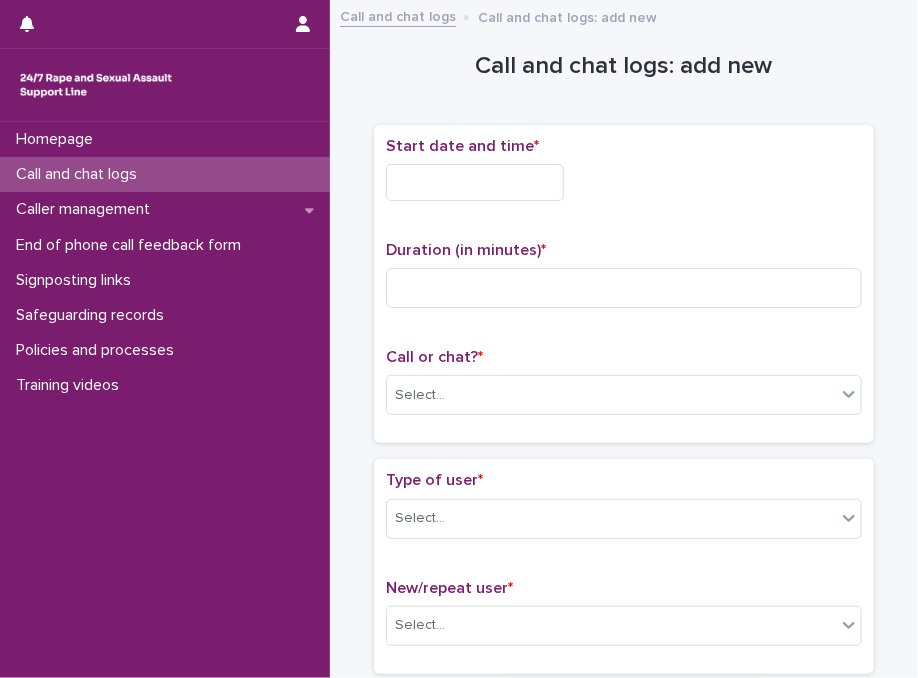 click at bounding box center (475, 182) 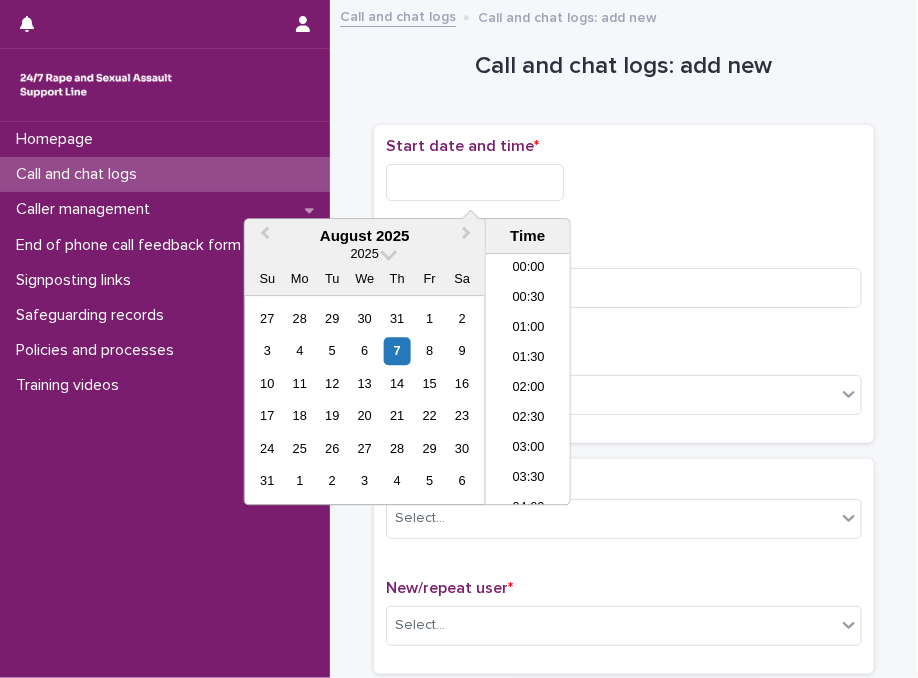scroll, scrollTop: 580, scrollLeft: 0, axis: vertical 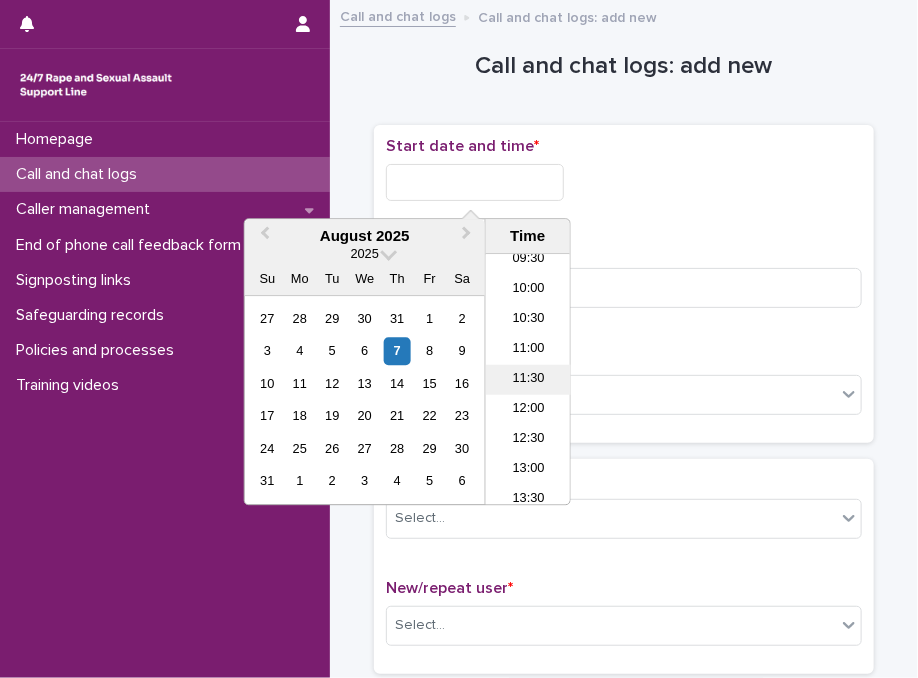 click on "11:30" at bounding box center [528, 380] 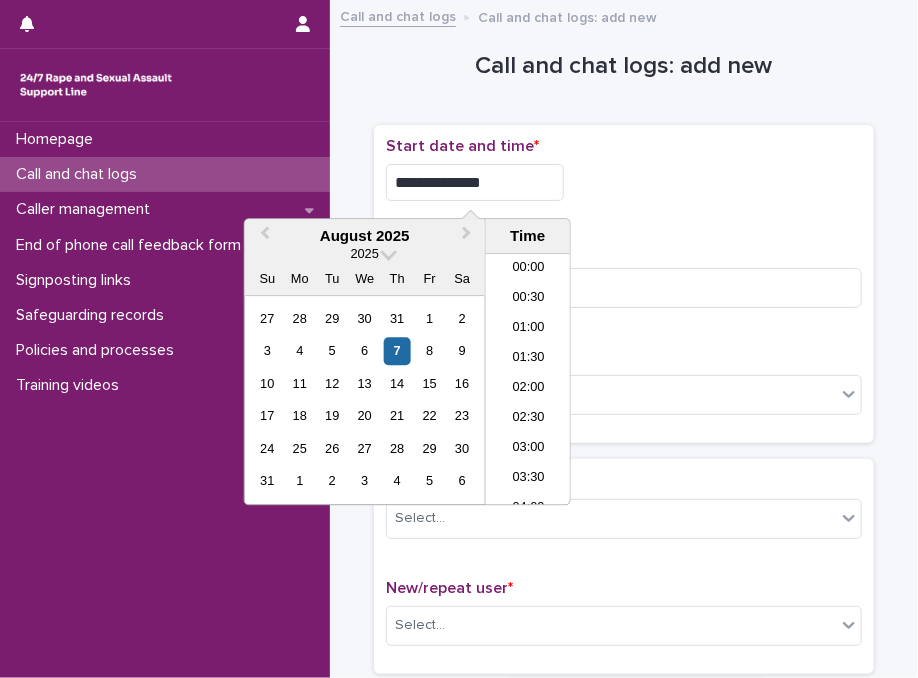 click on "**********" at bounding box center (475, 182) 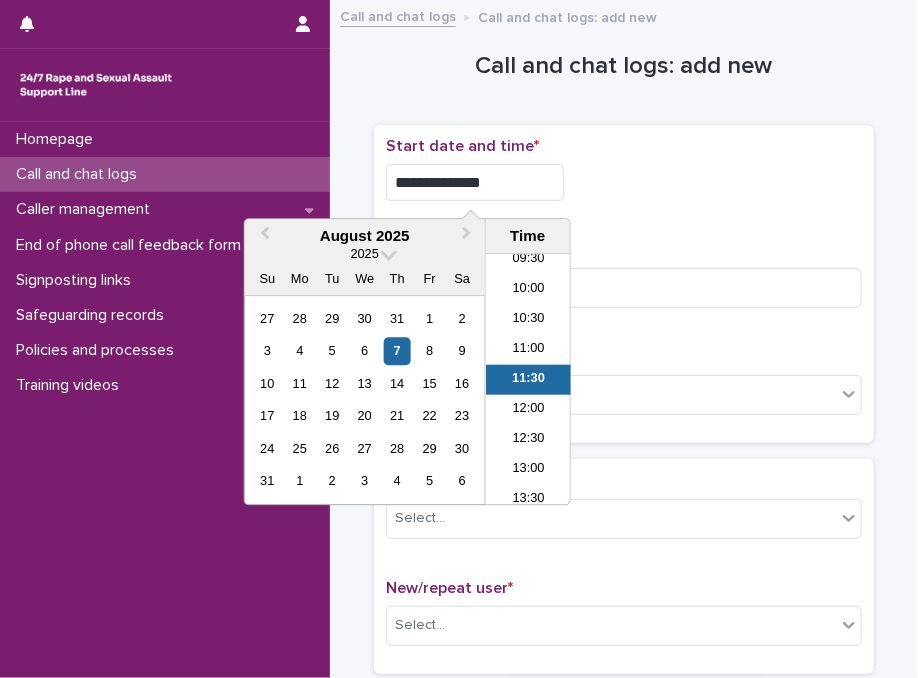 click on "**********" at bounding box center (475, 182) 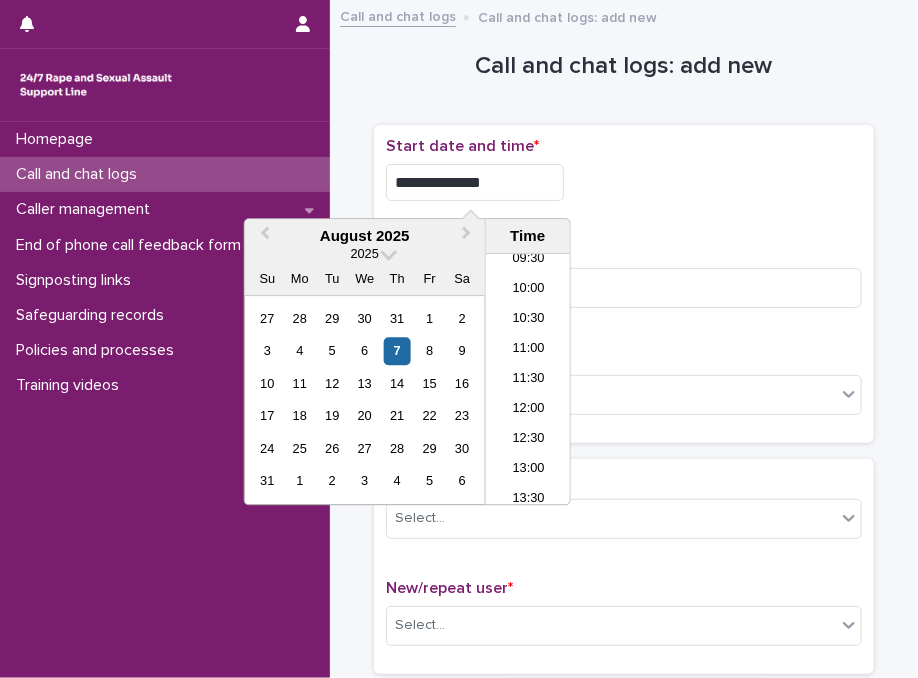 type on "**********" 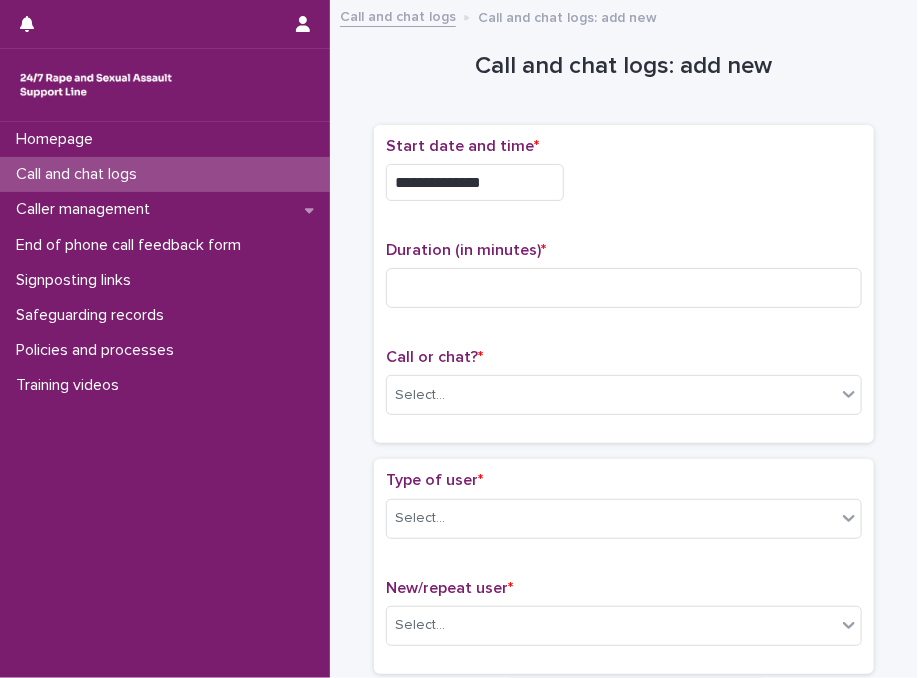 click on "**********" at bounding box center [624, 284] 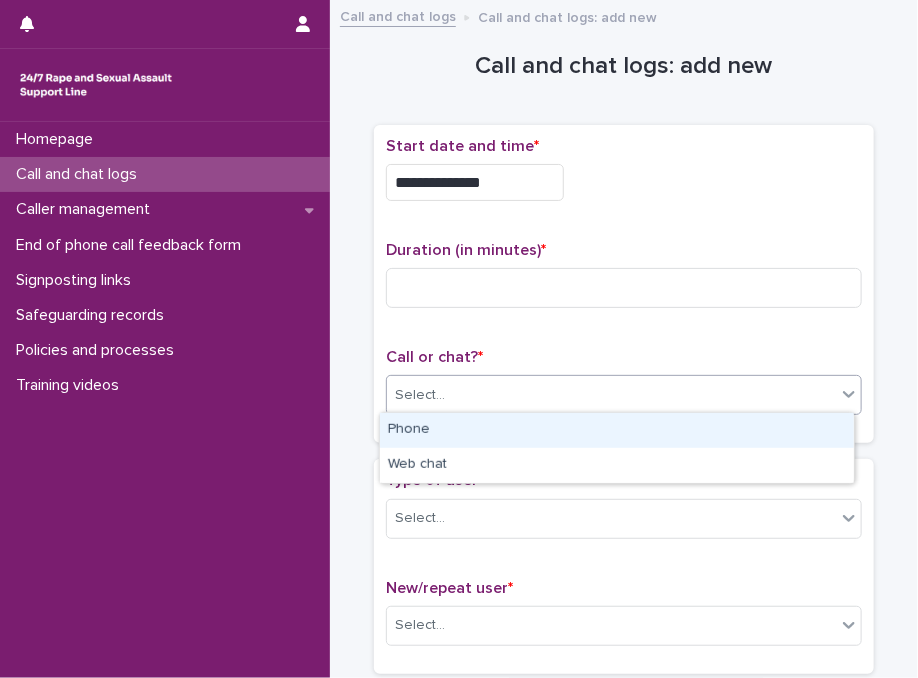 drag, startPoint x: 468, startPoint y: 396, endPoint x: 461, endPoint y: 423, distance: 27.89265 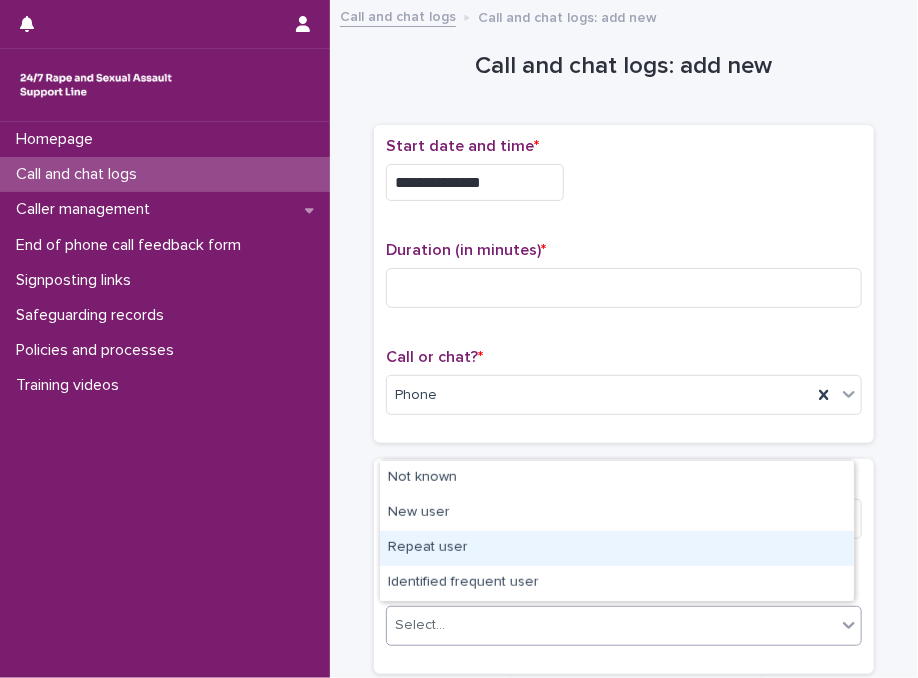 drag, startPoint x: 425, startPoint y: 612, endPoint x: 434, endPoint y: 559, distance: 53.75872 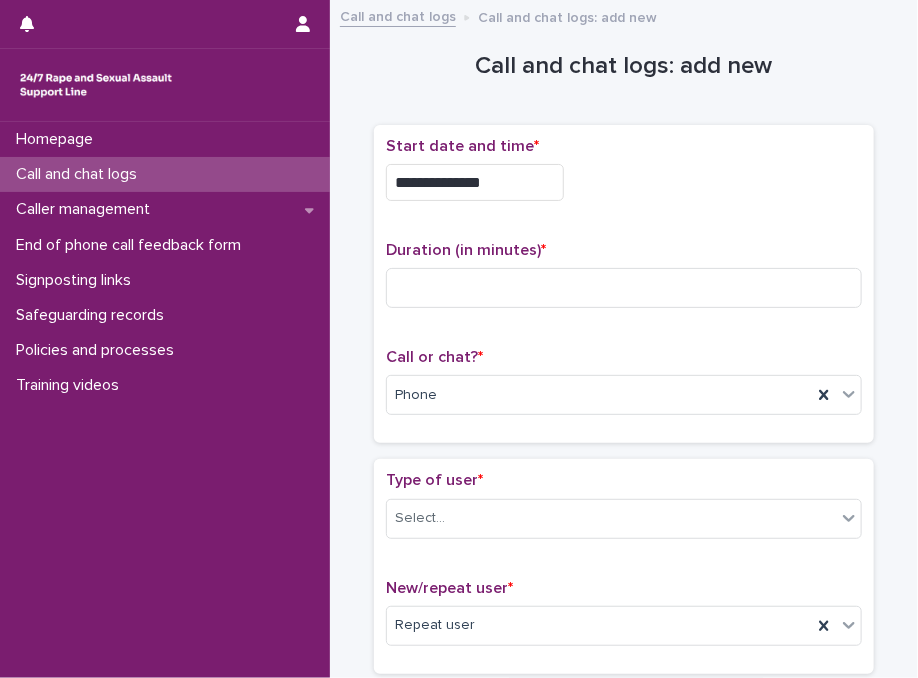 click on "**********" at bounding box center [624, 177] 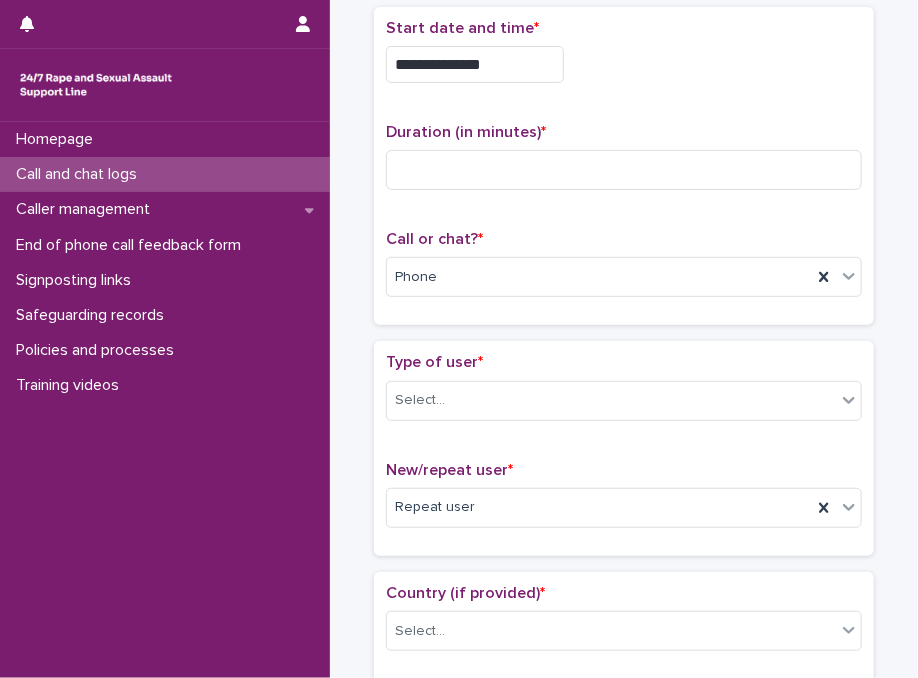 scroll, scrollTop: 200, scrollLeft: 0, axis: vertical 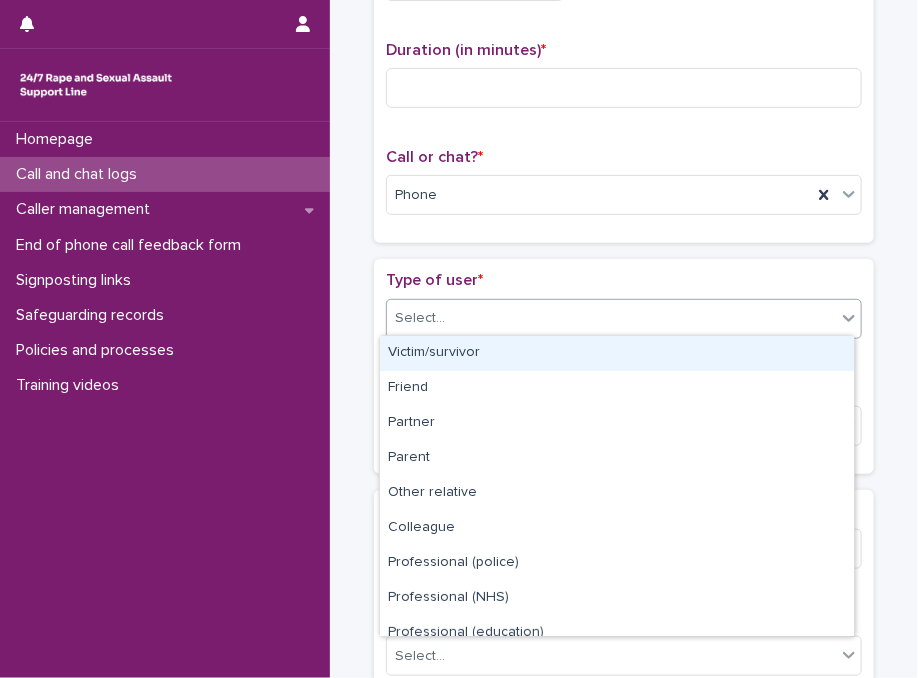 click on "Select..." at bounding box center (420, 318) 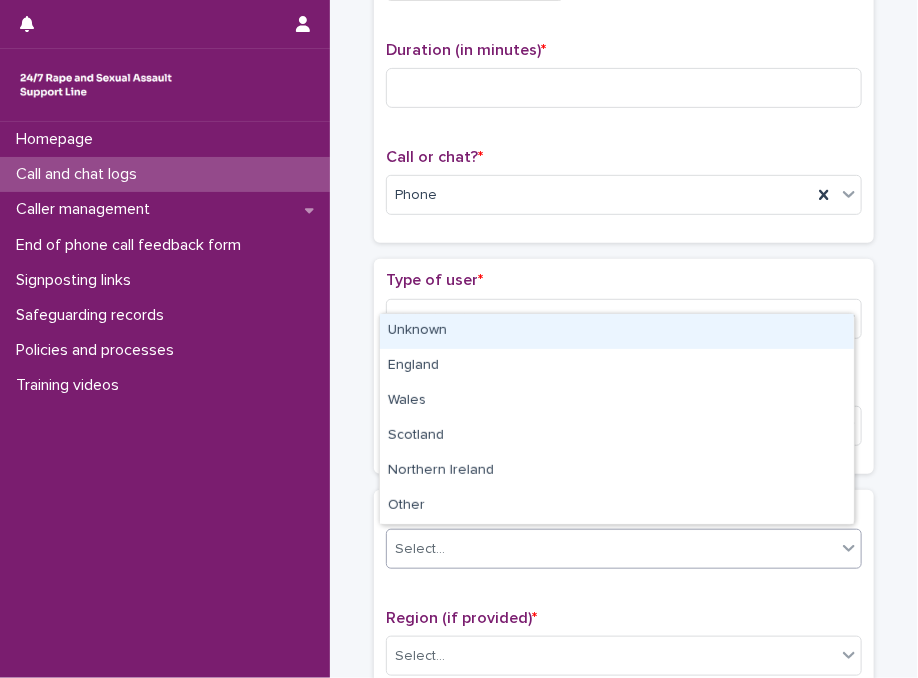 click on "**********" at bounding box center [459, 339] 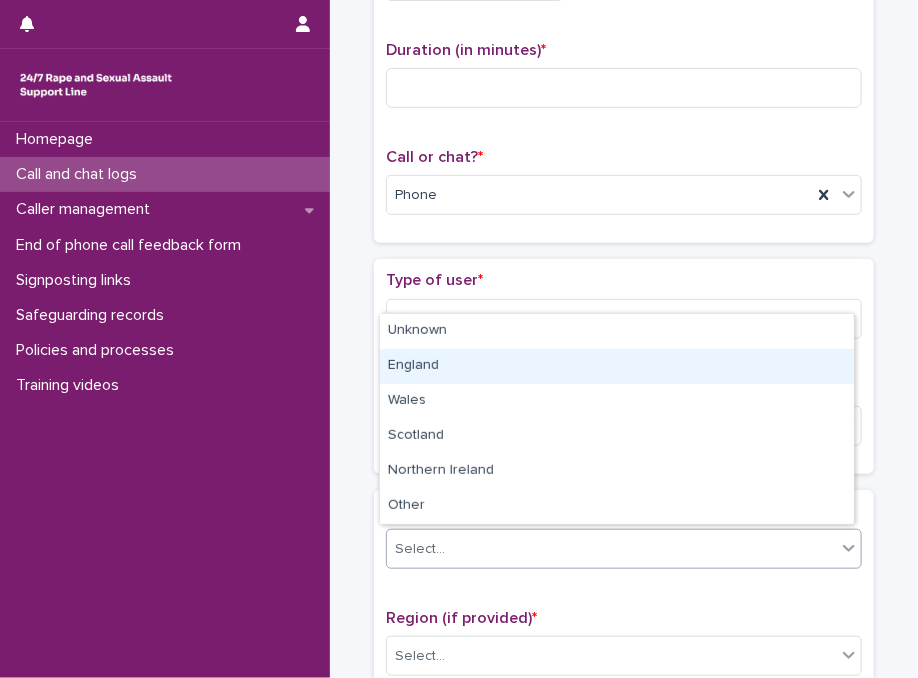 click on "England" at bounding box center (617, 366) 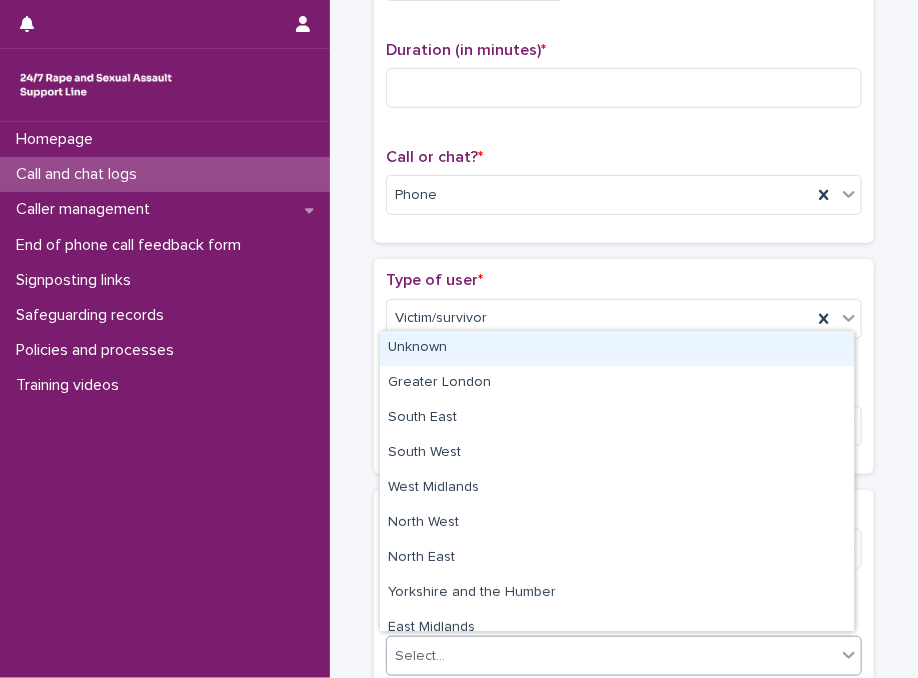 click on "Select..." at bounding box center (420, 656) 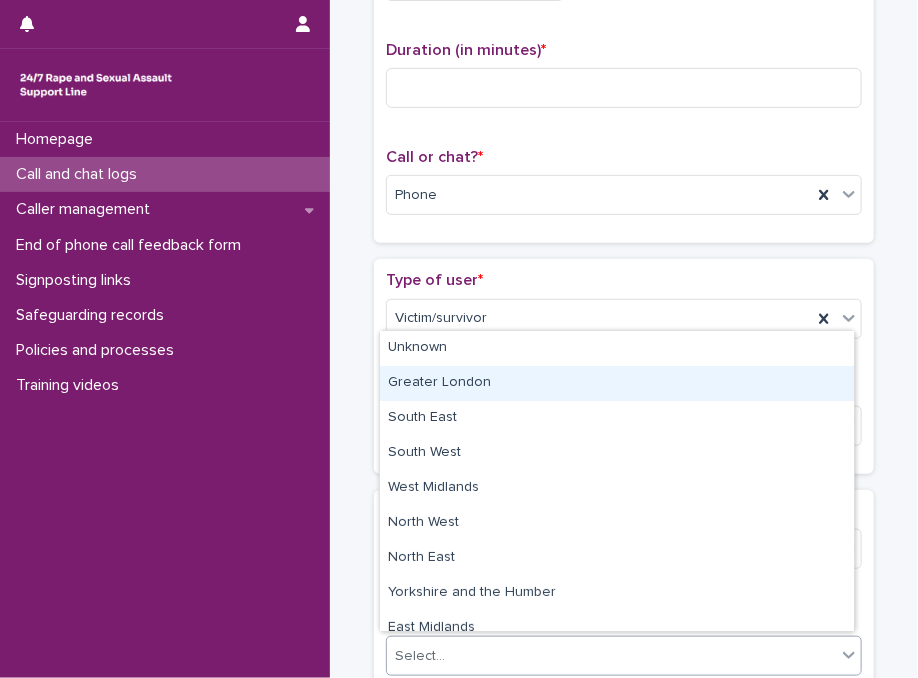 click on "Greater London" at bounding box center [617, 383] 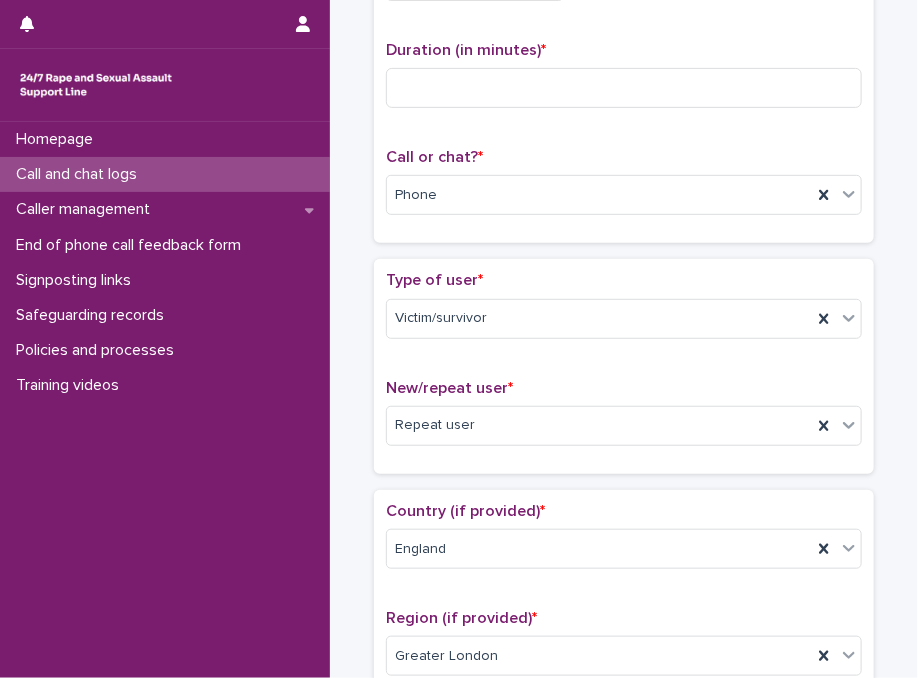 click on "Type of user * Victim/survivor New/repeat user * Repeat user" at bounding box center [624, 366] 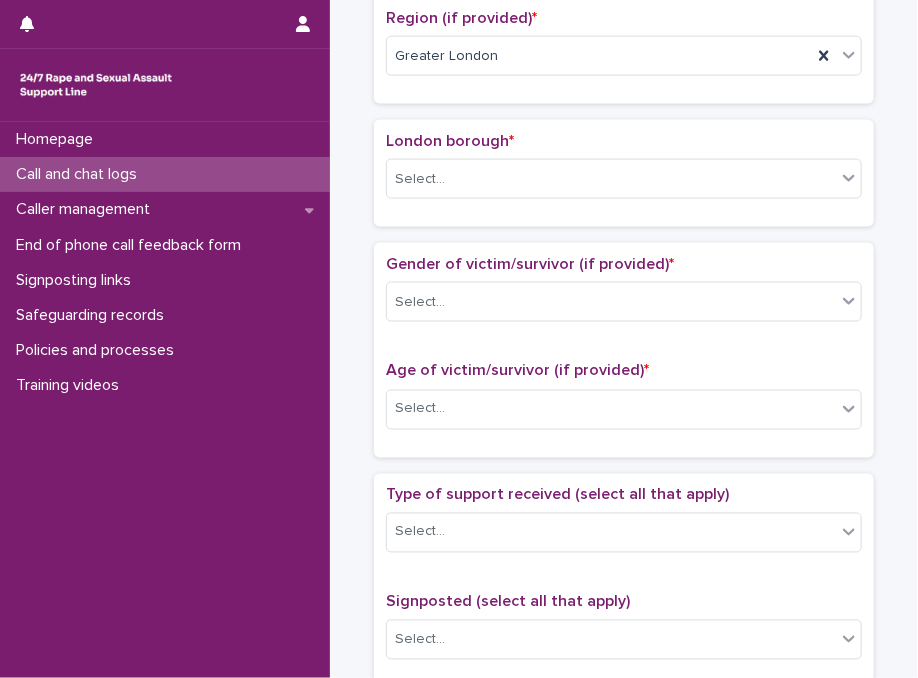 scroll, scrollTop: 840, scrollLeft: 0, axis: vertical 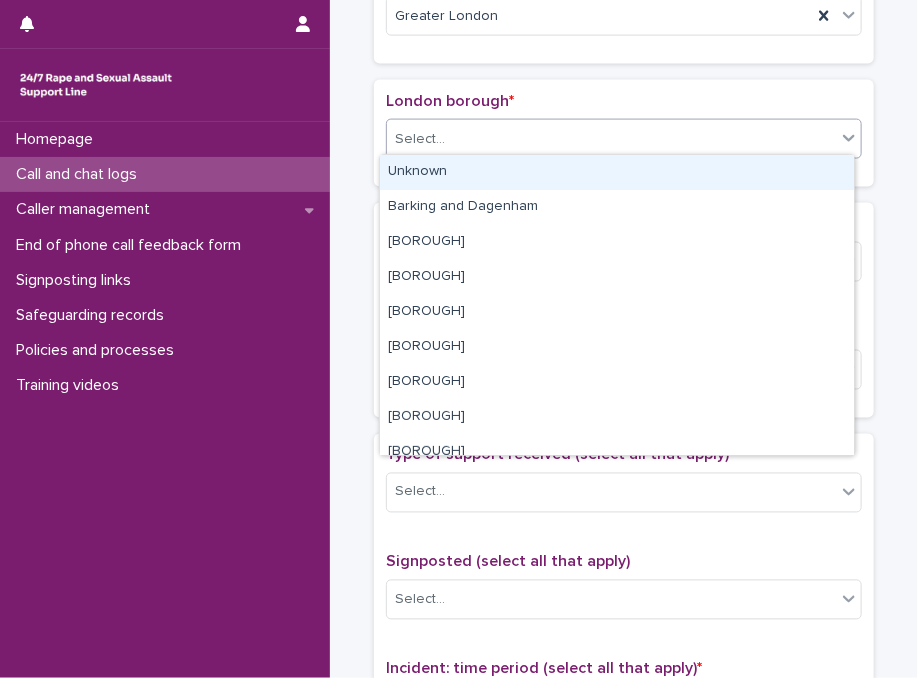 click on "Select..." at bounding box center [611, 139] 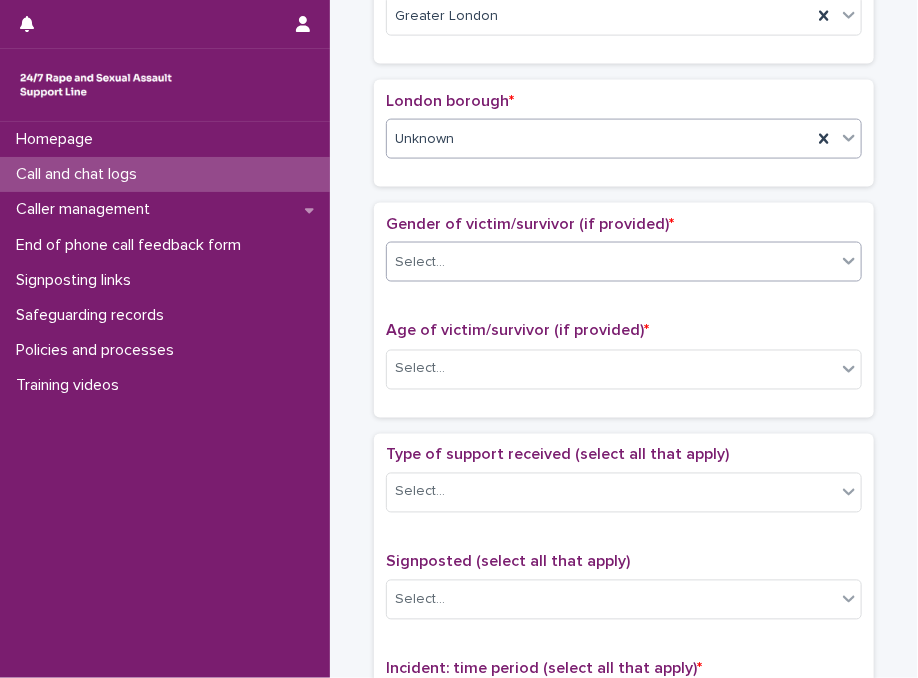 click at bounding box center [448, 262] 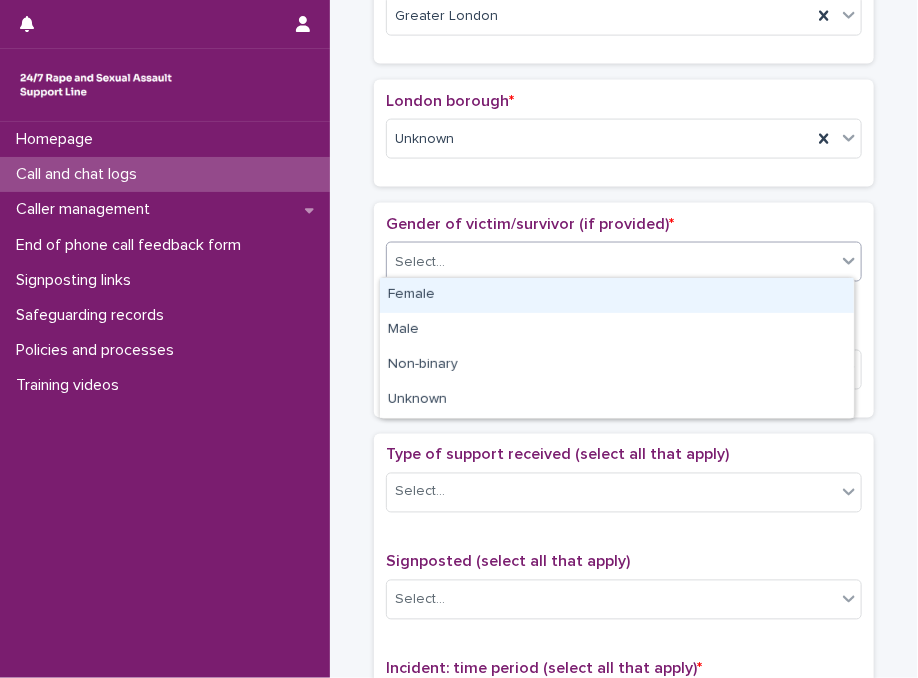 click on "Female" at bounding box center [617, 295] 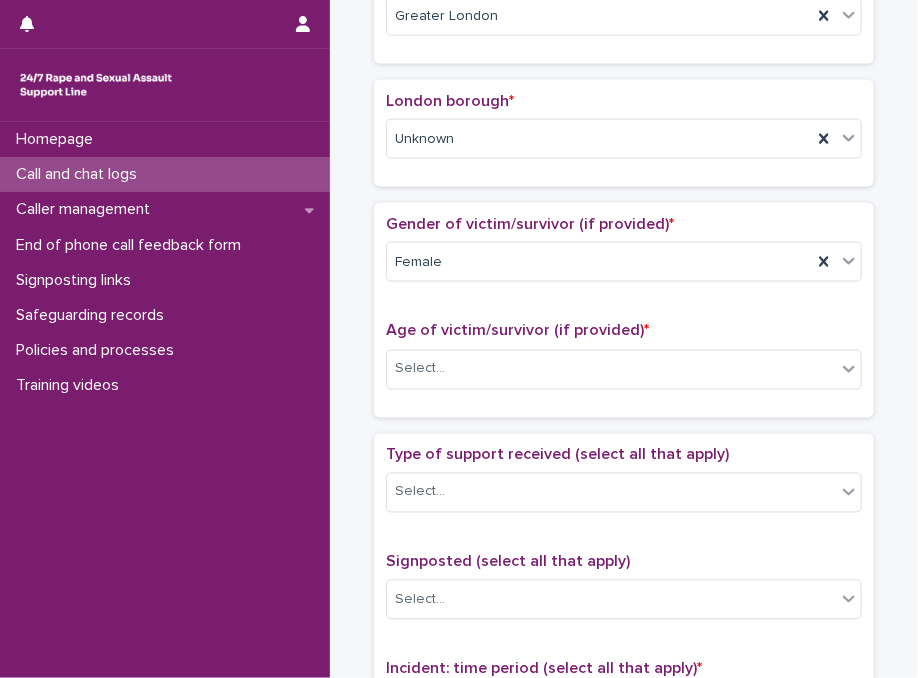 click on "Type of support received (select all that apply) Select..." at bounding box center [624, 487] 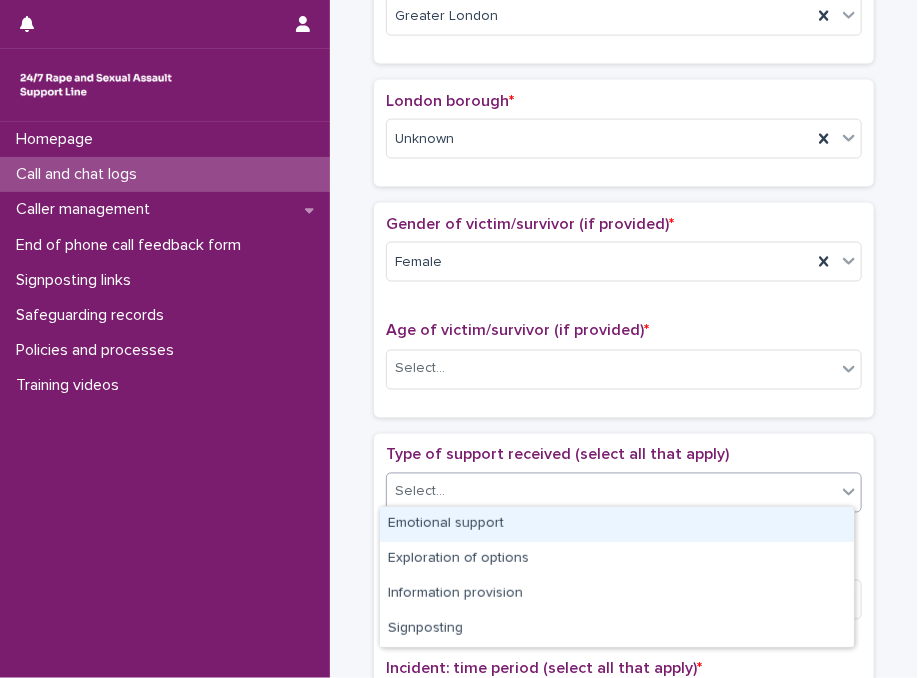 click on "Select..." at bounding box center (611, 492) 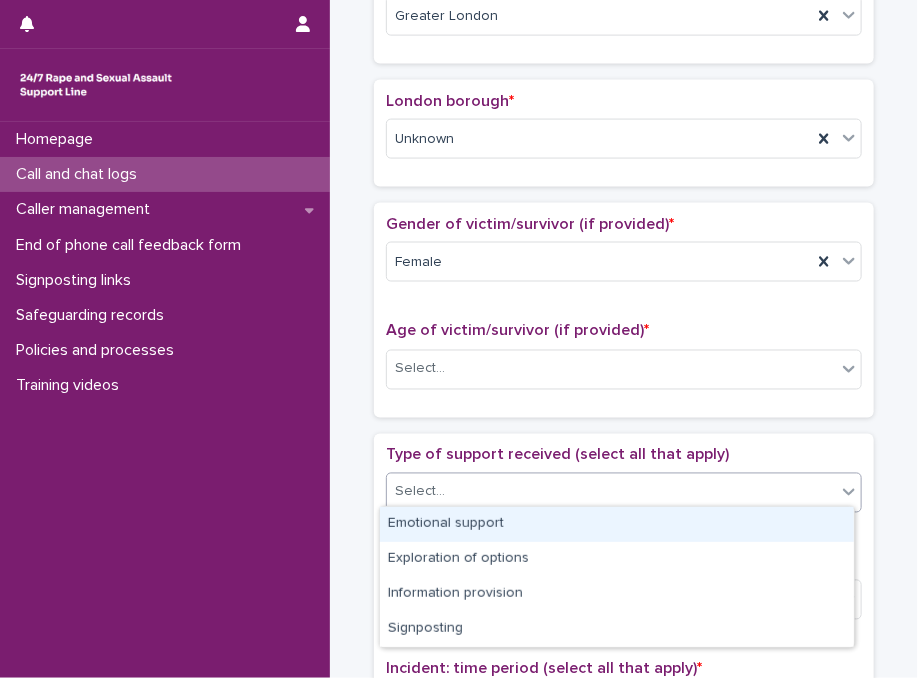 click on "Select..." at bounding box center (611, 492) 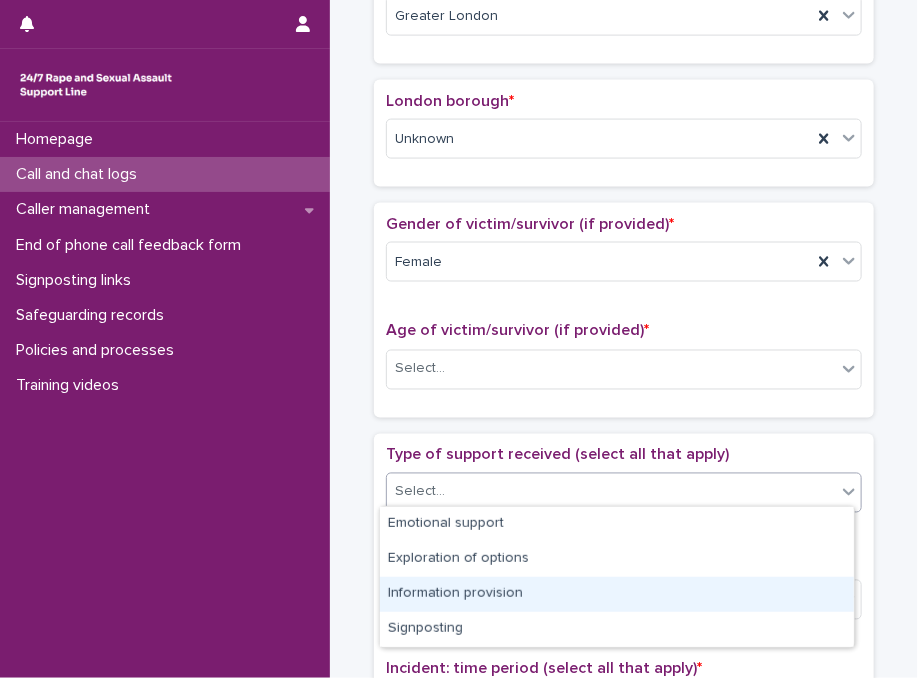 click on "Information provision" at bounding box center [617, 594] 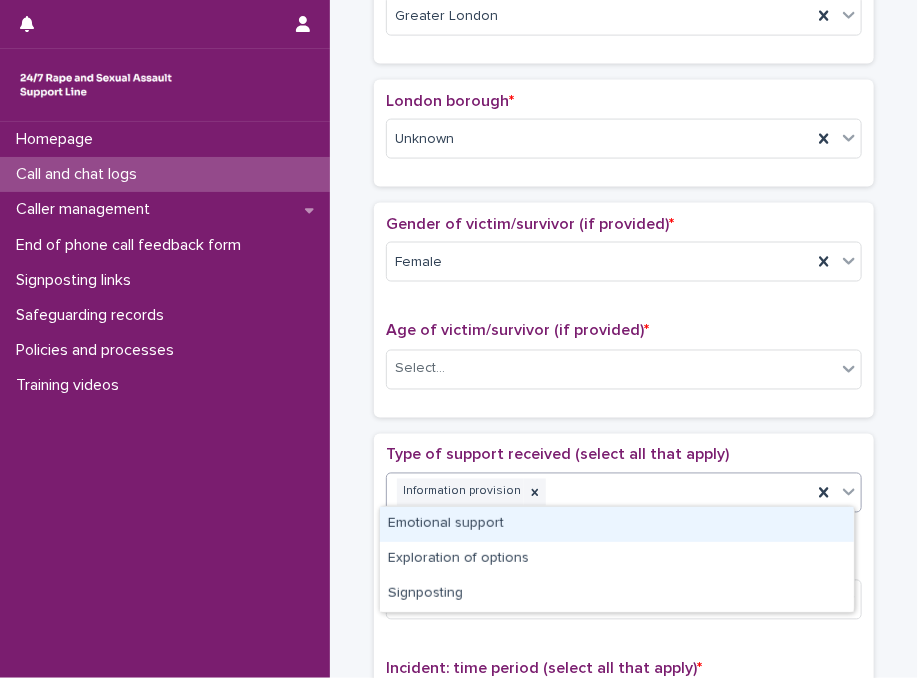 drag, startPoint x: 603, startPoint y: 487, endPoint x: 527, endPoint y: 527, distance: 85.883644 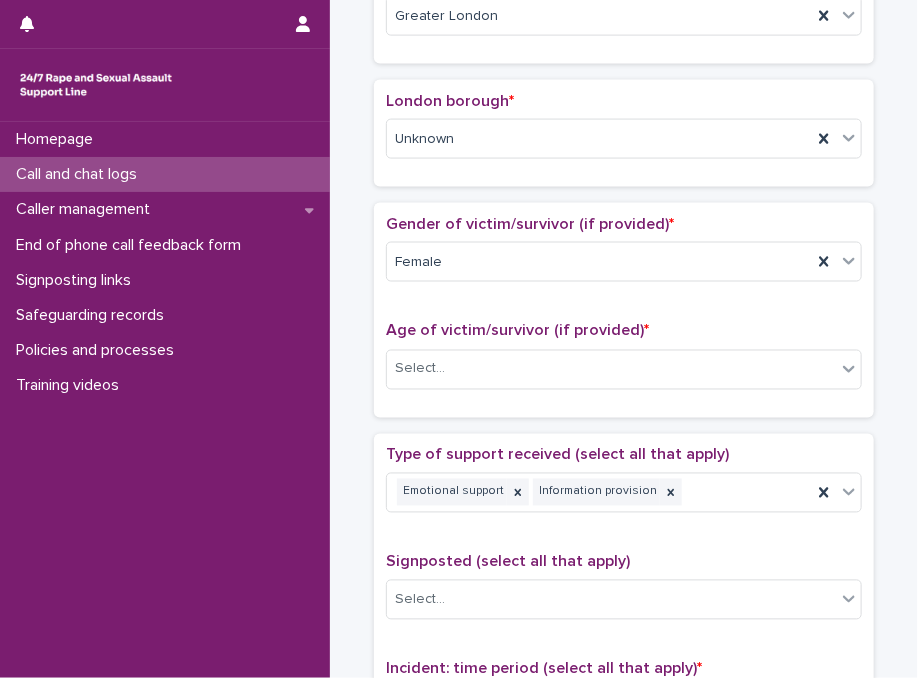click on "Type of support received (select all that apply) Emotional support Information provision Signposted (select all that apply) Select... Incident: time period (select all that apply) * Select... Incident: type of SV (select all that apply) * Select... Incident: perpetrator (select all that apply) * Select... Incident: gender of perpetrator (select all that apply) * Select... Flags Select... Comments" at bounding box center [624, 864] 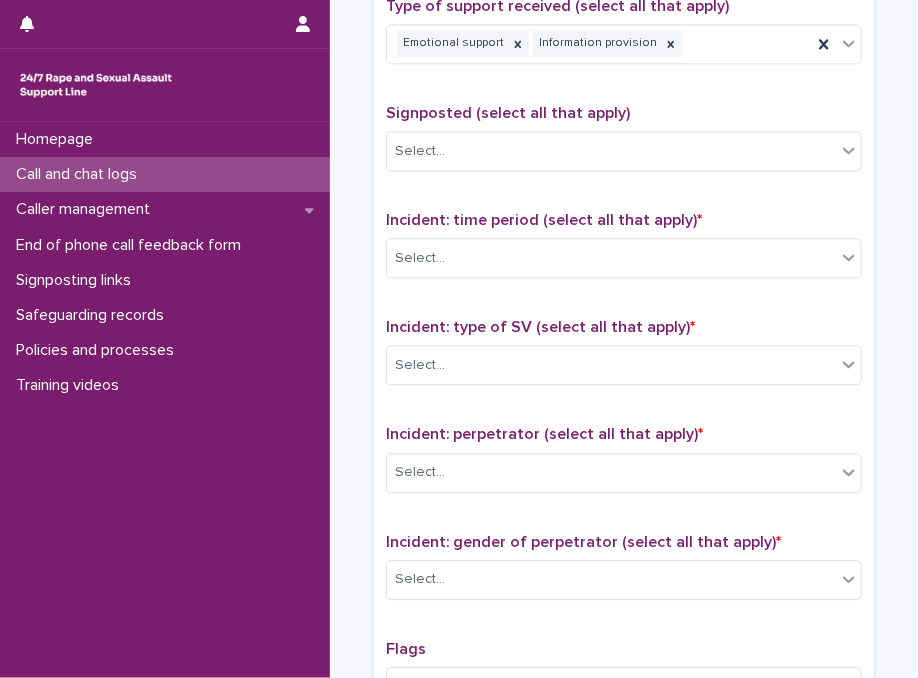 scroll, scrollTop: 1320, scrollLeft: 0, axis: vertical 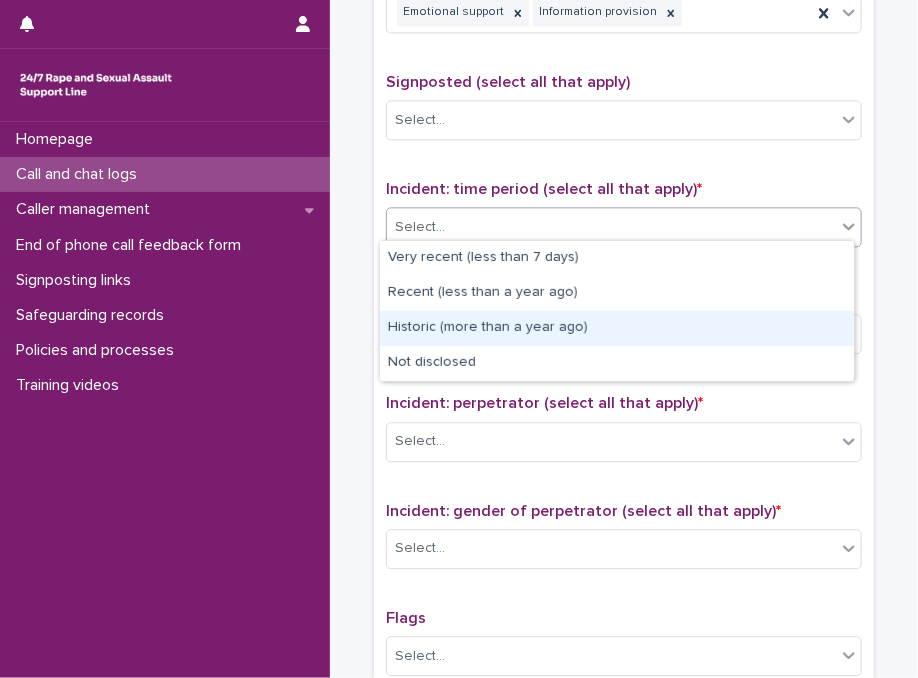 drag, startPoint x: 477, startPoint y: 220, endPoint x: 469, endPoint y: 332, distance: 112.28535 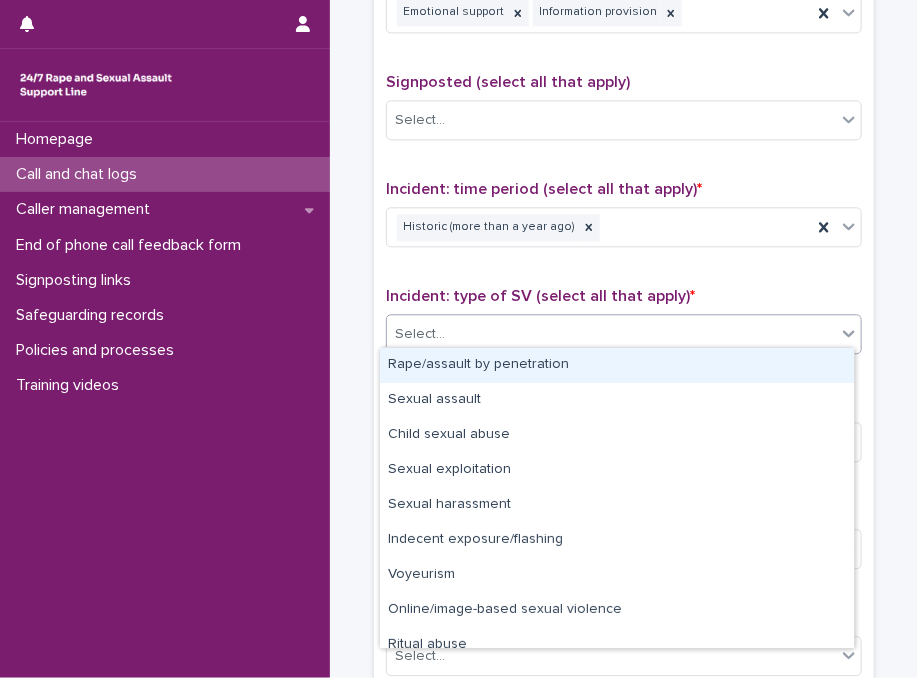 click on "Select..." at bounding box center (611, 334) 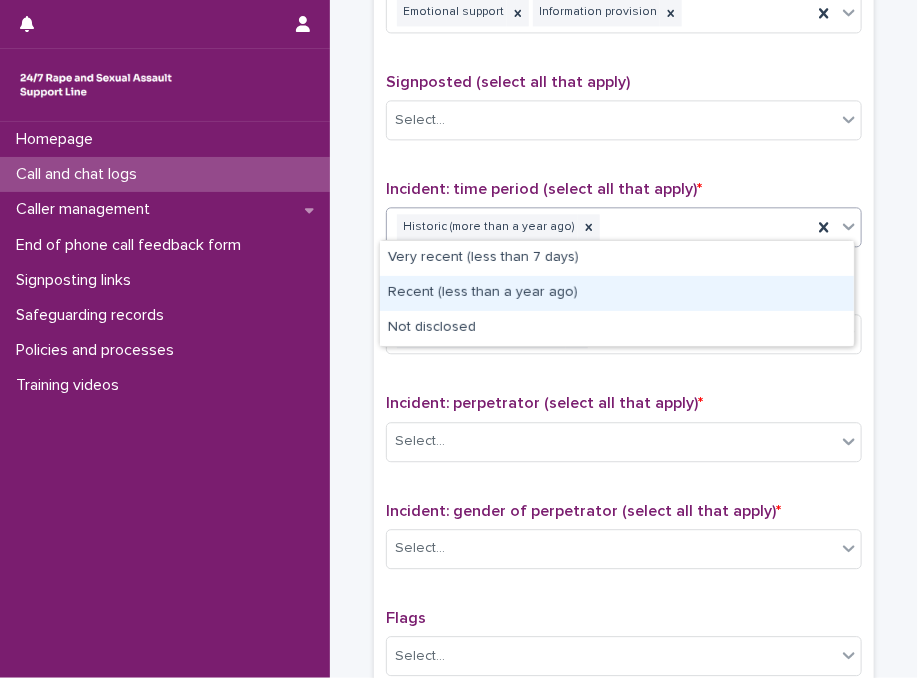 drag, startPoint x: 665, startPoint y: 235, endPoint x: 609, endPoint y: 289, distance: 77.7946 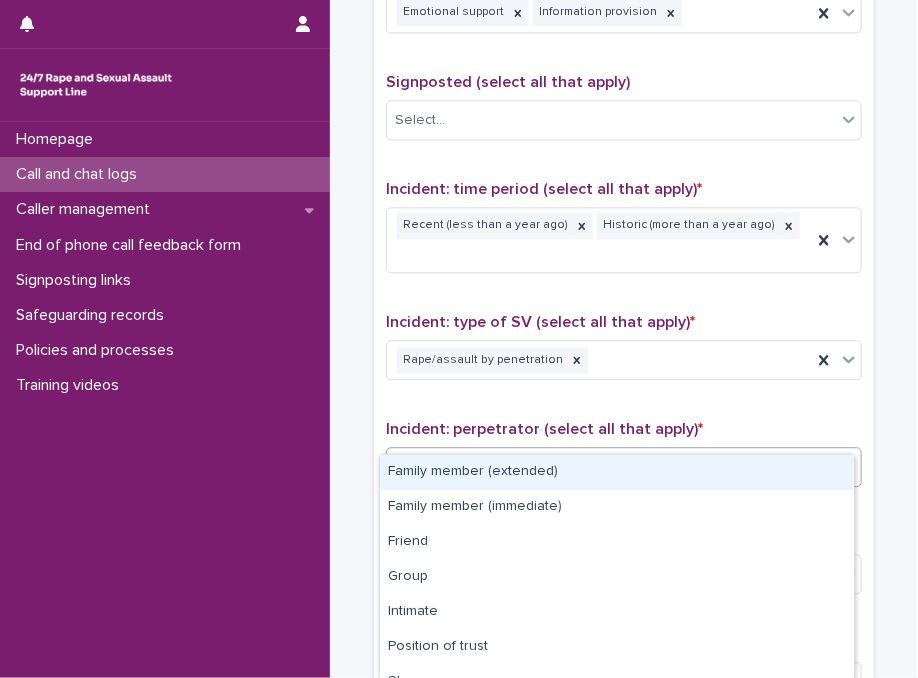 click on "Select..." at bounding box center [611, 467] 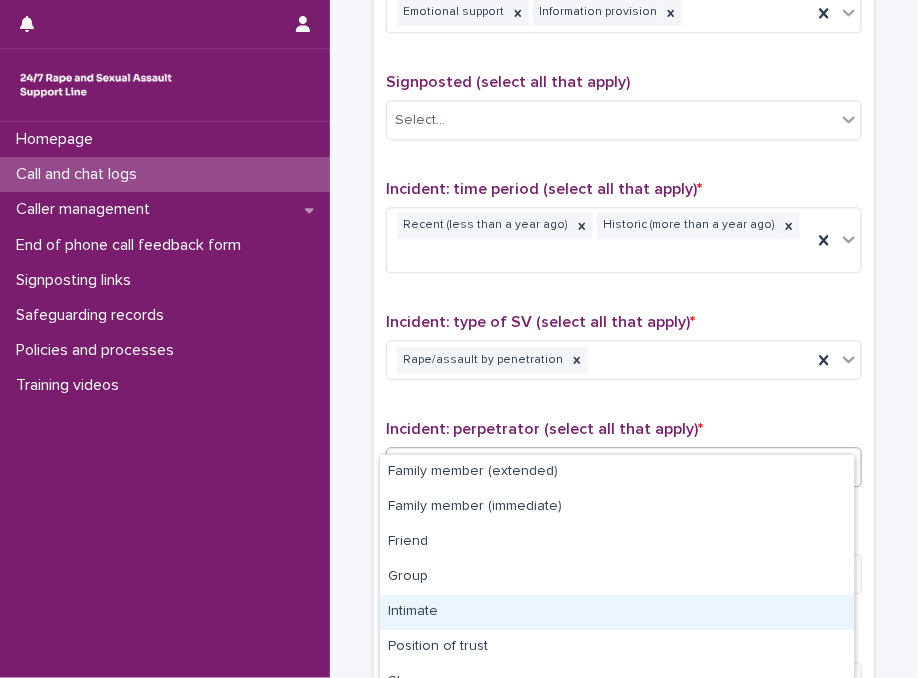 click on "Intimate" at bounding box center [617, 612] 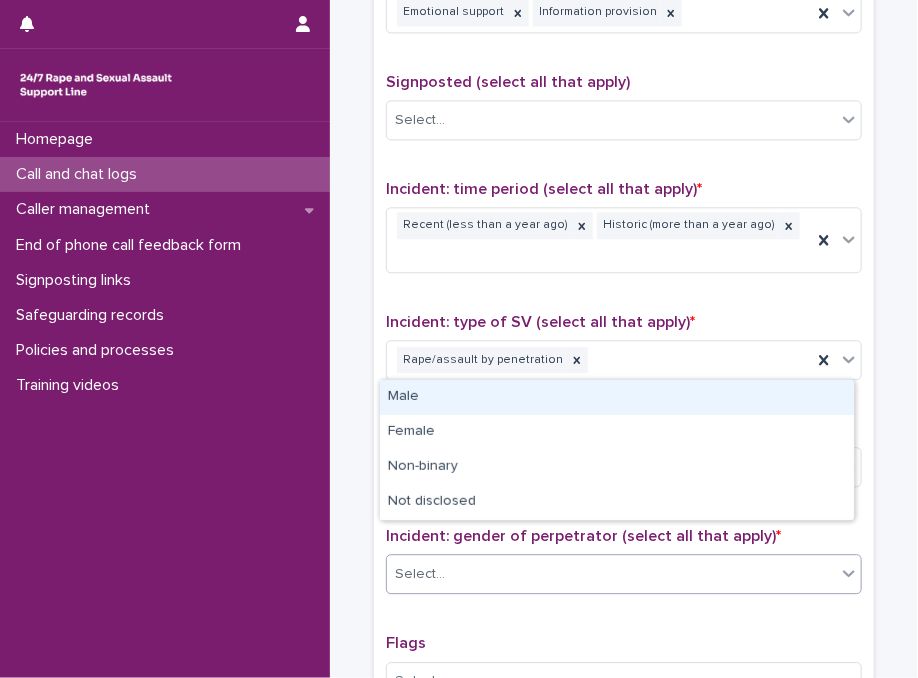 drag, startPoint x: 433, startPoint y: 528, endPoint x: 436, endPoint y: 399, distance: 129.03488 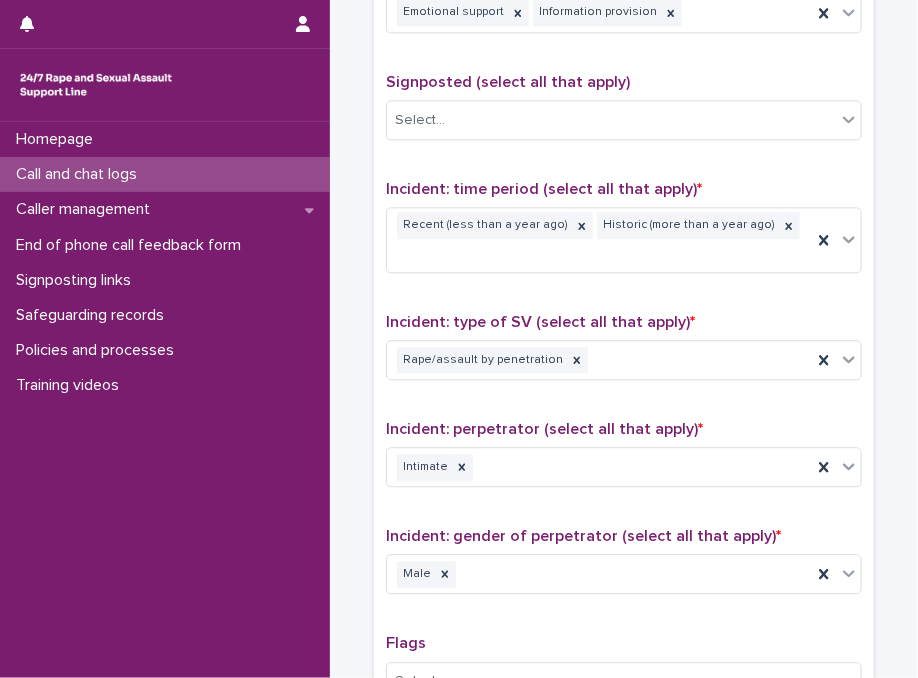 click on "Incident: perpetrator (select all that apply) *" at bounding box center [544, 429] 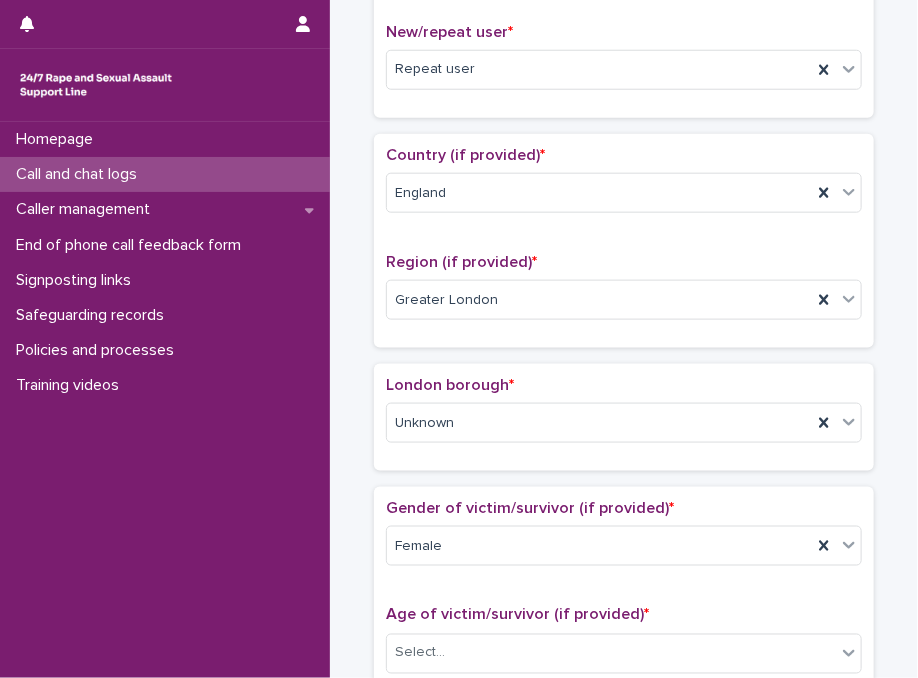 scroll, scrollTop: 480, scrollLeft: 0, axis: vertical 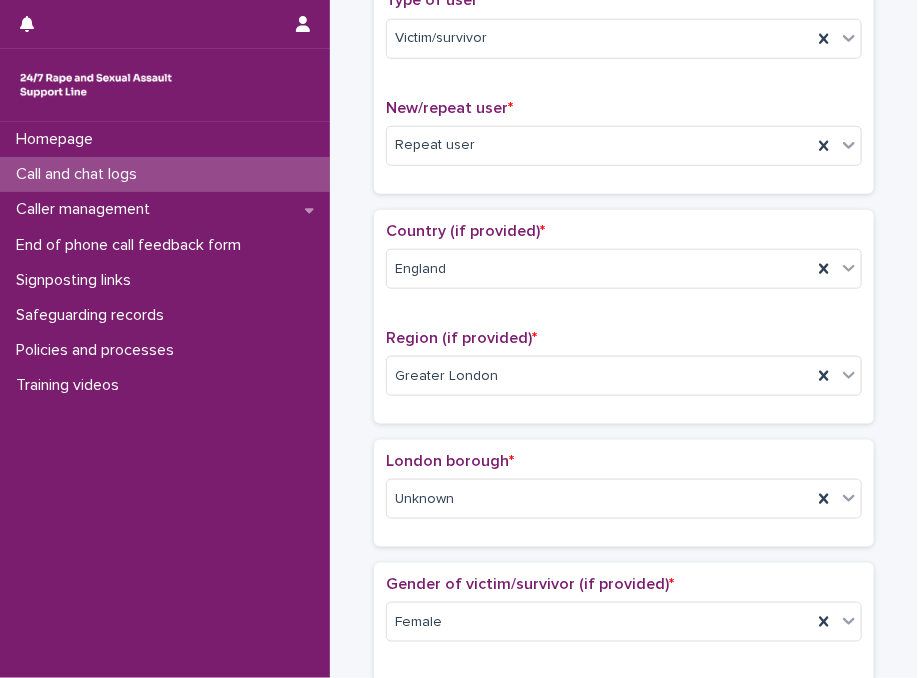 click on "London borough * Unknown" at bounding box center (624, 501) 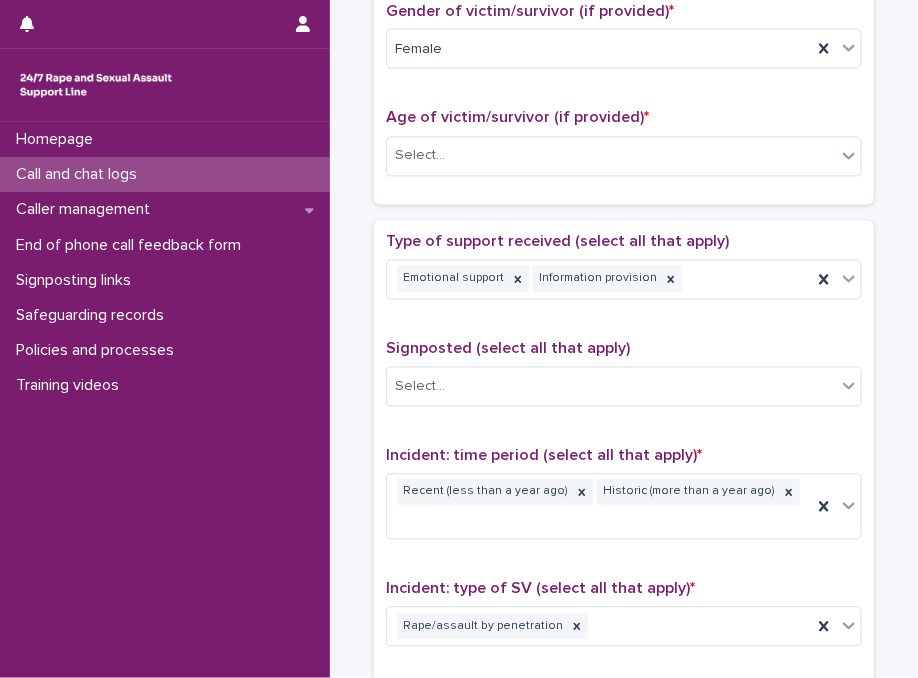 scroll, scrollTop: 1080, scrollLeft: 0, axis: vertical 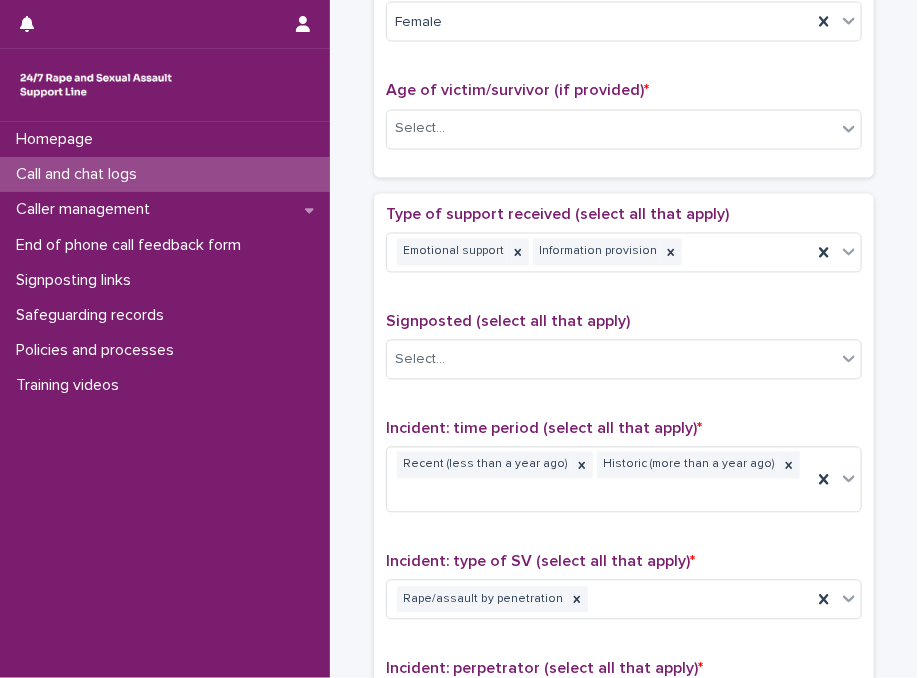click on "Signposted (select all that apply)" at bounding box center [624, 322] 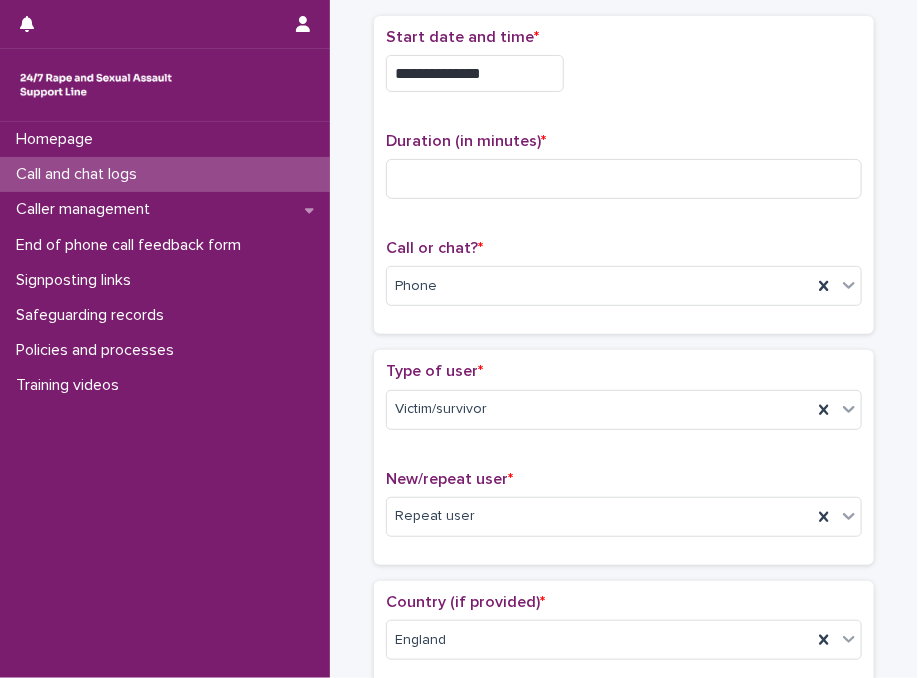 scroll, scrollTop: 0, scrollLeft: 0, axis: both 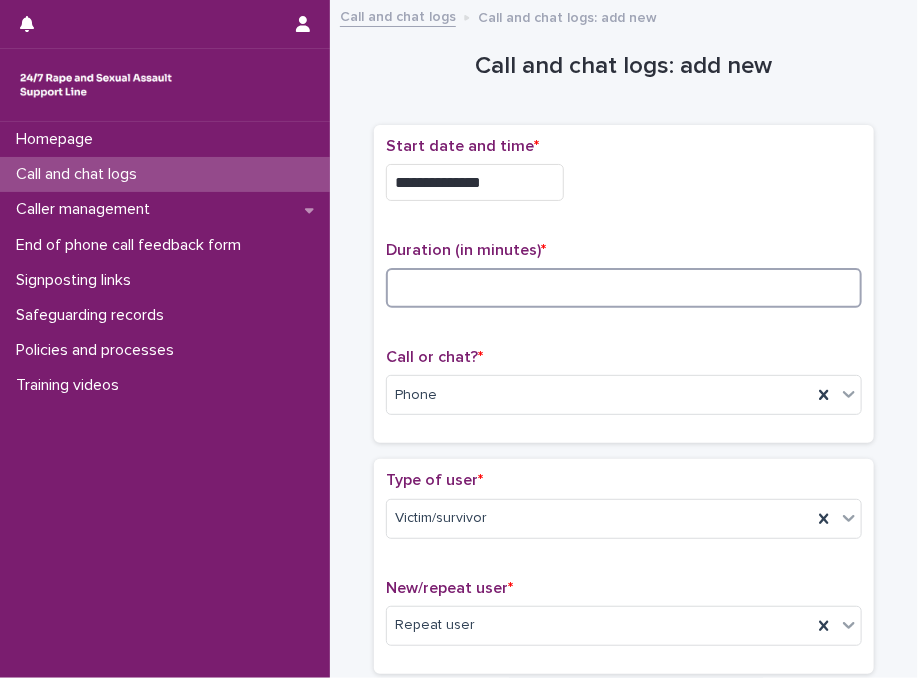 click at bounding box center [624, 288] 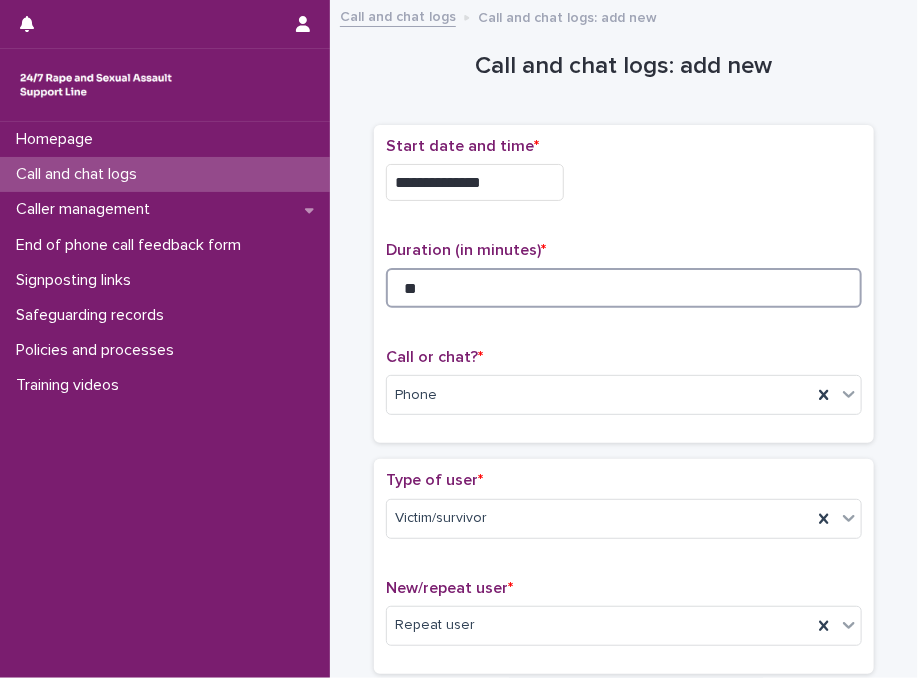 type on "**" 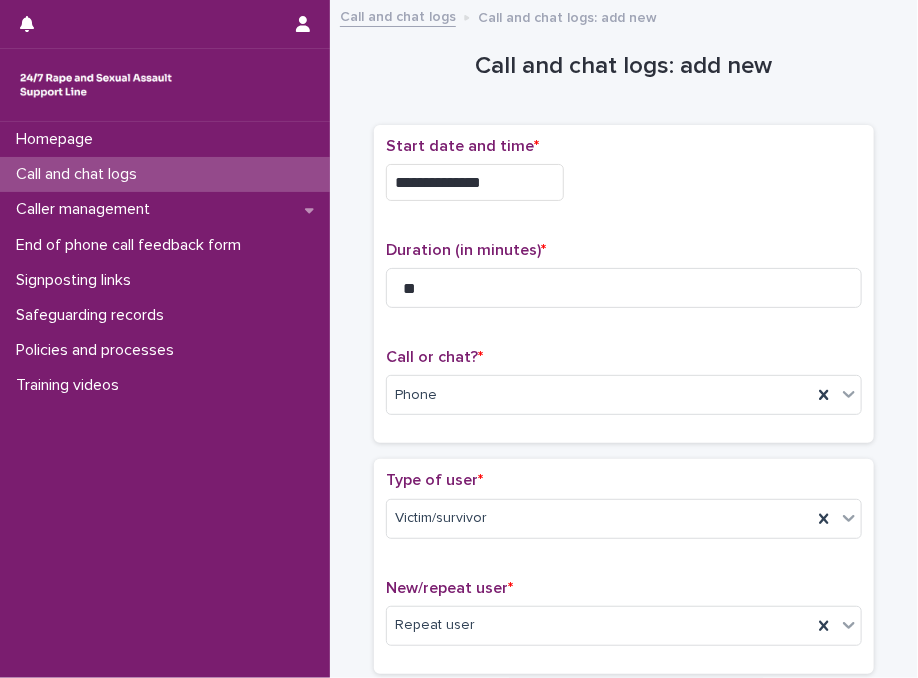 click on "**********" at bounding box center (624, 284) 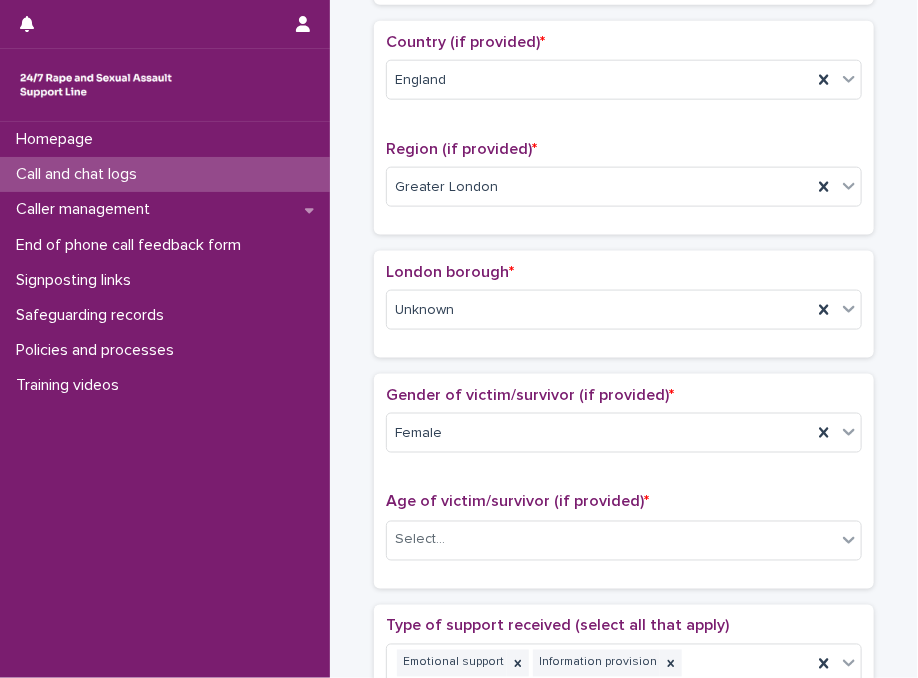 scroll, scrollTop: 800, scrollLeft: 0, axis: vertical 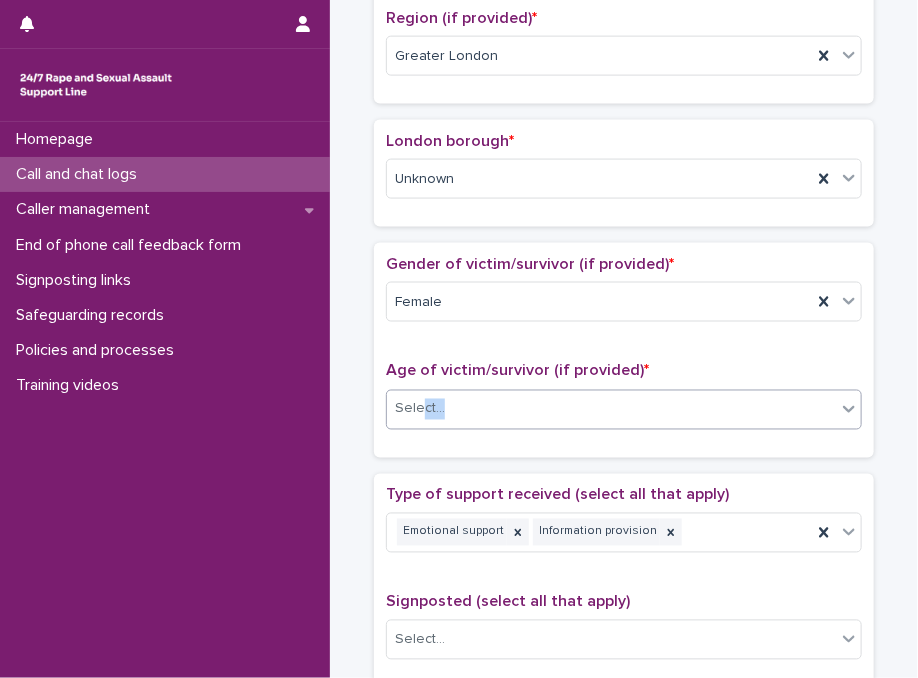drag, startPoint x: 417, startPoint y: 425, endPoint x: 472, endPoint y: 399, distance: 60.835846 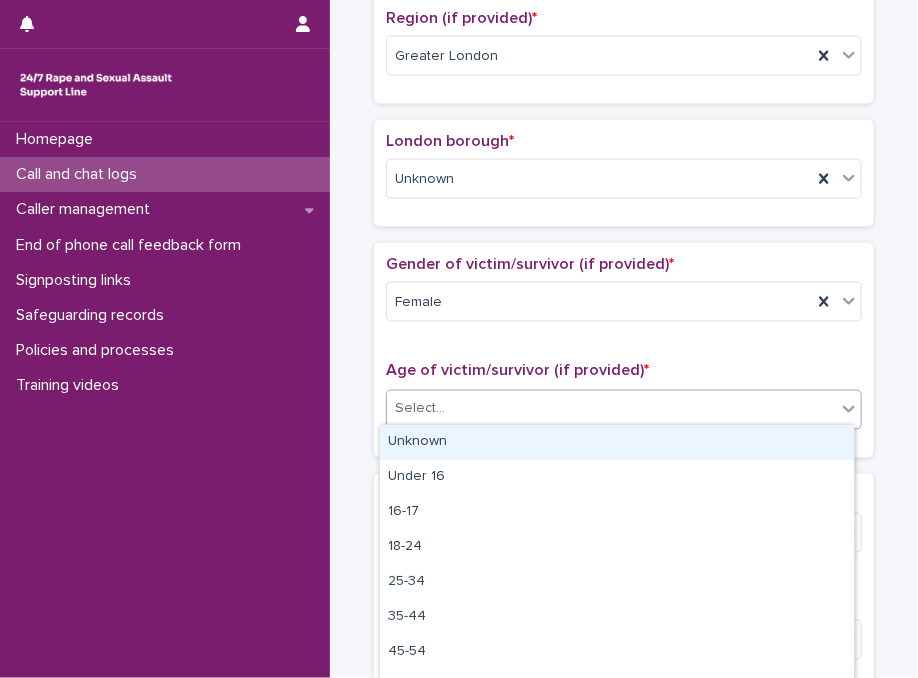click on "Select..." at bounding box center [611, 409] 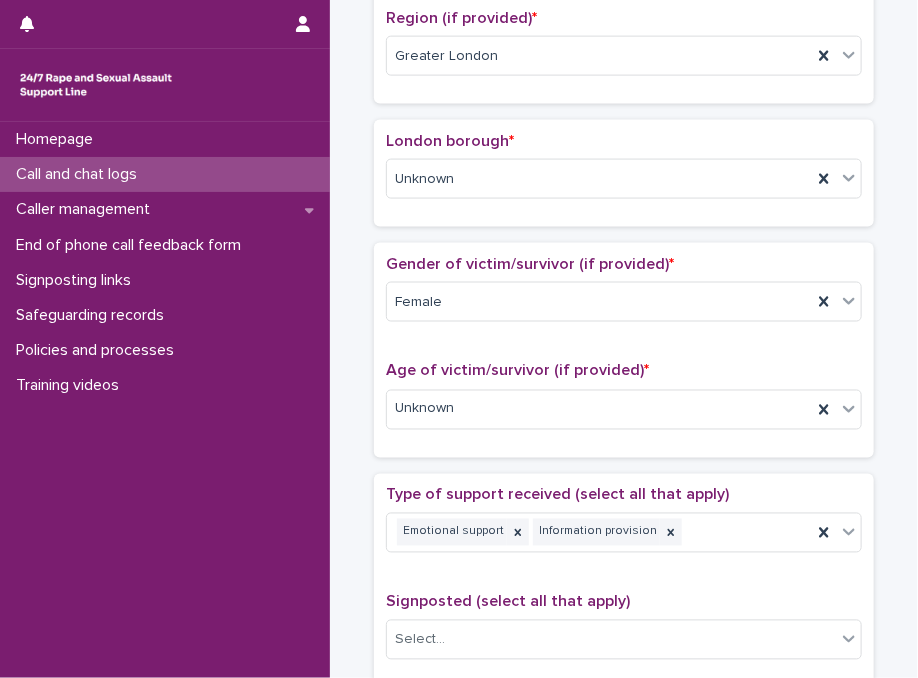 click on "Gender of victim/survivor (if provided) * Female Age of victim/survivor (if provided) * Unknown" at bounding box center [624, 350] 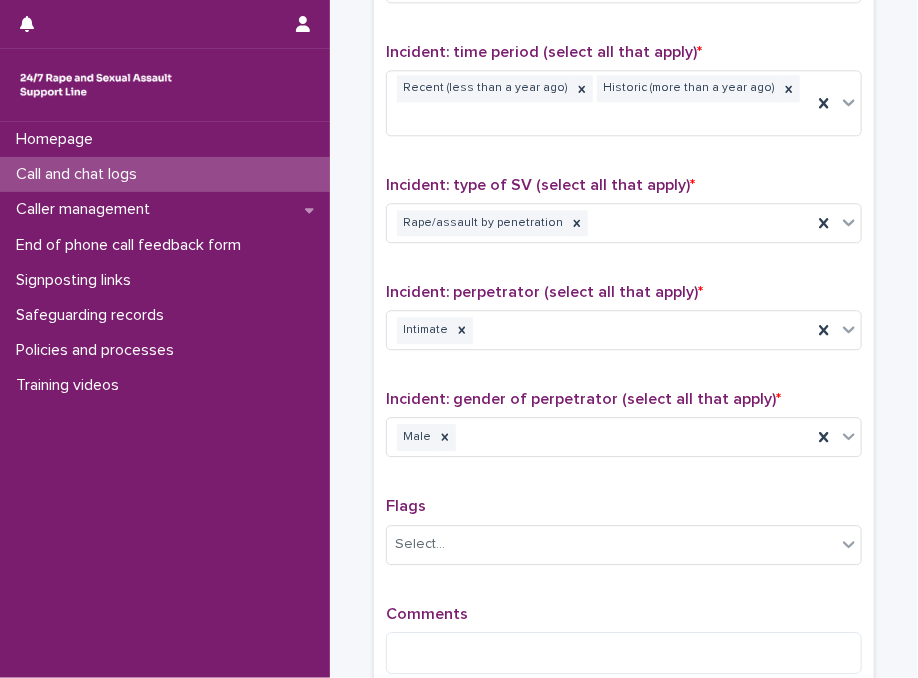 scroll, scrollTop: 1651, scrollLeft: 0, axis: vertical 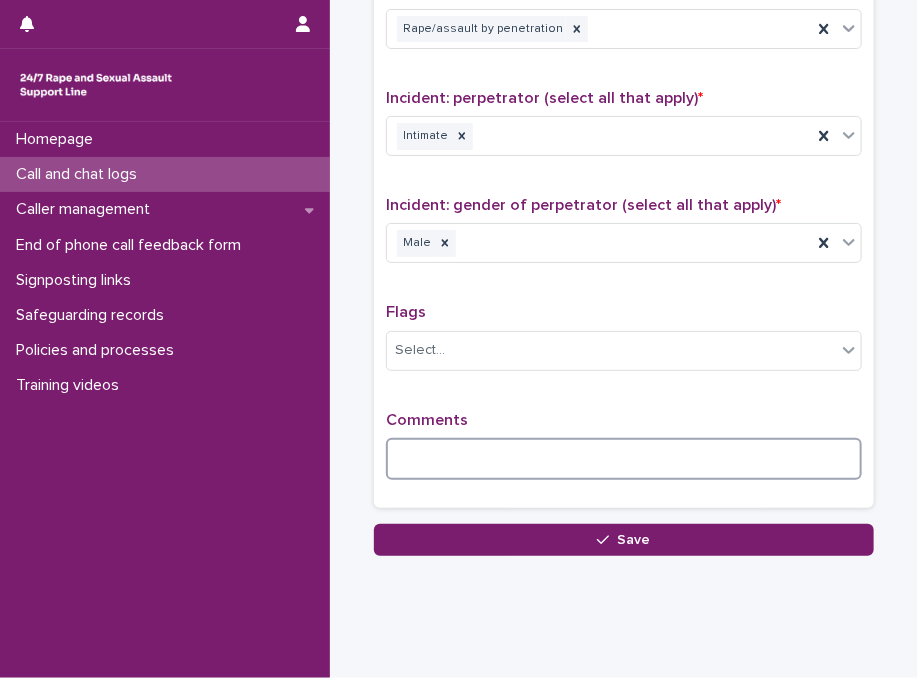 click at bounding box center (624, 459) 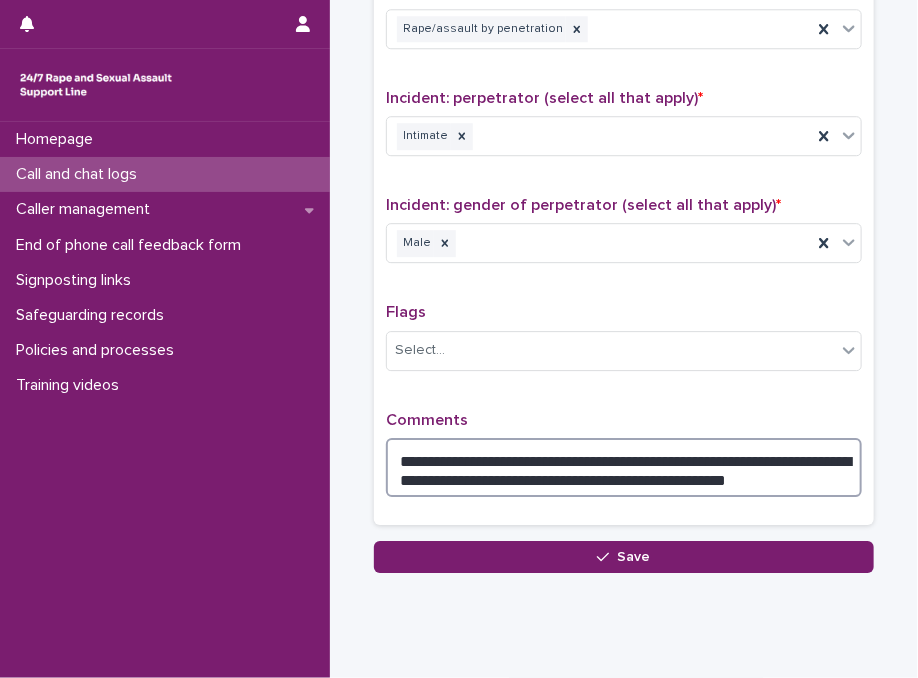 click on "**********" at bounding box center (624, 468) 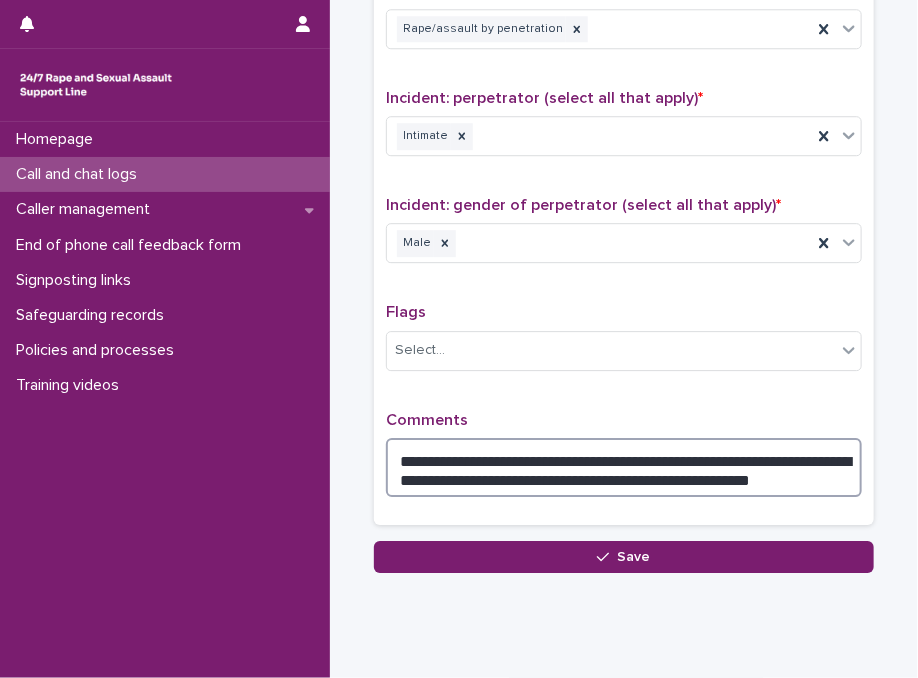 click on "**********" at bounding box center (624, 468) 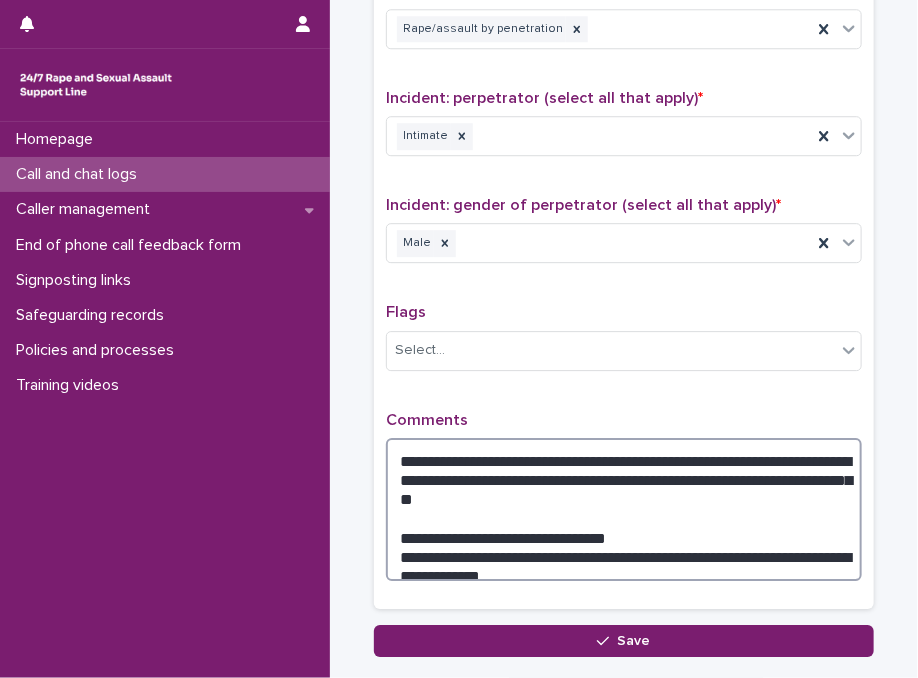 click on "**********" at bounding box center [624, 510] 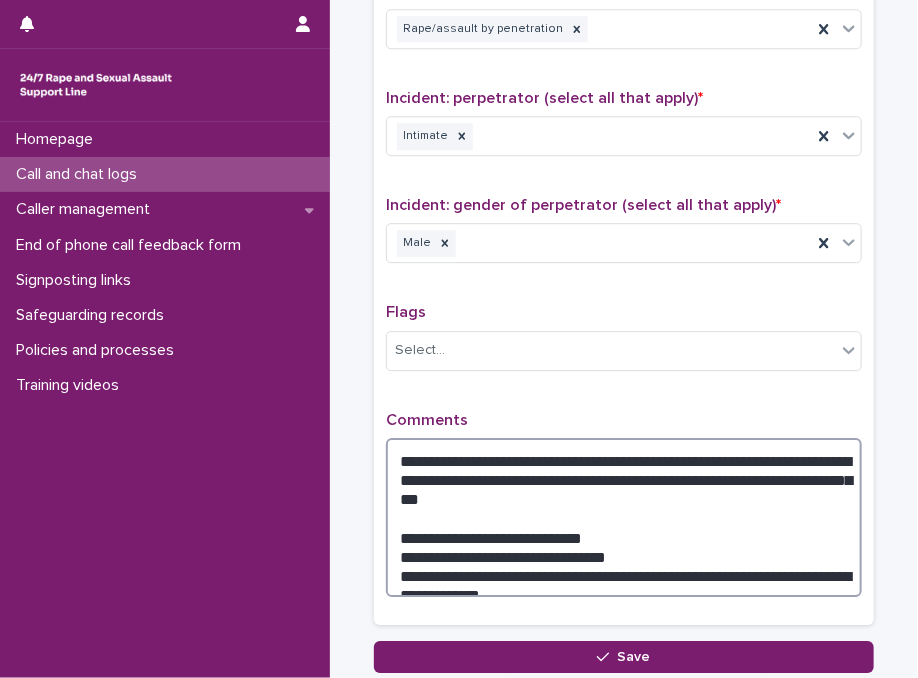click on "**********" at bounding box center (624, 518) 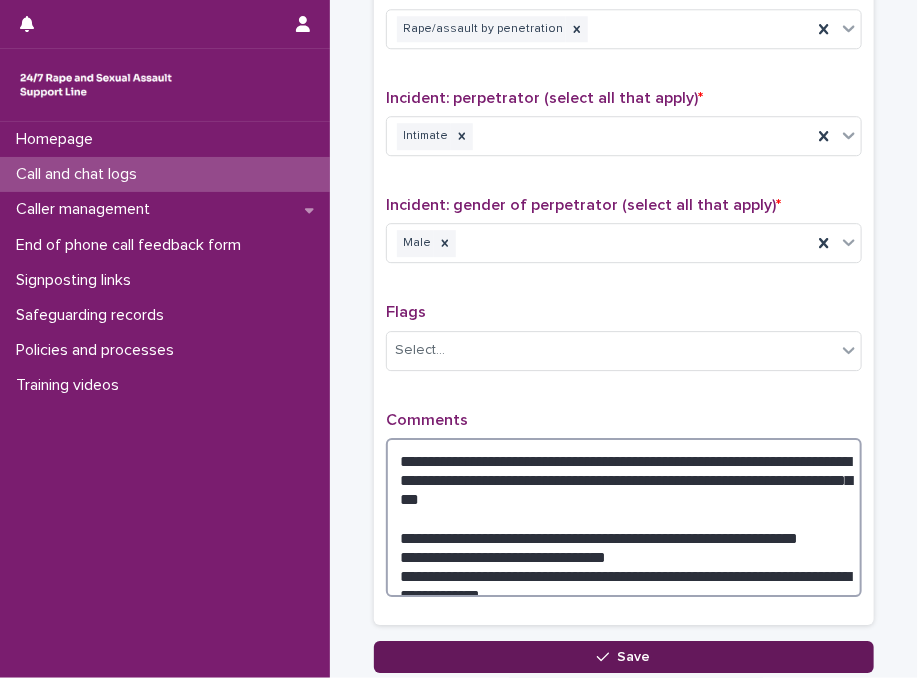 type on "**********" 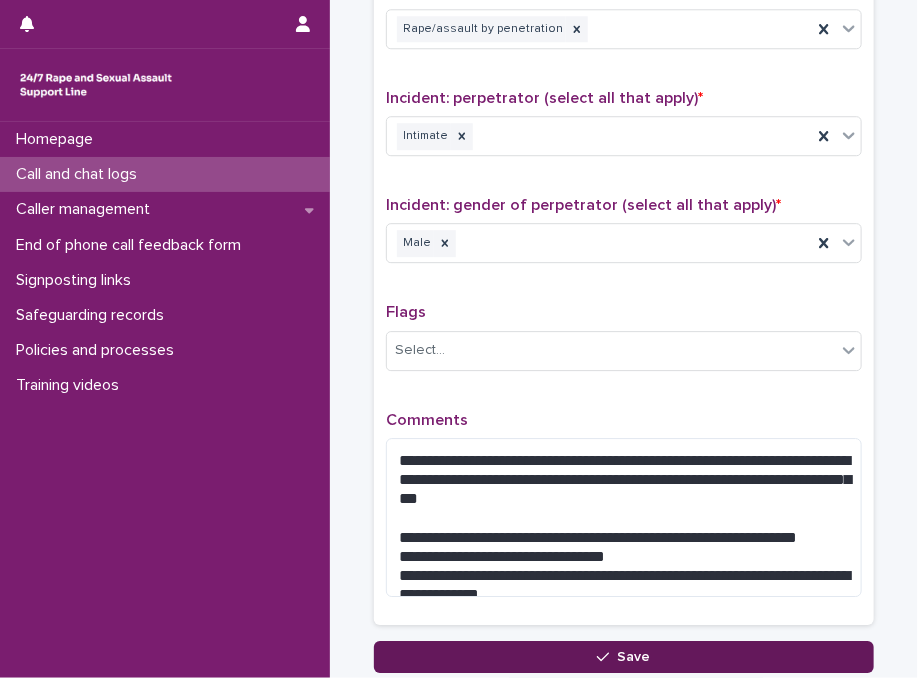 click on "Save" at bounding box center [624, 657] 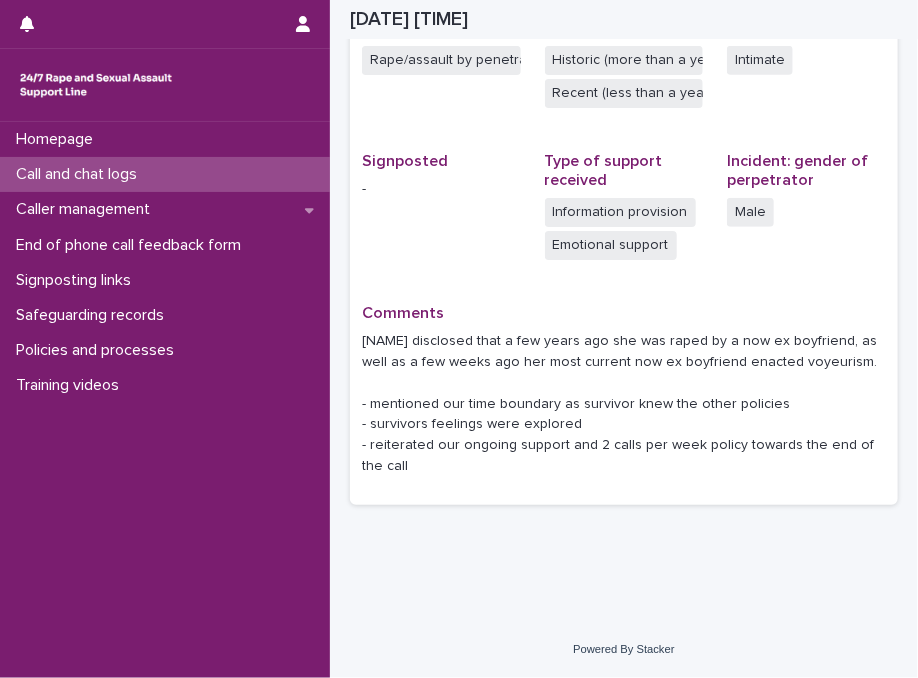 scroll, scrollTop: 553, scrollLeft: 0, axis: vertical 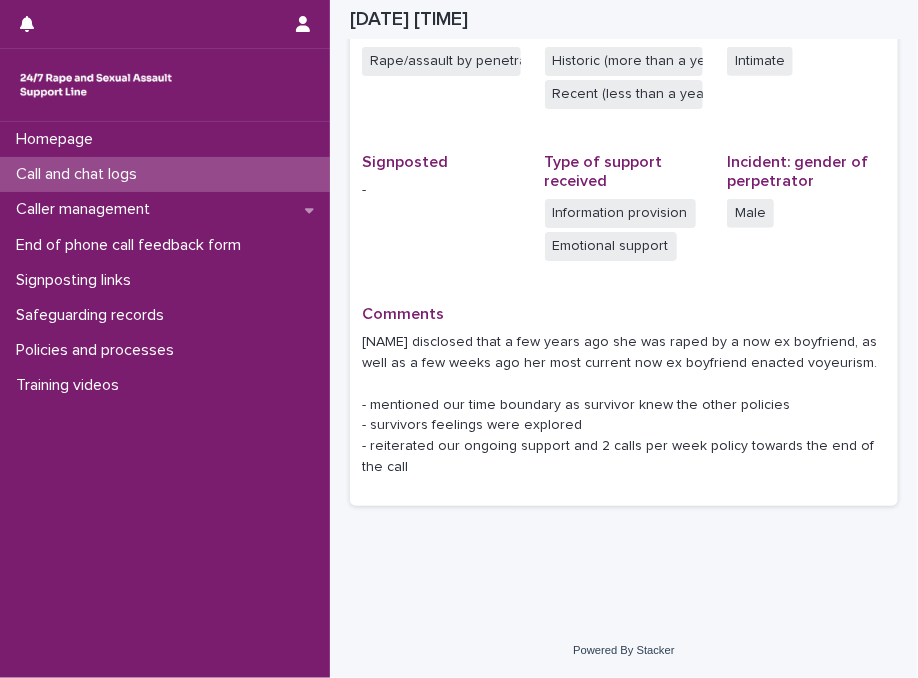 click on "Call and chat logs" at bounding box center [165, 174] 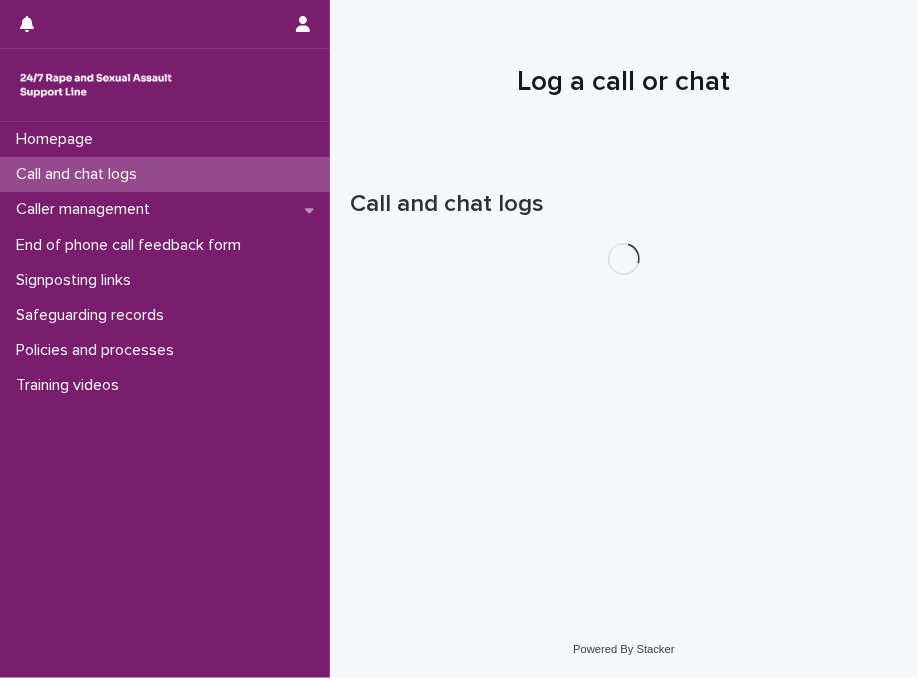 scroll, scrollTop: 0, scrollLeft: 0, axis: both 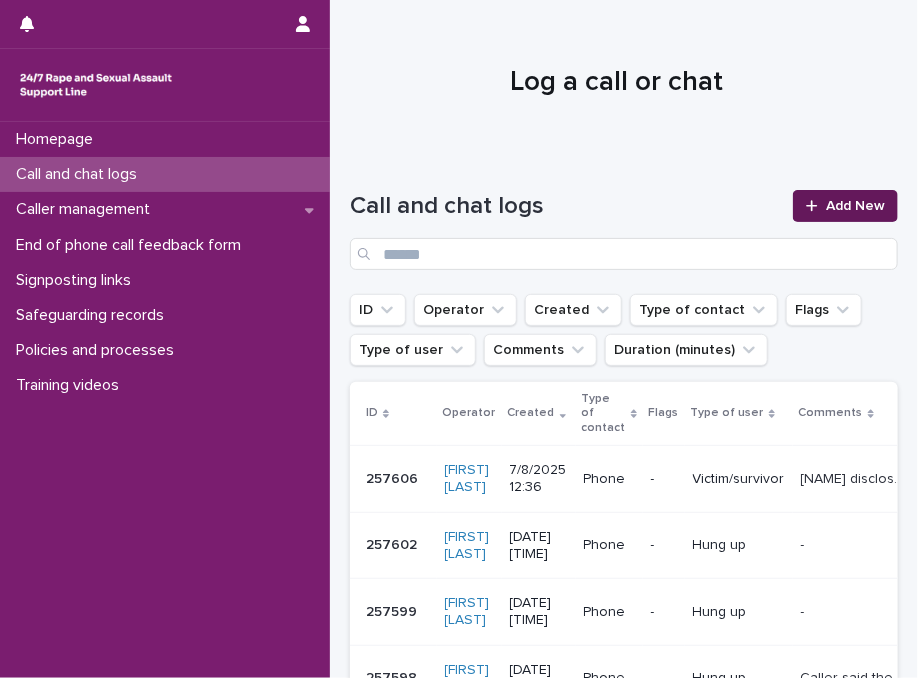 click on "Add New" at bounding box center (855, 206) 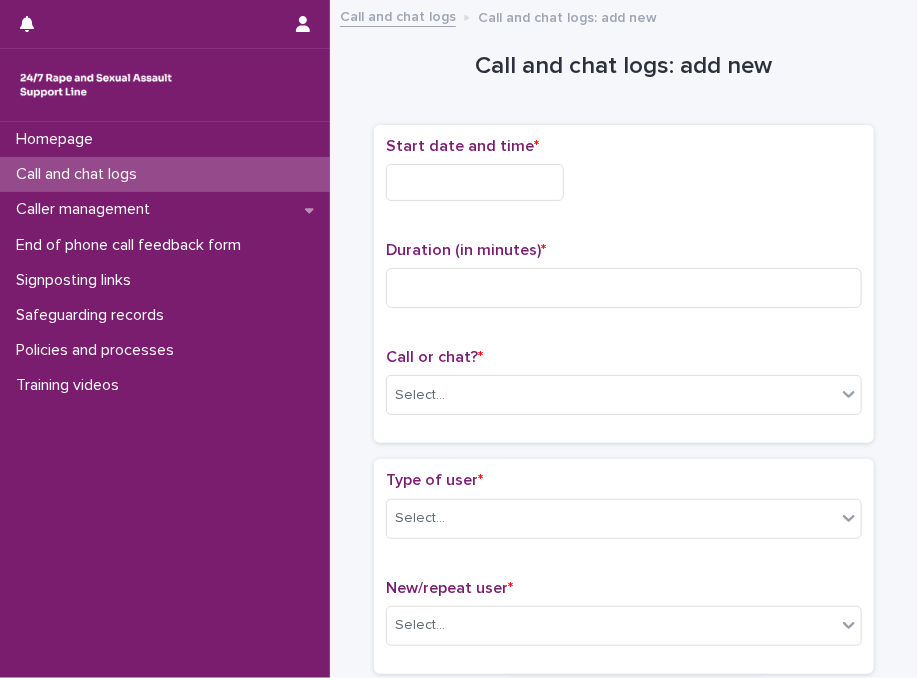 click at bounding box center [475, 182] 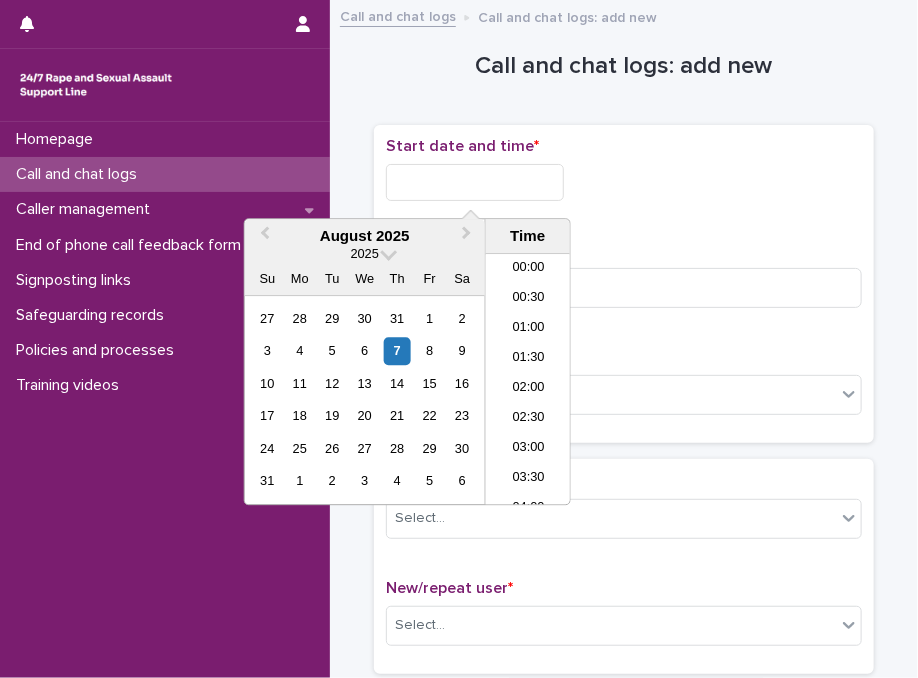 scroll, scrollTop: 640, scrollLeft: 0, axis: vertical 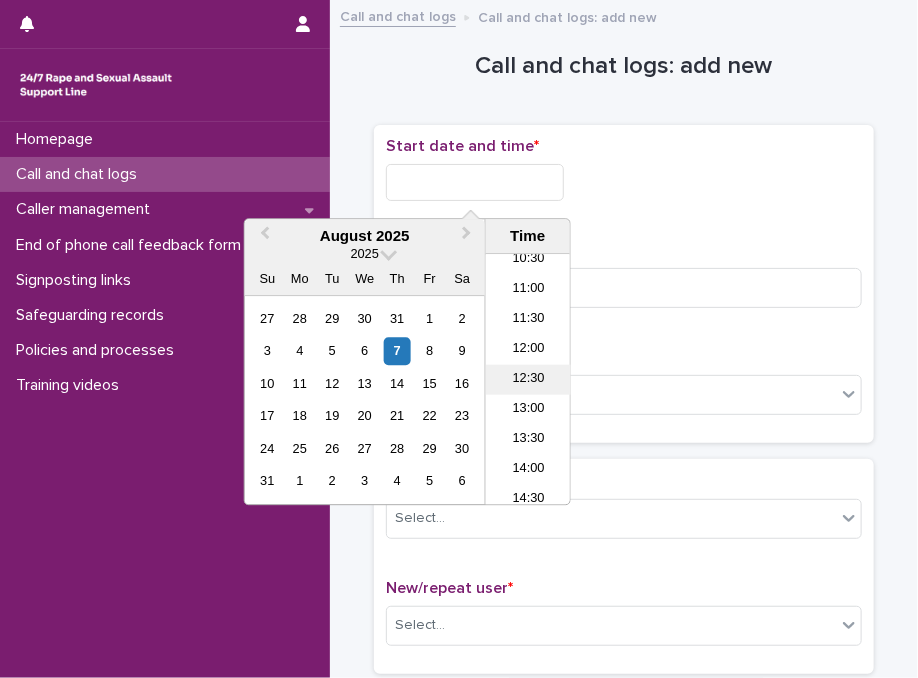 click on "12:30" at bounding box center (528, 380) 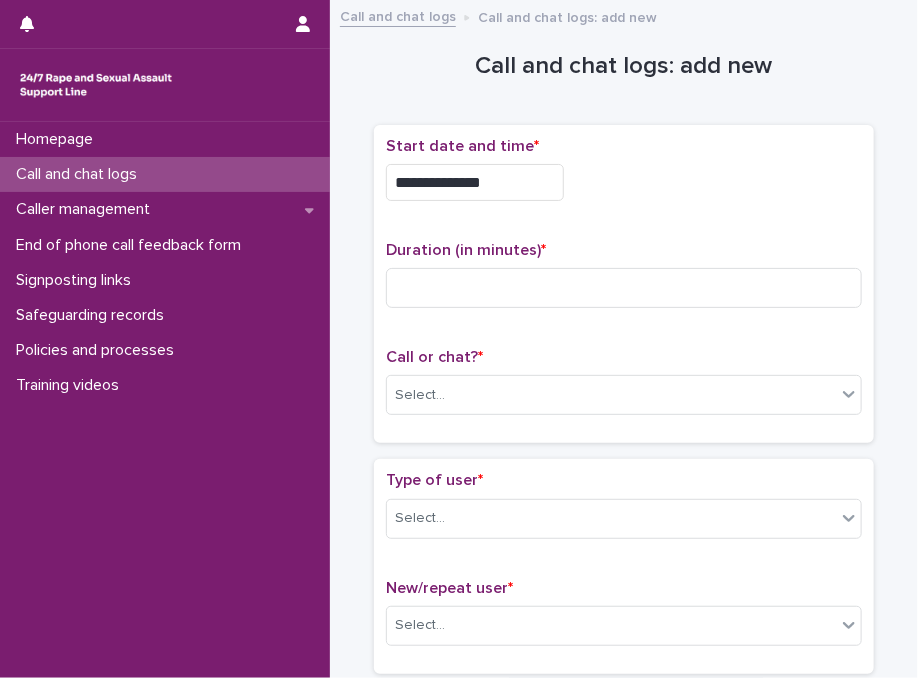 click on "**********" at bounding box center (475, 182) 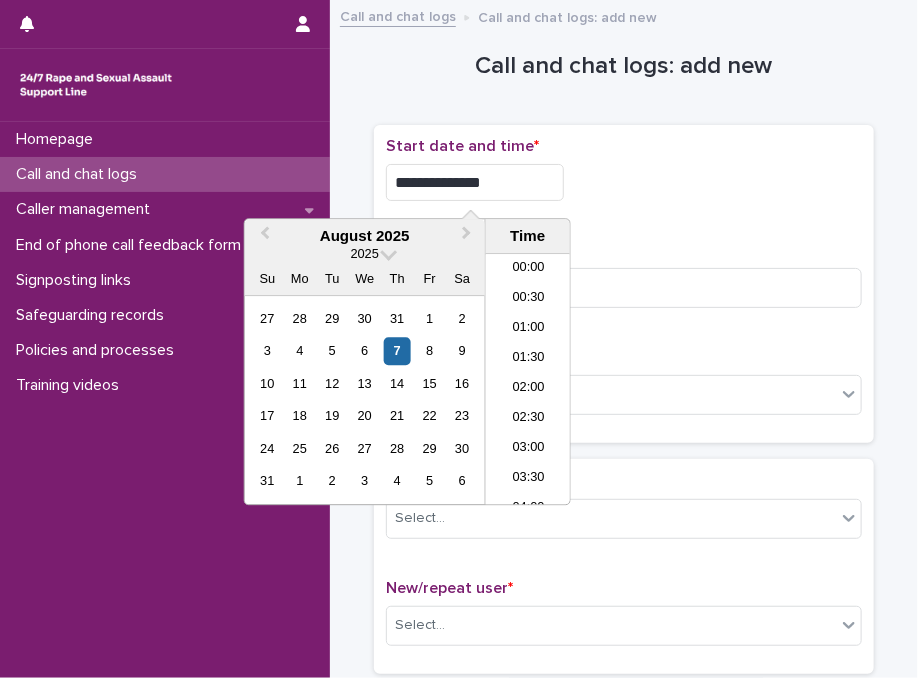 scroll, scrollTop: 640, scrollLeft: 0, axis: vertical 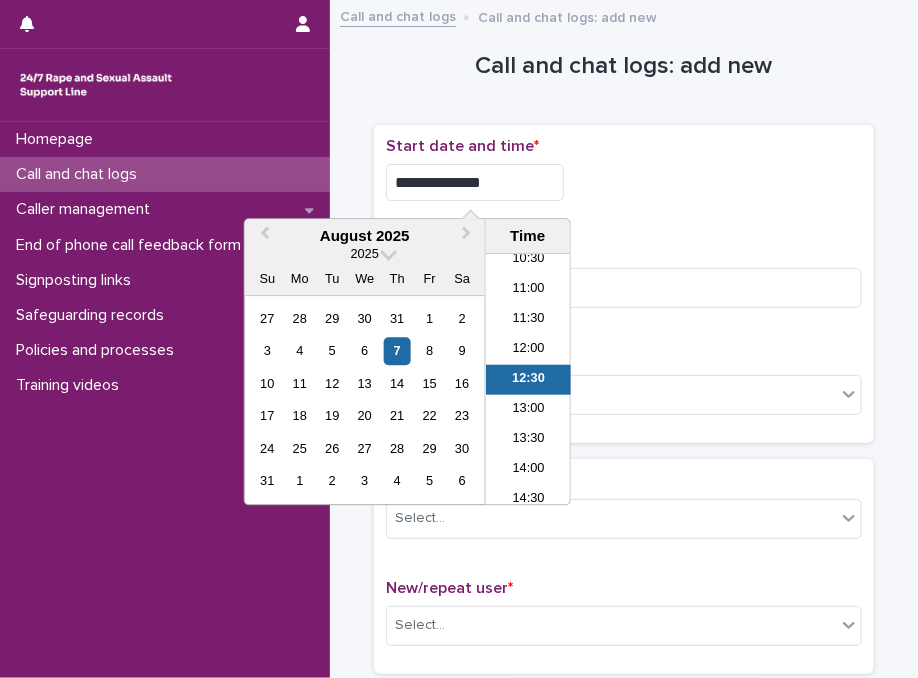 click on "**********" at bounding box center [475, 182] 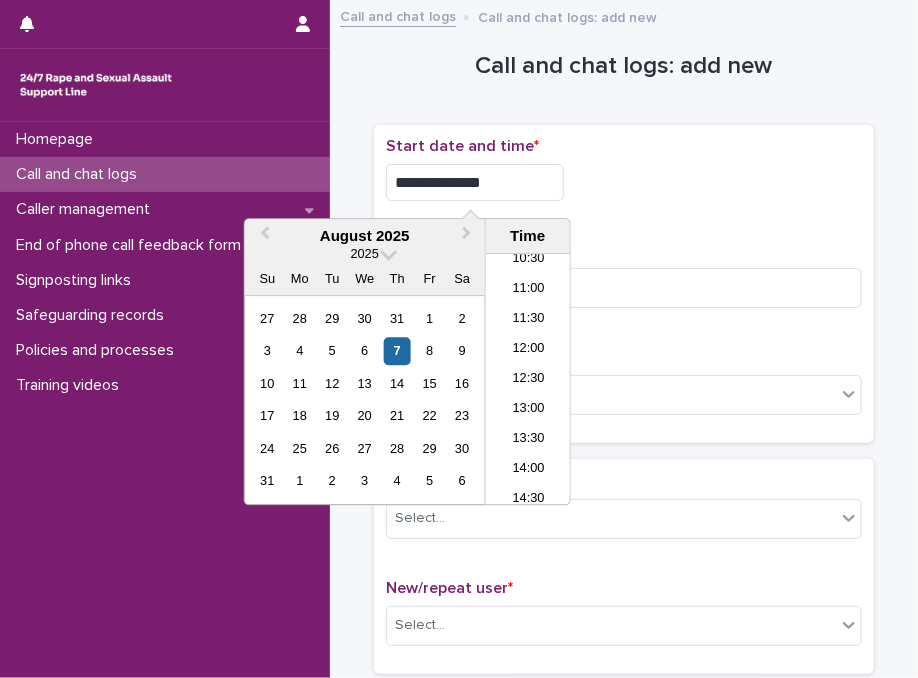type on "**********" 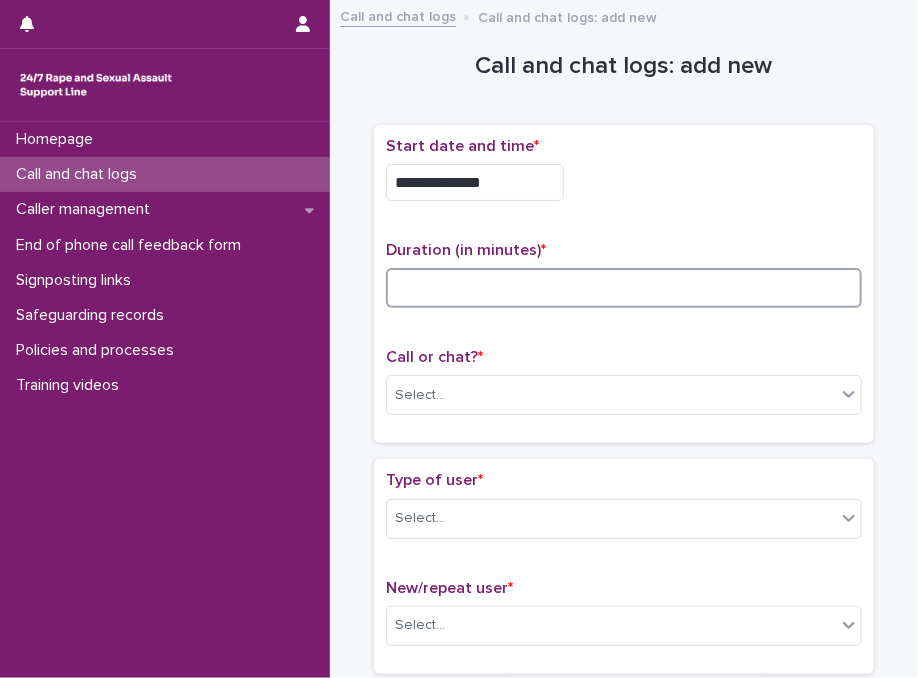 click at bounding box center [624, 288] 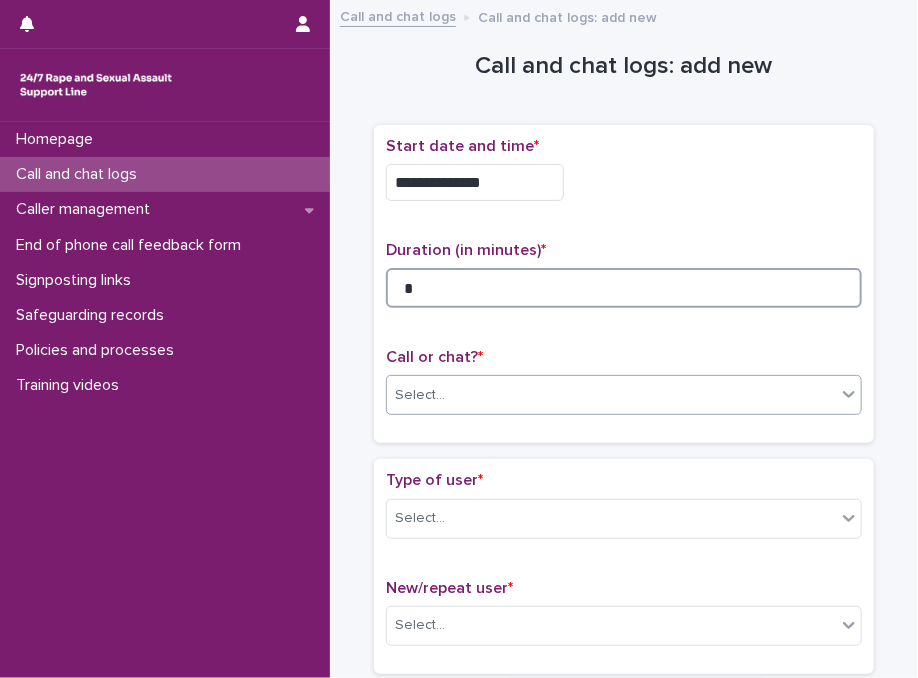 type on "*" 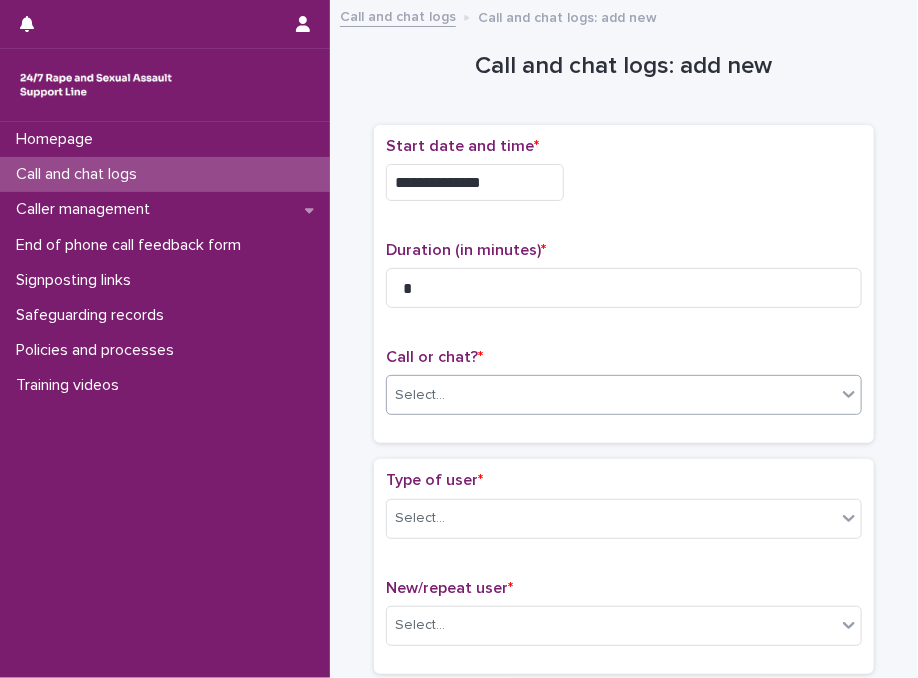 click on "Select..." at bounding box center (611, 395) 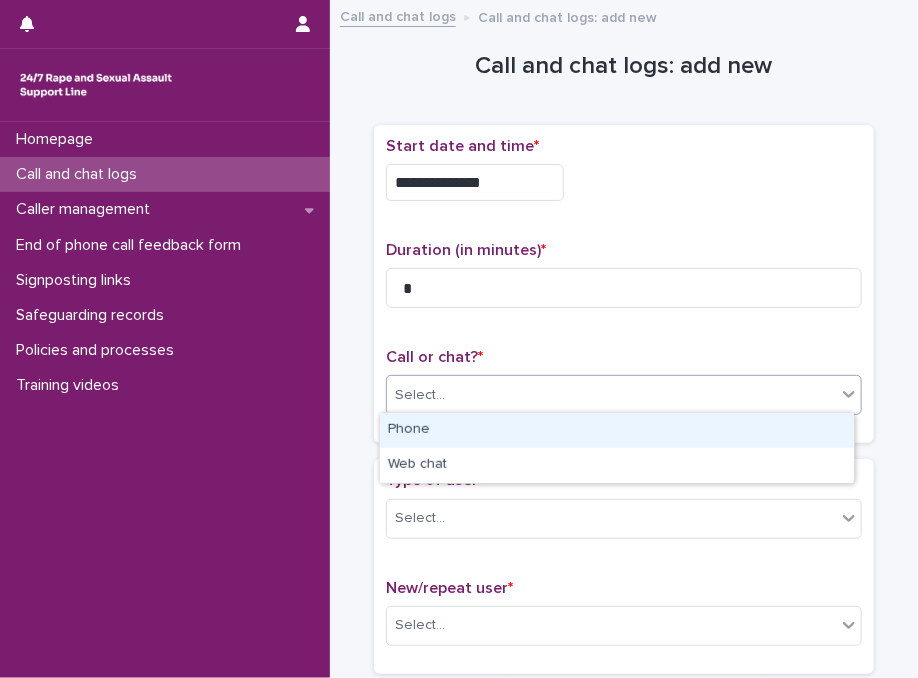 click on "Phone" at bounding box center (617, 430) 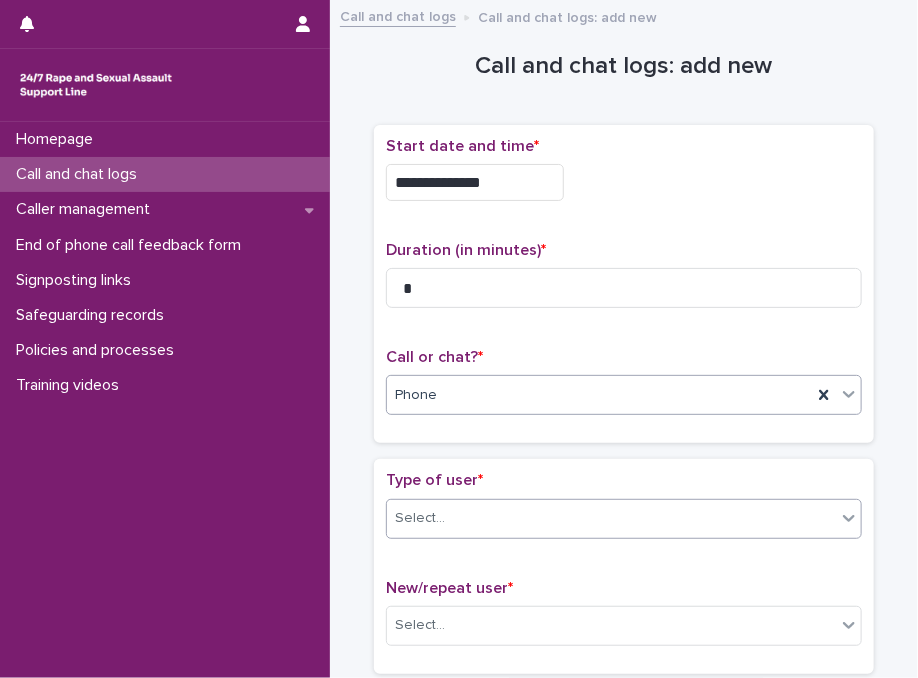 click on "Select..." at bounding box center [611, 518] 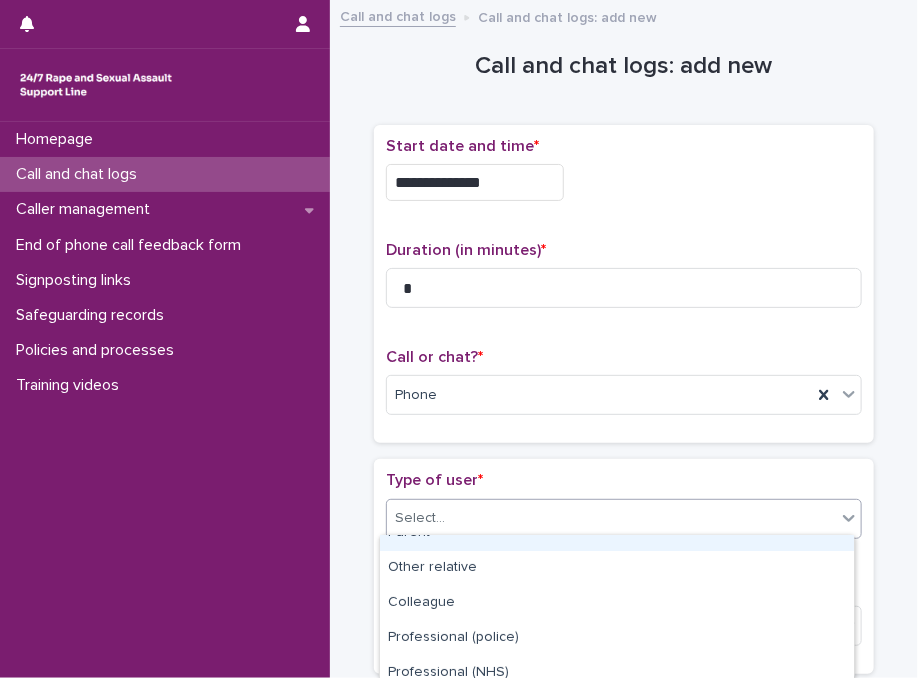 scroll, scrollTop: 336, scrollLeft: 0, axis: vertical 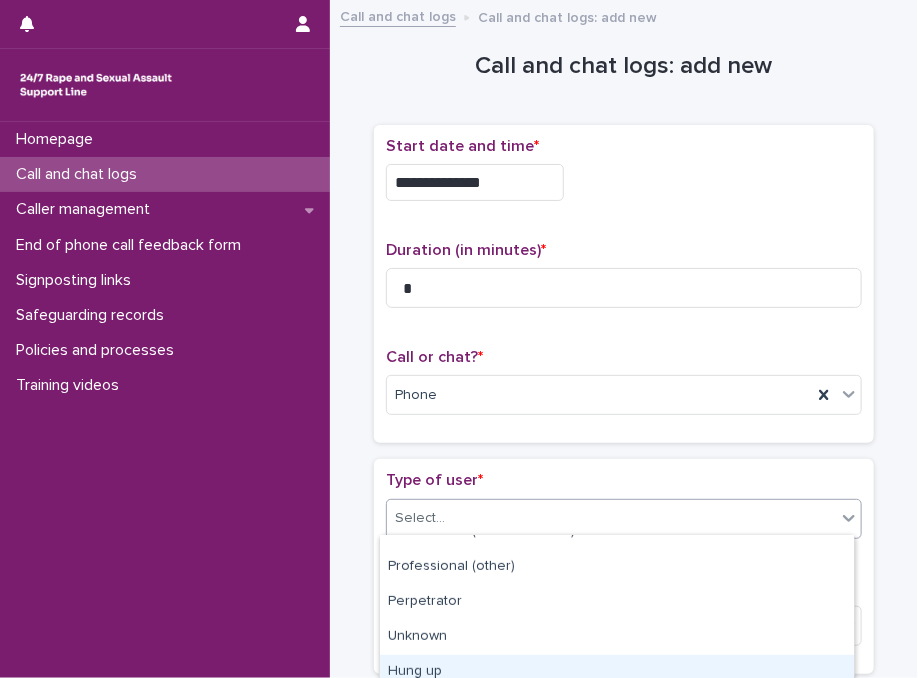 click on "Hung up" at bounding box center (617, 672) 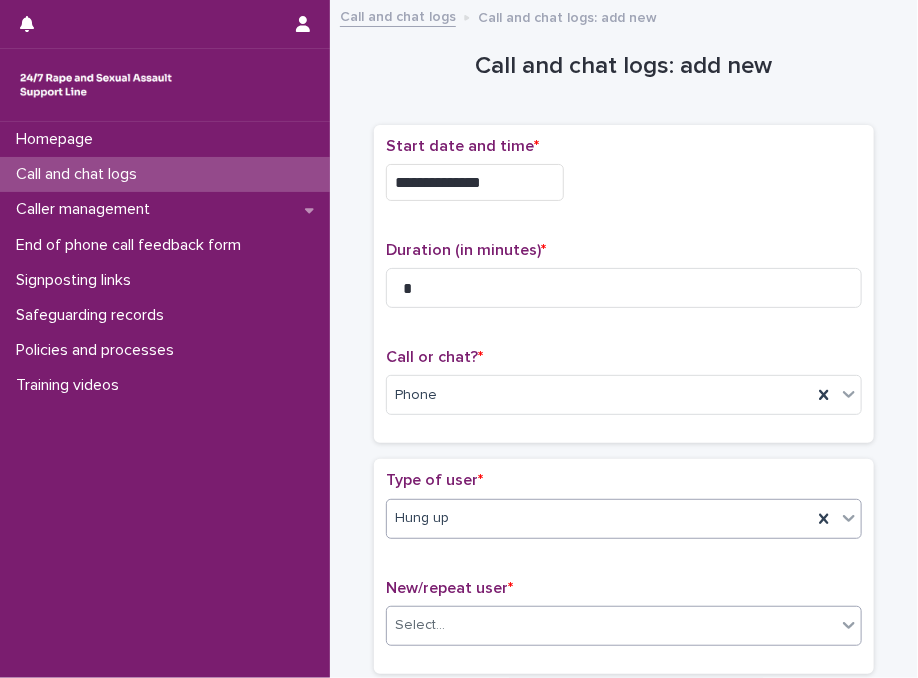 click on "Select..." at bounding box center [611, 625] 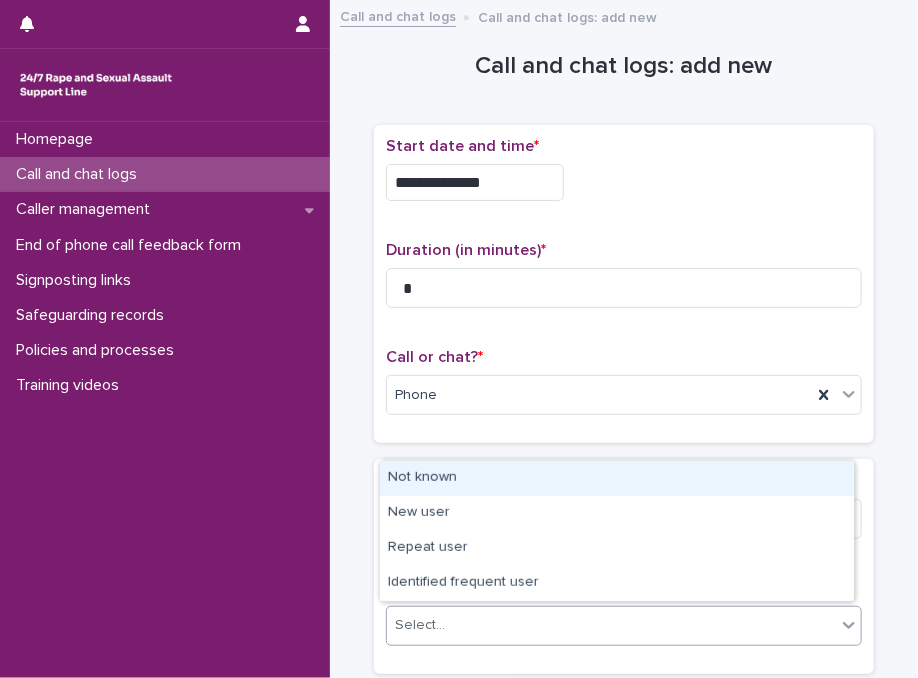 click on "Not known" at bounding box center (617, 478) 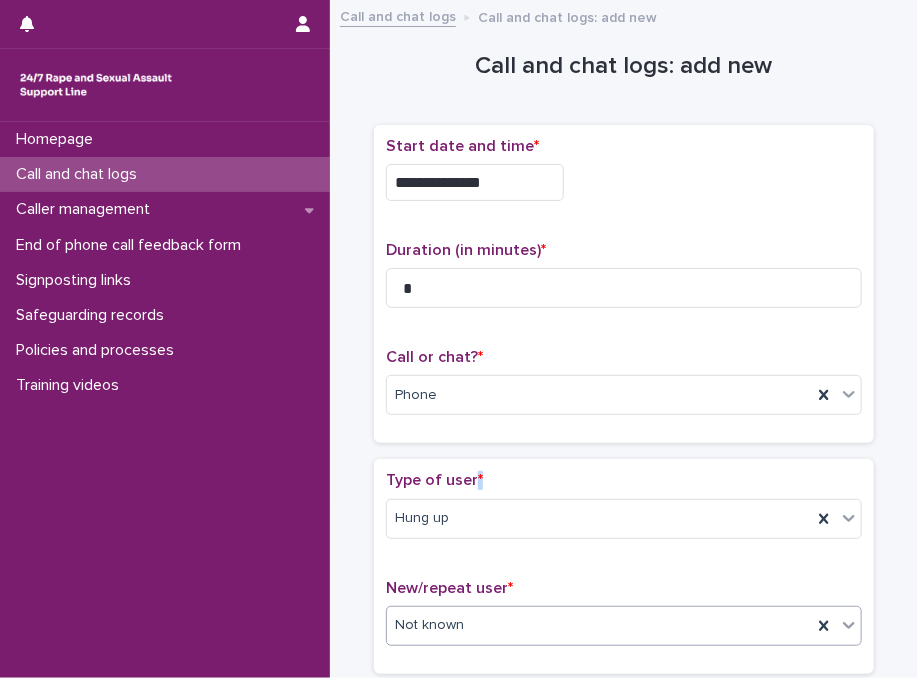 click on "Type of user *" at bounding box center [434, 480] 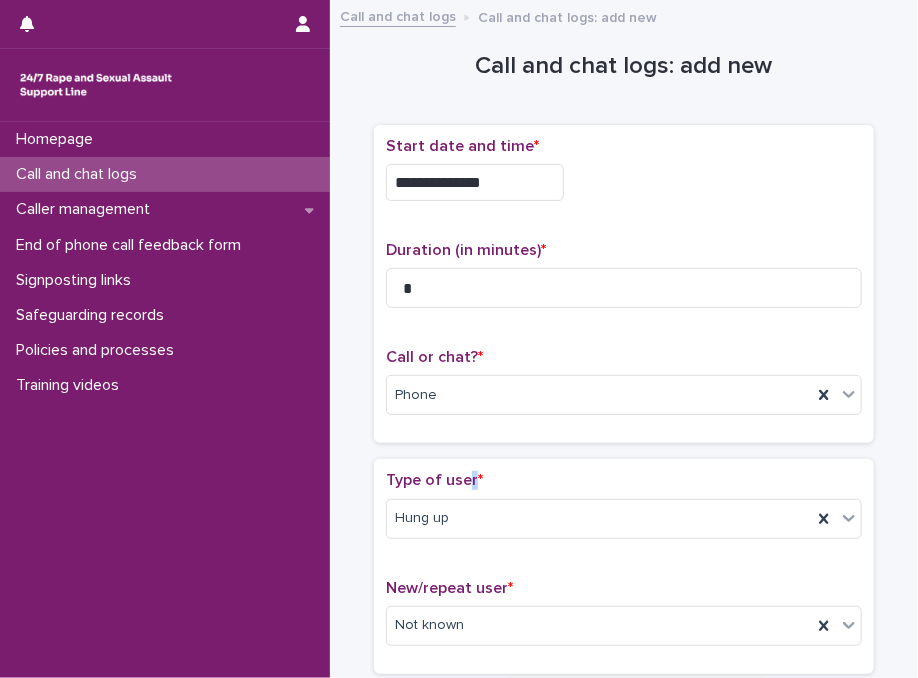 click on "Type of user *" at bounding box center [434, 480] 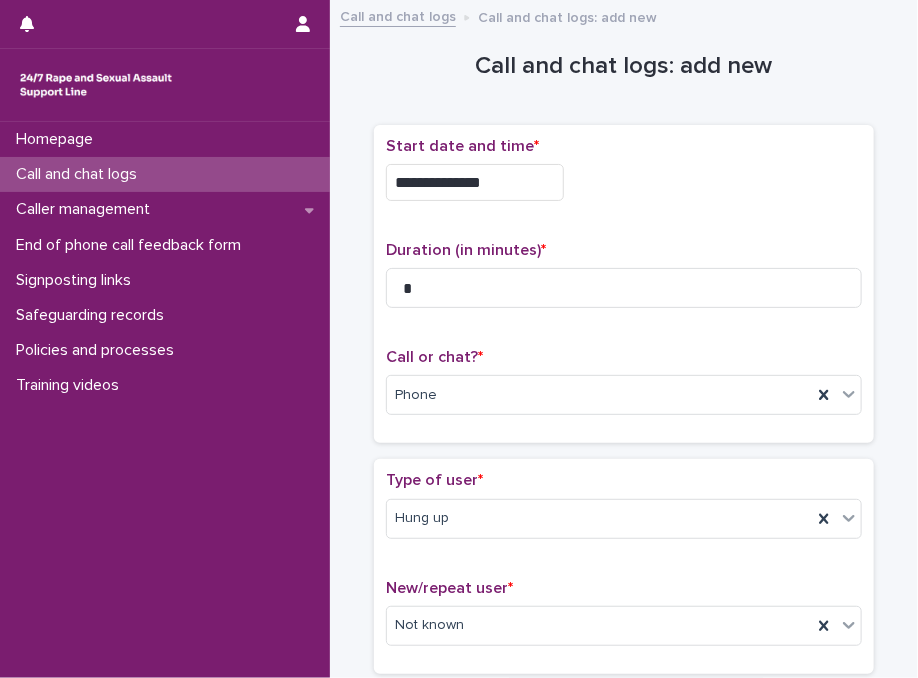 click on "**********" at bounding box center [624, 292] 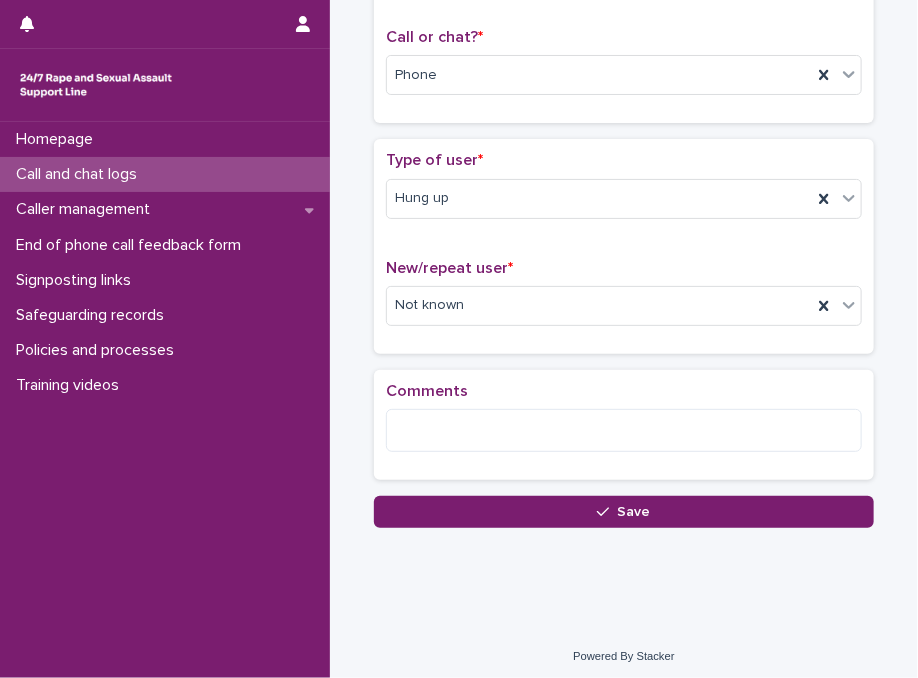scroll, scrollTop: 321, scrollLeft: 0, axis: vertical 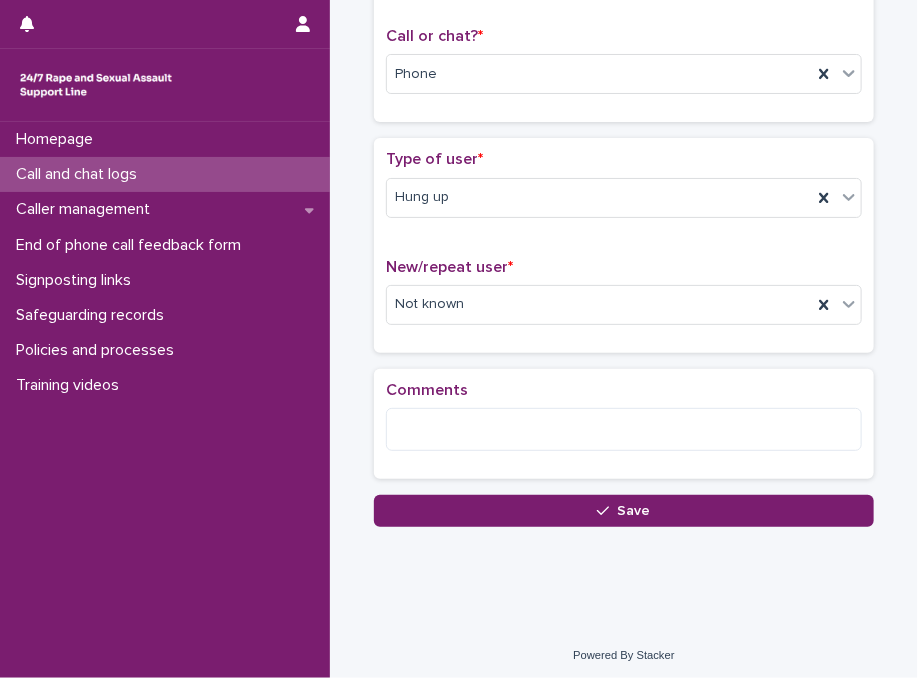 click on "Save" at bounding box center (624, 511) 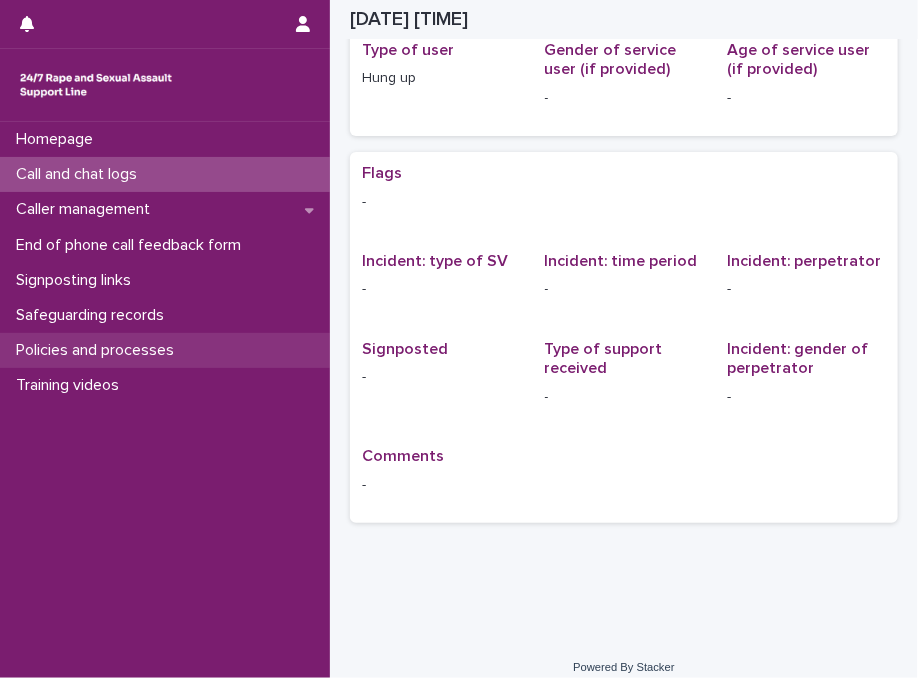 scroll, scrollTop: 0, scrollLeft: 0, axis: both 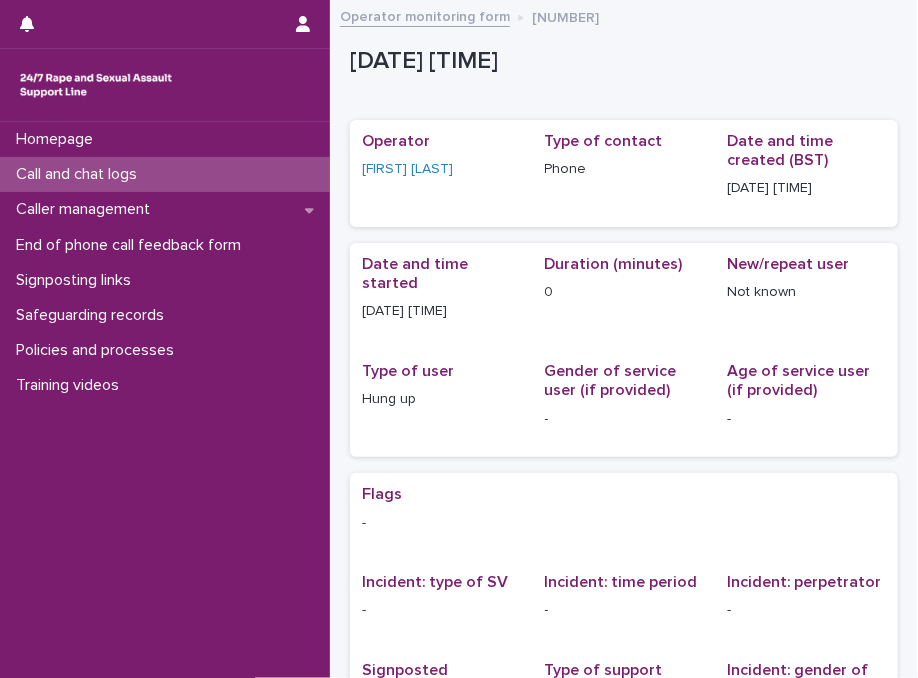 click on "Call and chat logs" at bounding box center [165, 174] 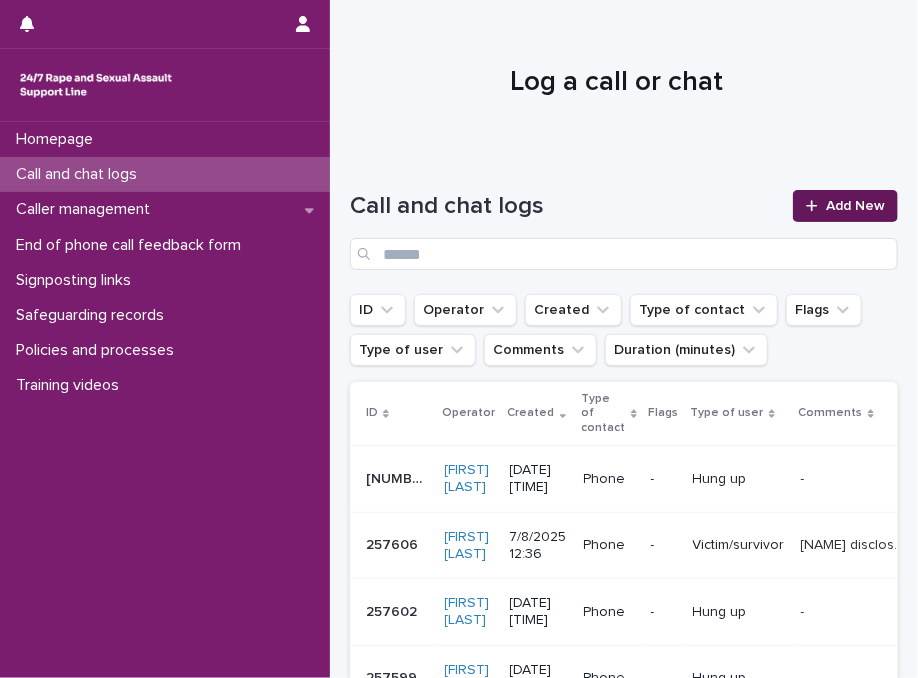 click on "Add New" at bounding box center (855, 206) 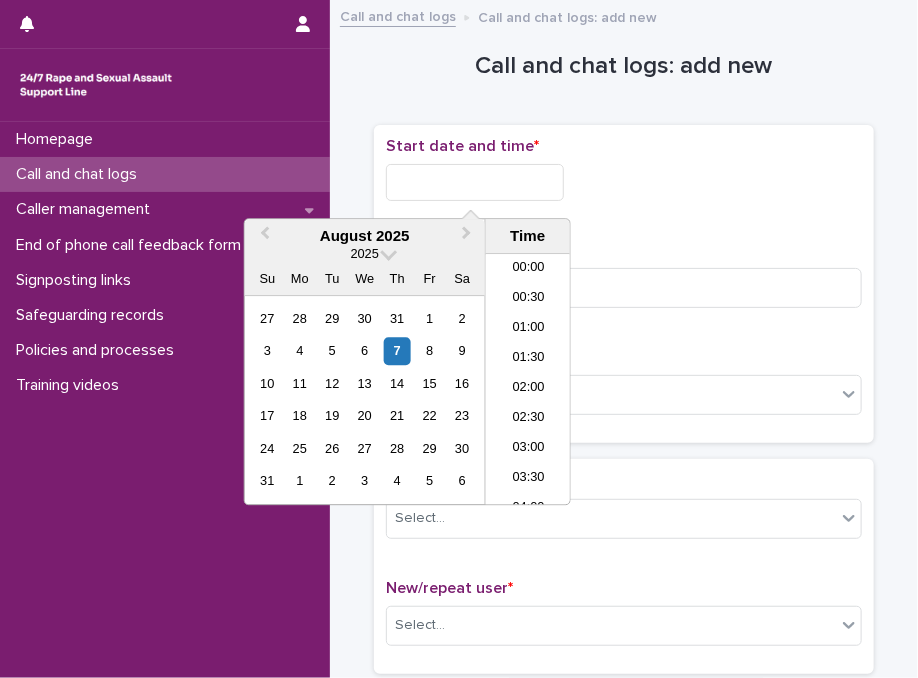 scroll, scrollTop: 640, scrollLeft: 0, axis: vertical 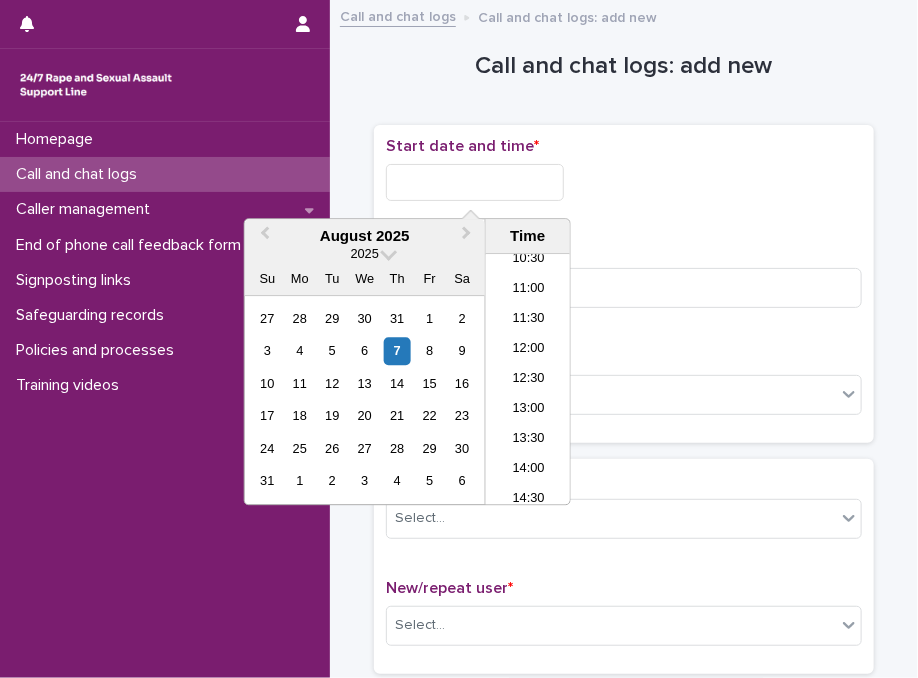click at bounding box center [475, 182] 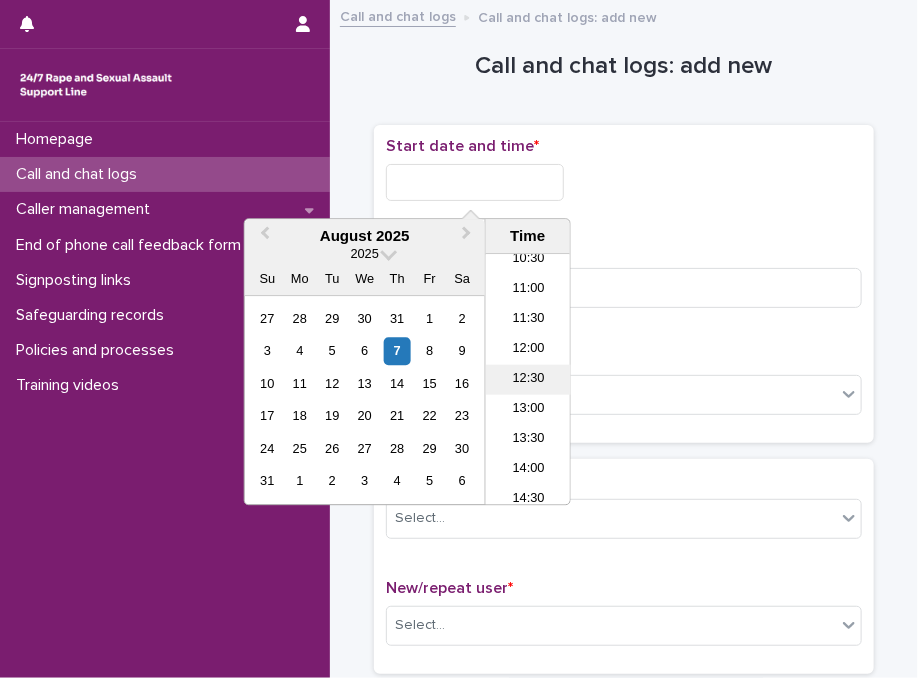 click on "12:30" at bounding box center [528, 380] 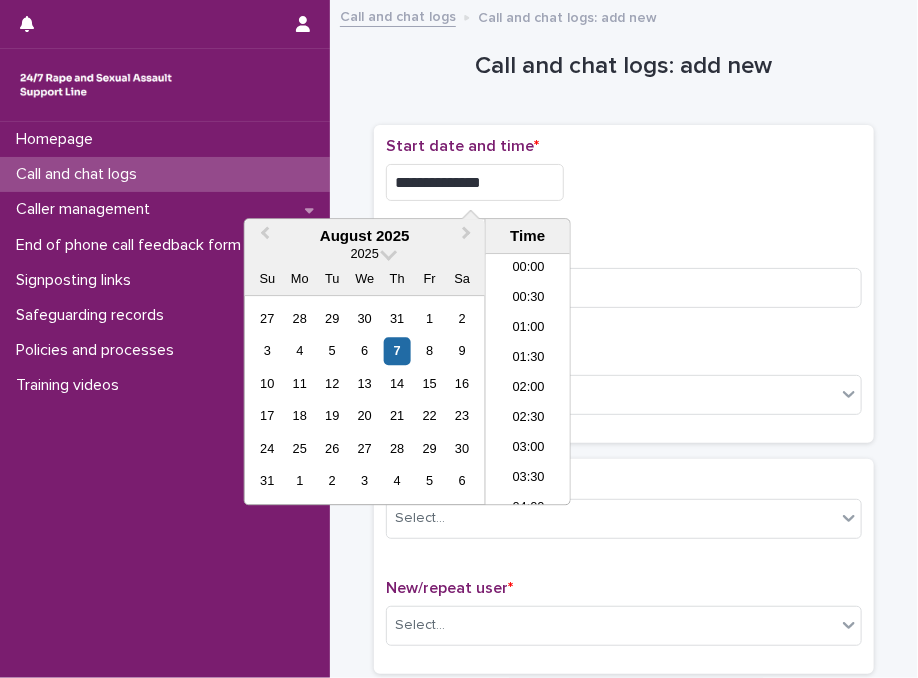 click on "**********" at bounding box center (475, 182) 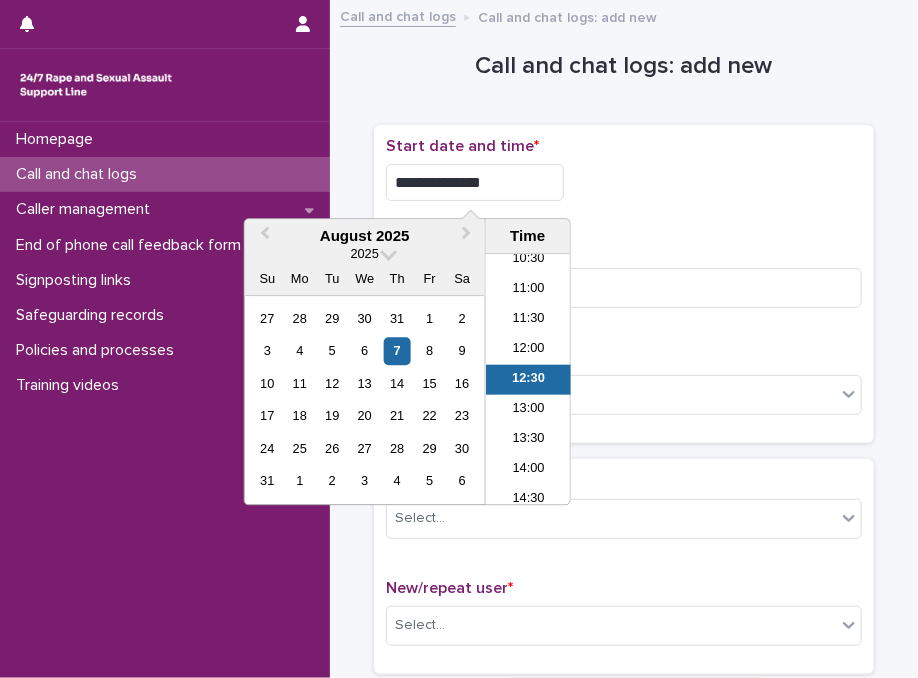 click on "**********" at bounding box center (475, 182) 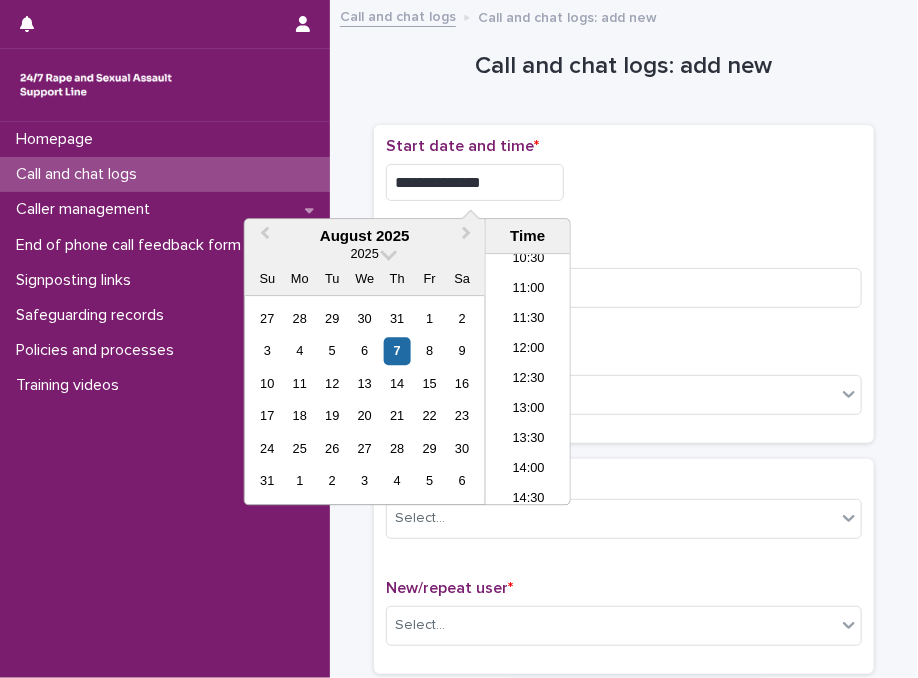 type on "**********" 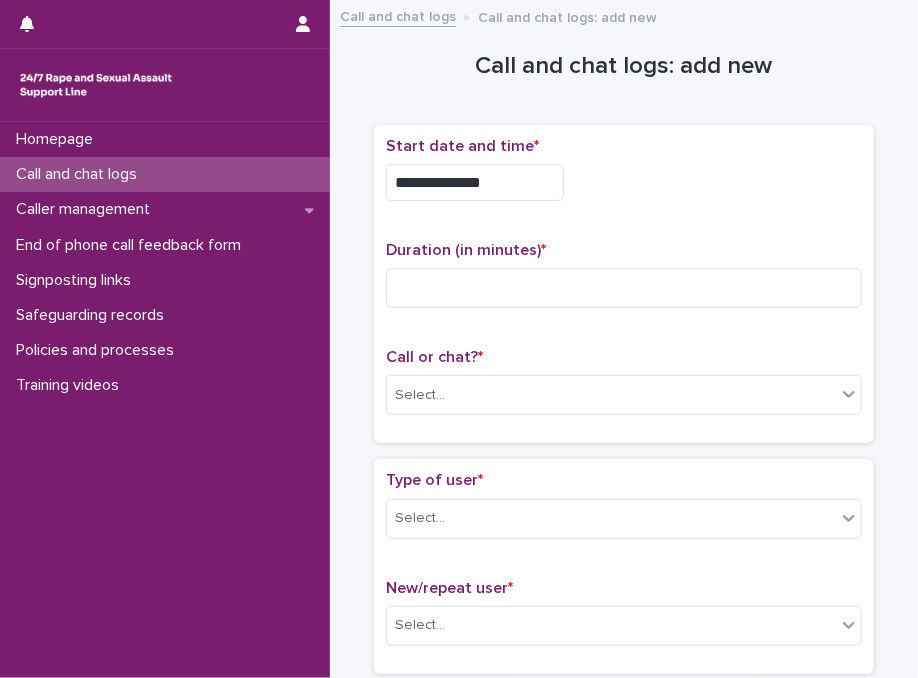 click on "**********" at bounding box center (624, 182) 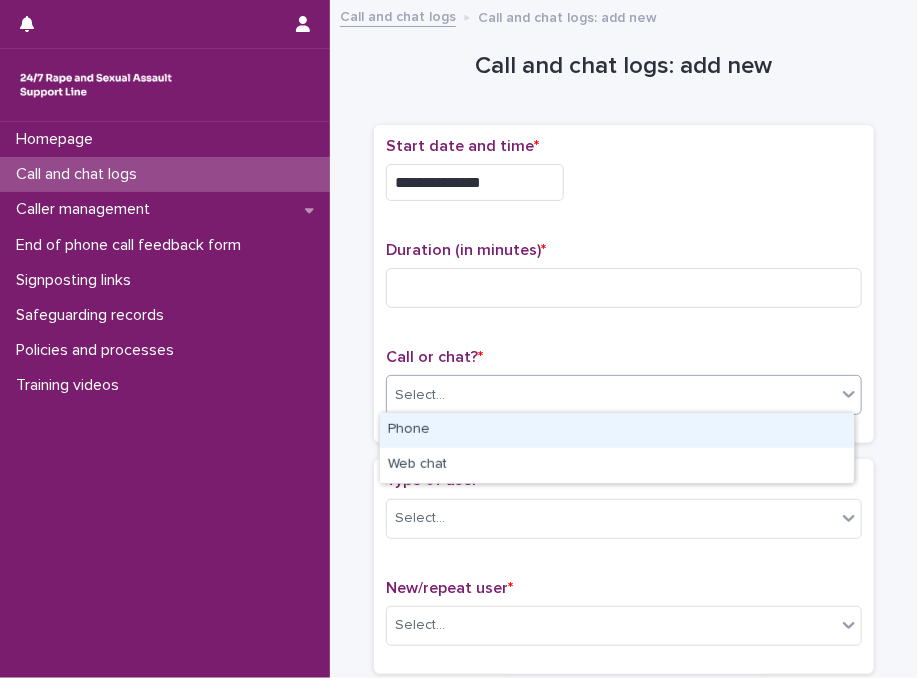 drag, startPoint x: 416, startPoint y: 384, endPoint x: 408, endPoint y: 421, distance: 37.85499 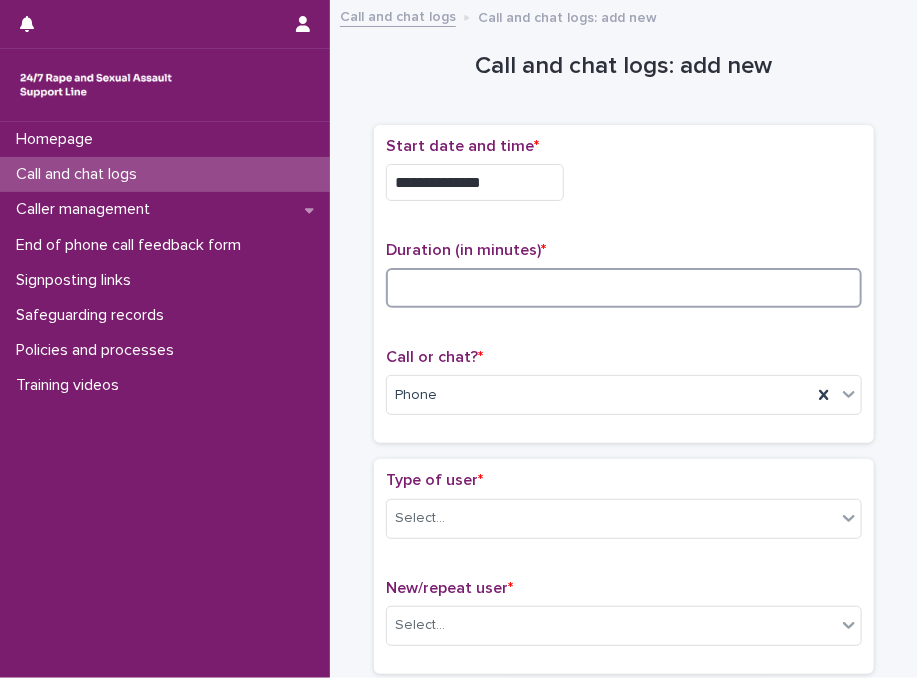 click at bounding box center (624, 288) 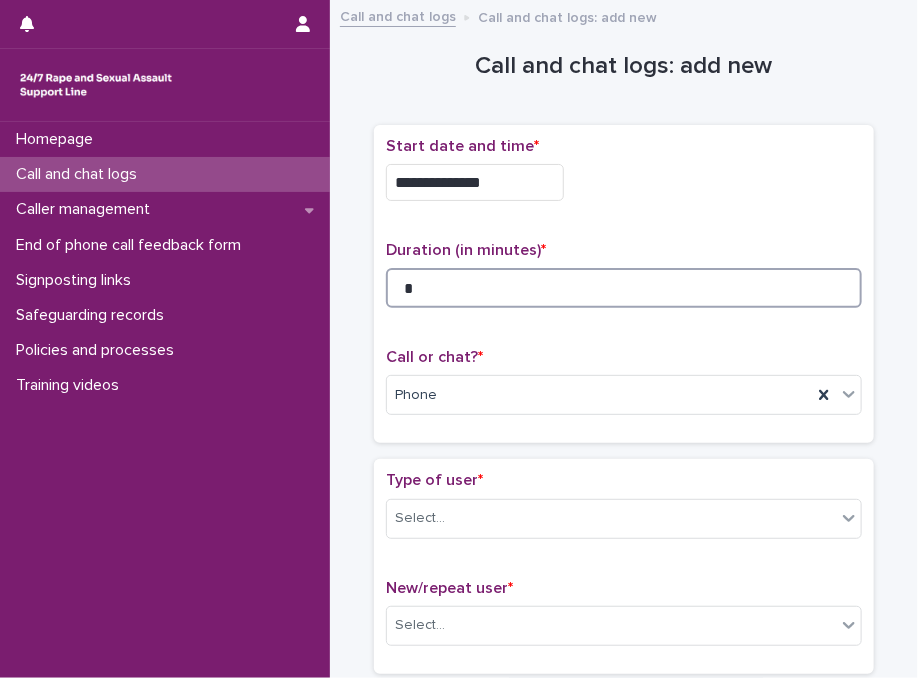 type on "*" 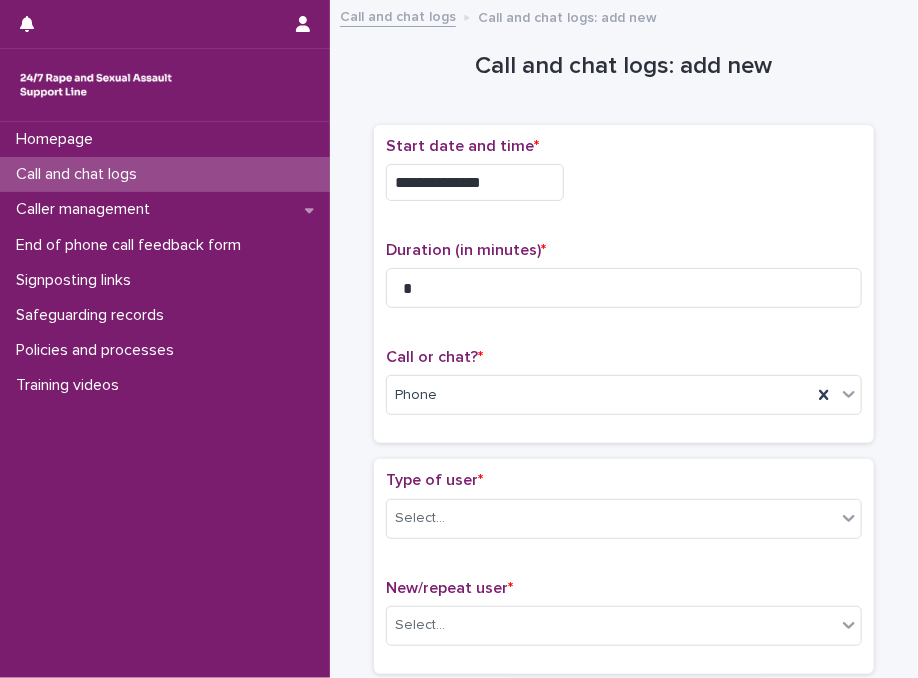click on "**********" at bounding box center (624, 182) 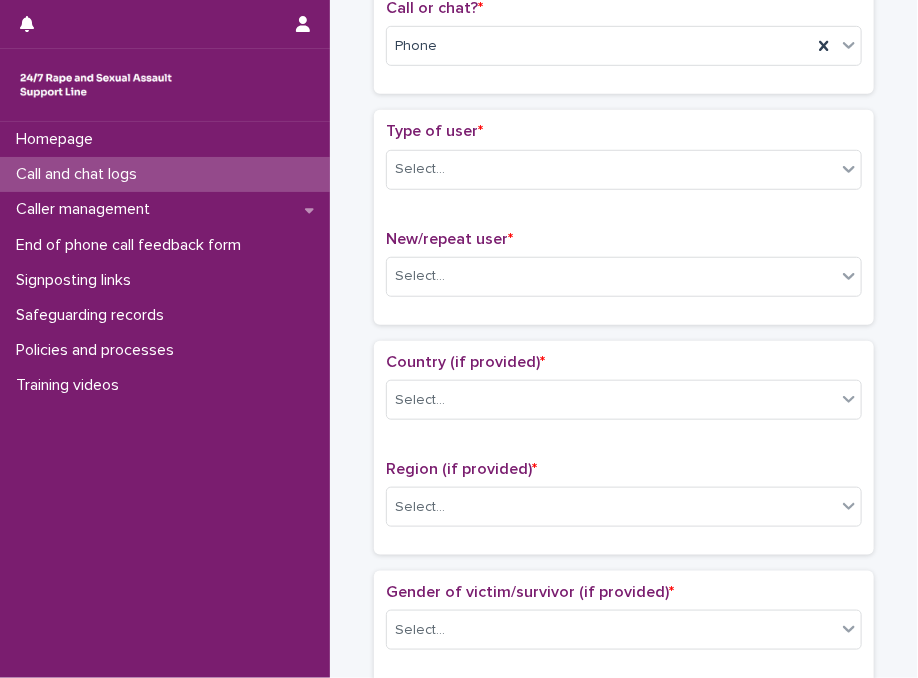 scroll, scrollTop: 360, scrollLeft: 0, axis: vertical 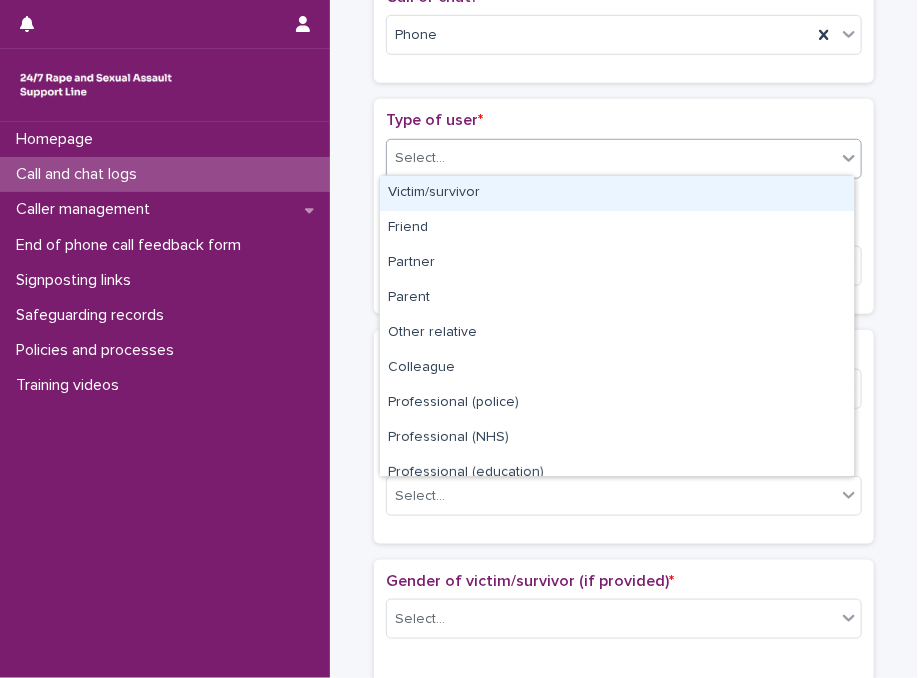 click on "Select..." at bounding box center (611, 158) 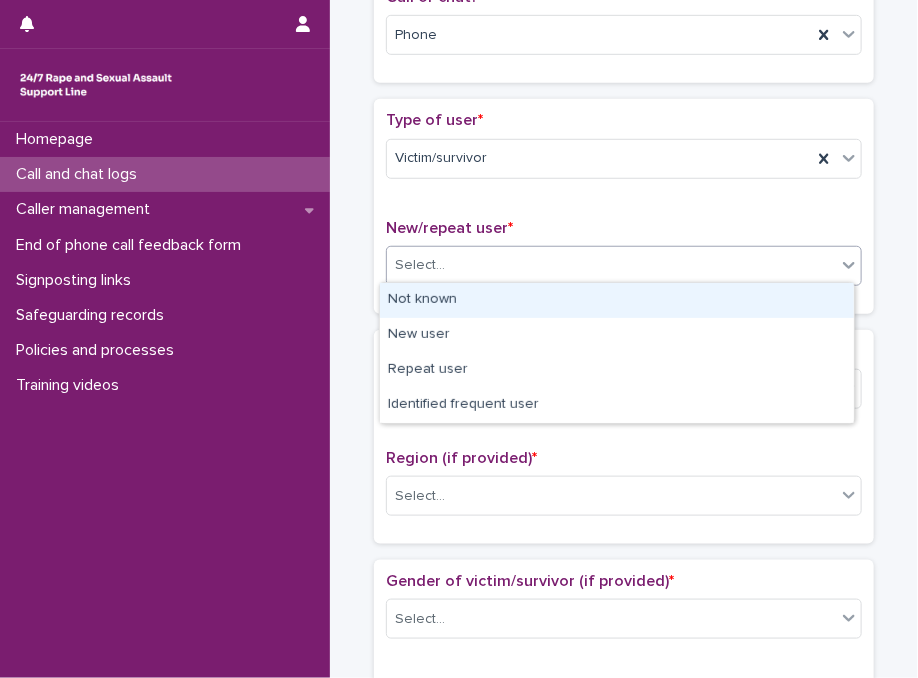click on "Select..." at bounding box center [611, 265] 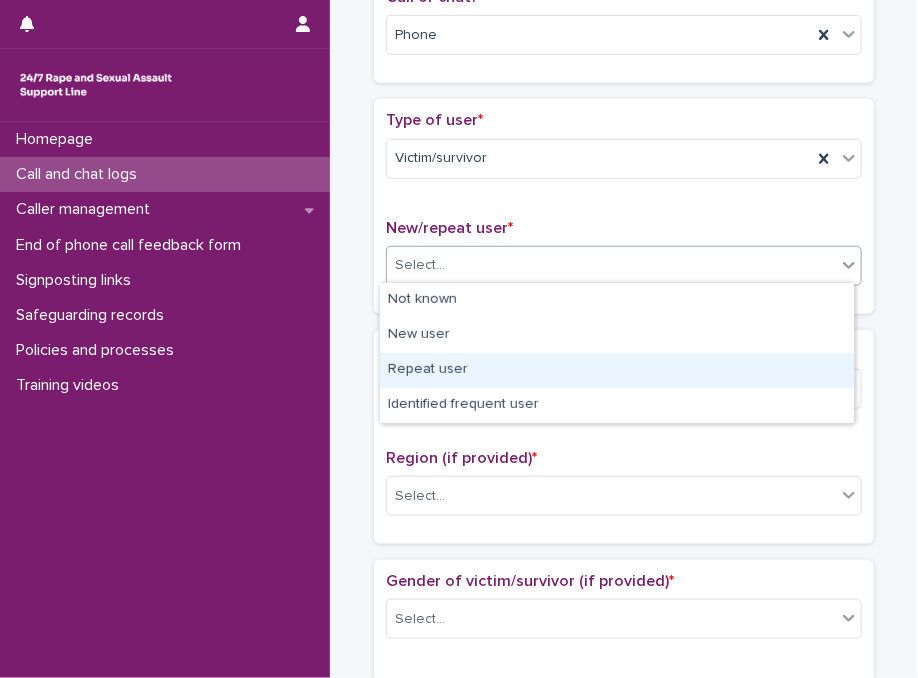 click on "Repeat user" at bounding box center [617, 370] 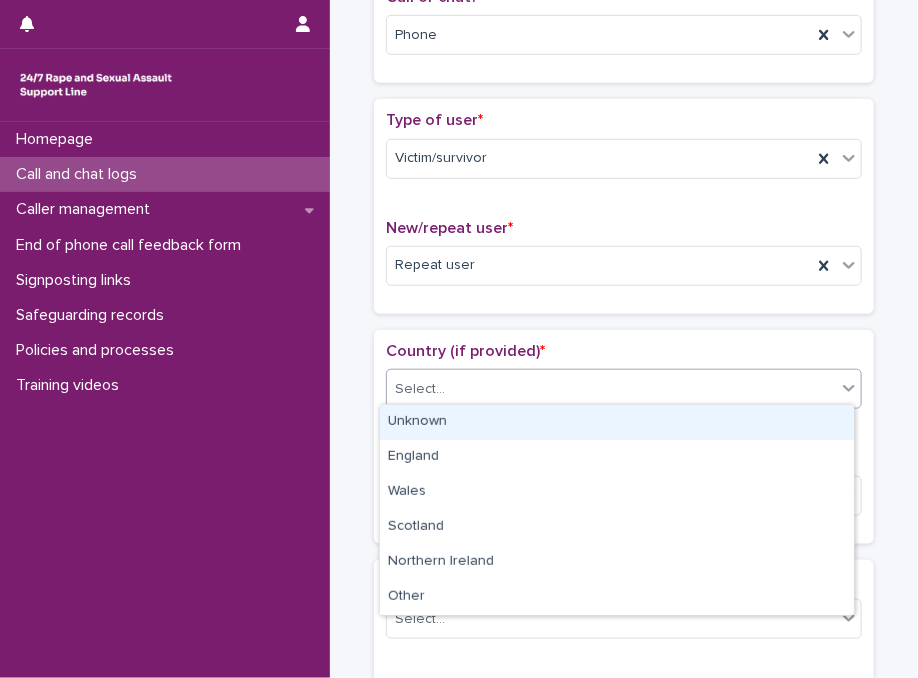 click on "Select..." at bounding box center (420, 389) 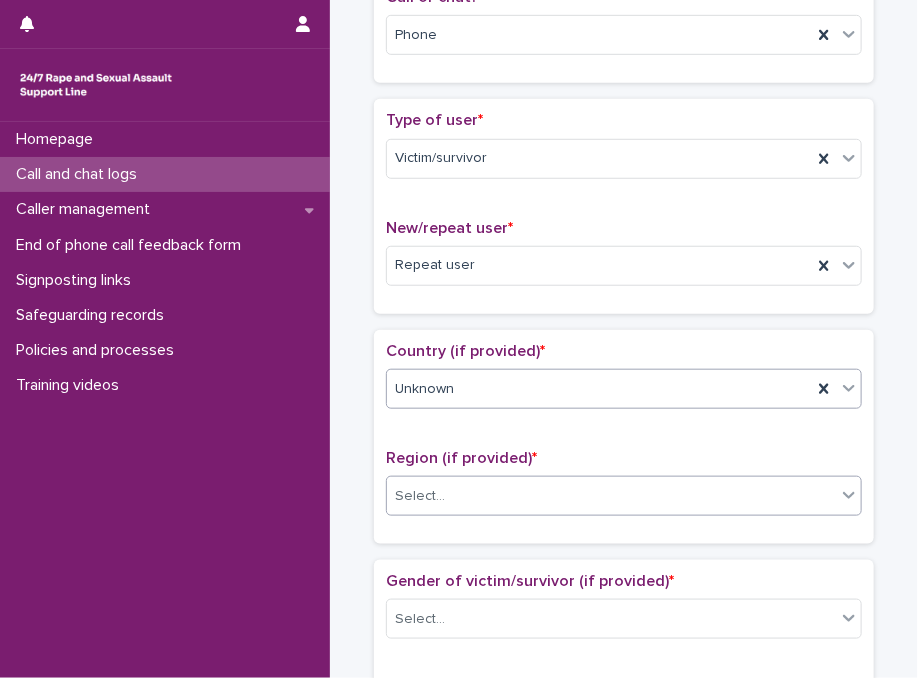 click on "Select..." at bounding box center [611, 496] 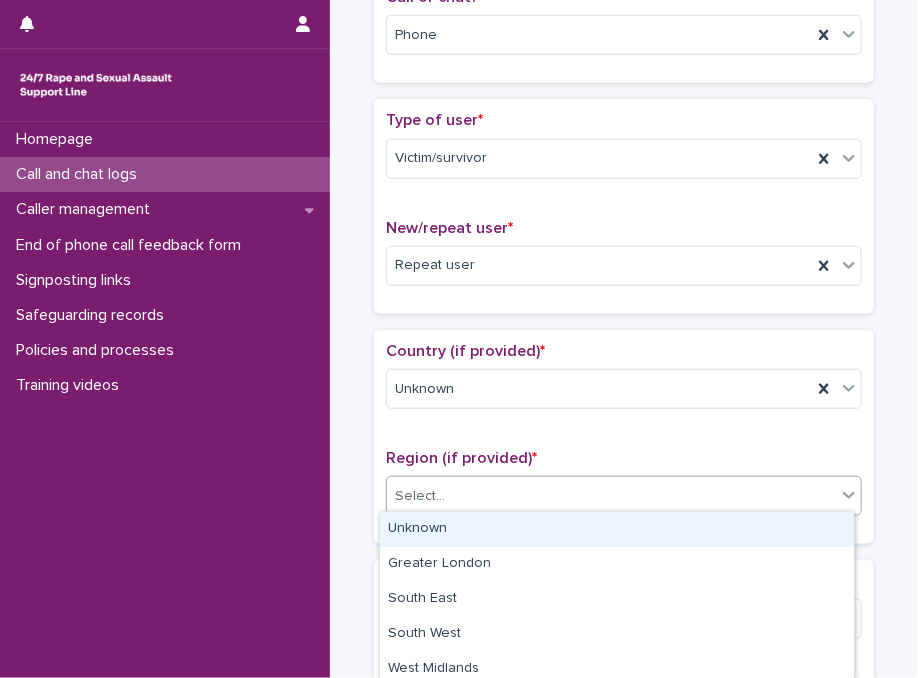 click on "Unknown" at bounding box center [617, 529] 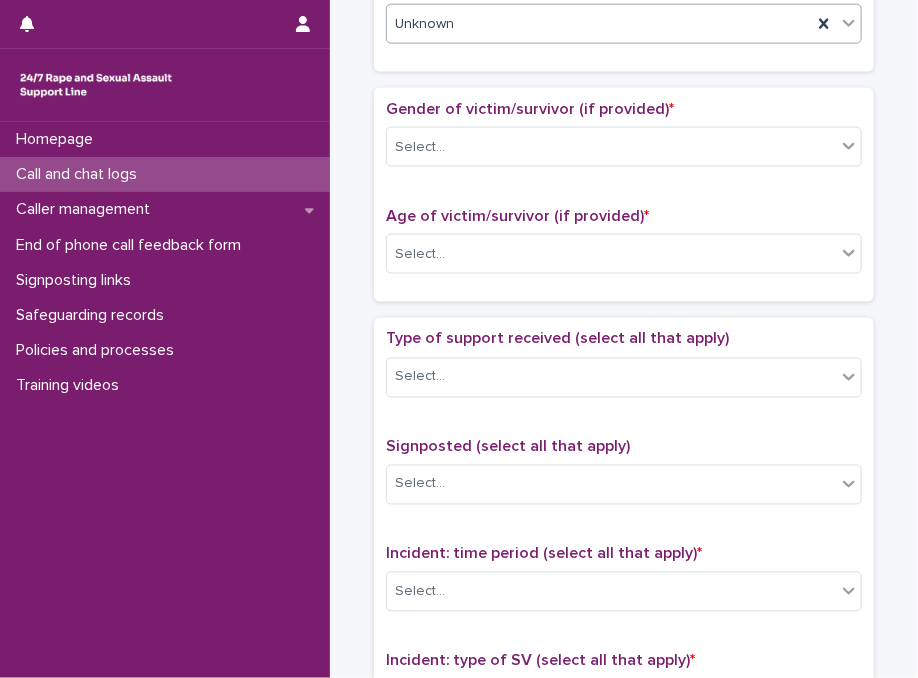 scroll, scrollTop: 859, scrollLeft: 0, axis: vertical 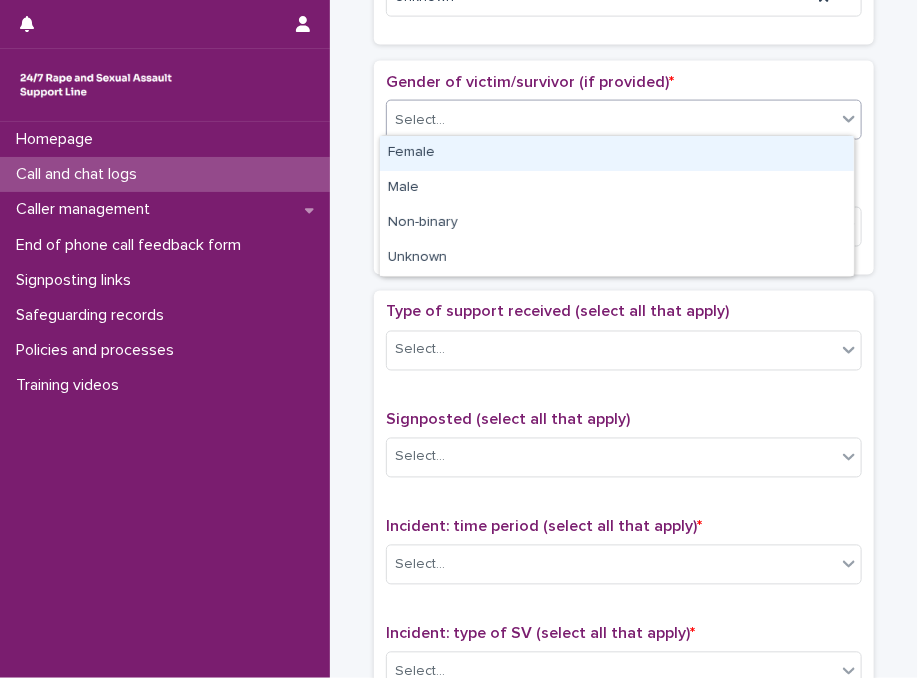click on "Select..." at bounding box center [611, 120] 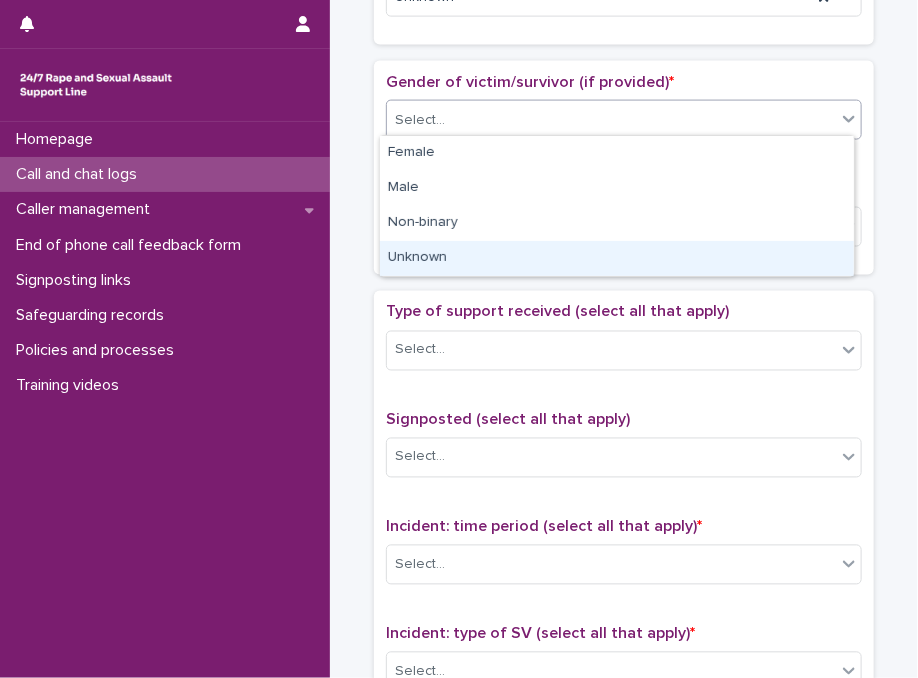 click on "Unknown" at bounding box center (617, 258) 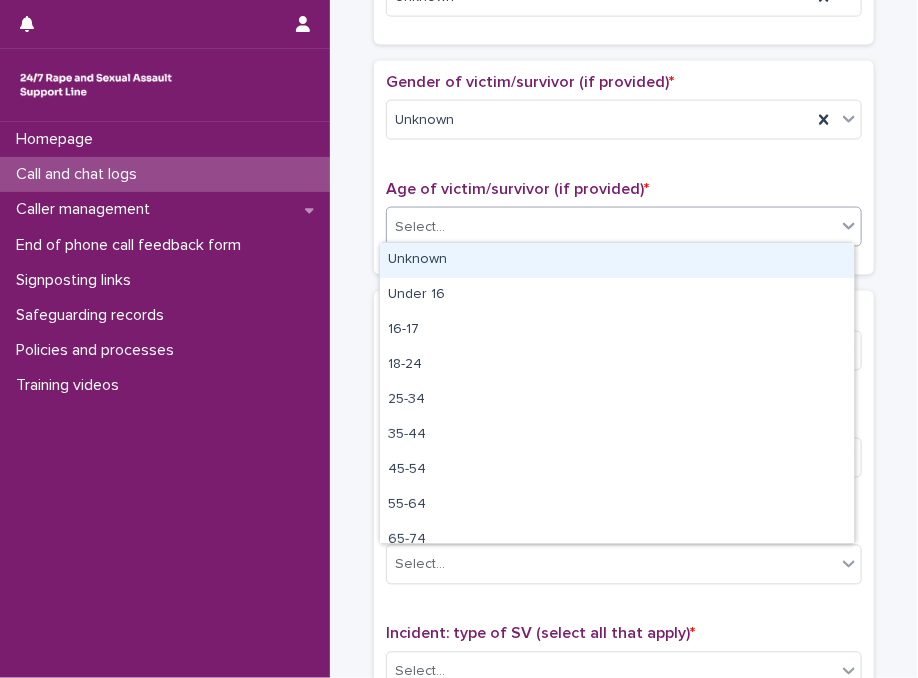 click on "Select..." at bounding box center (611, 227) 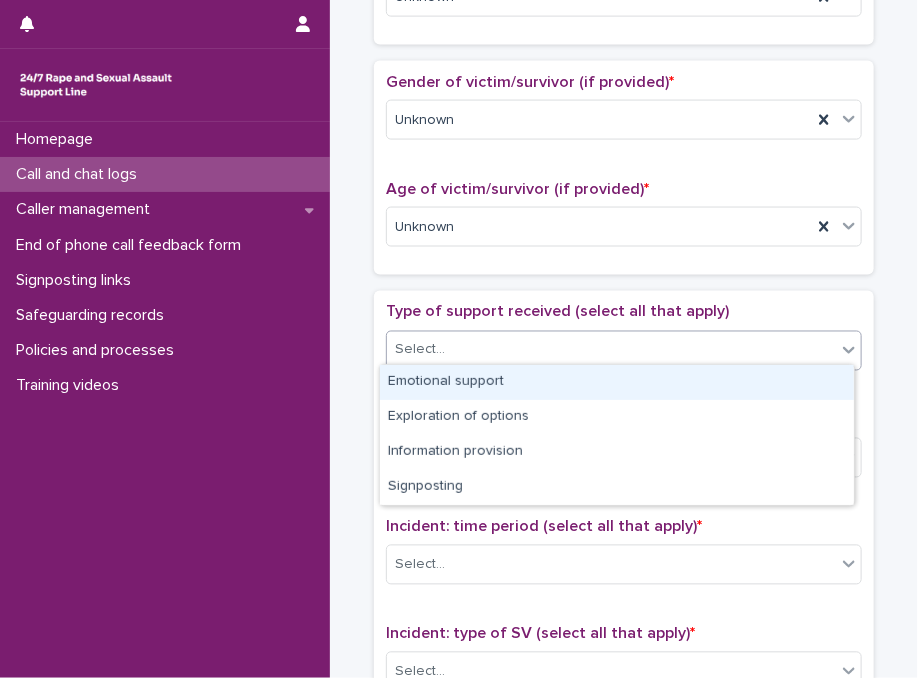 click on "Select..." at bounding box center [624, 351] 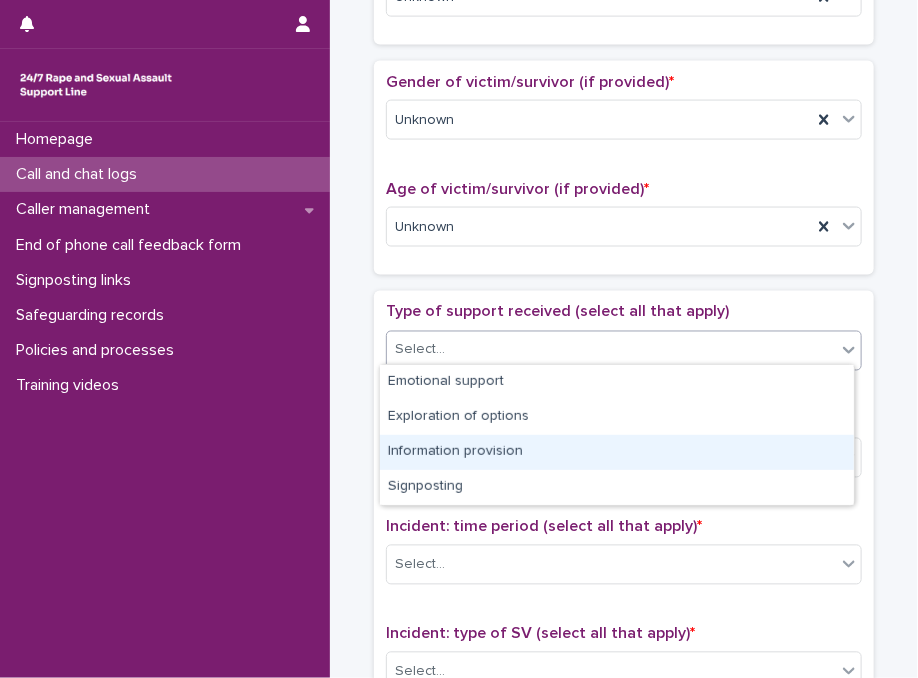 click on "Information provision" at bounding box center [617, 452] 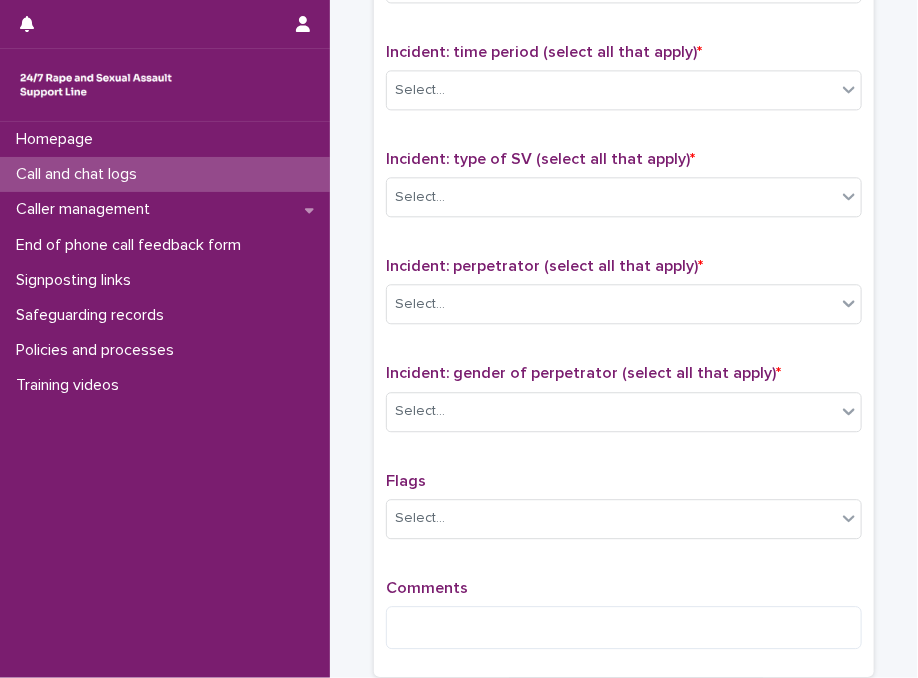 scroll, scrollTop: 1350, scrollLeft: 0, axis: vertical 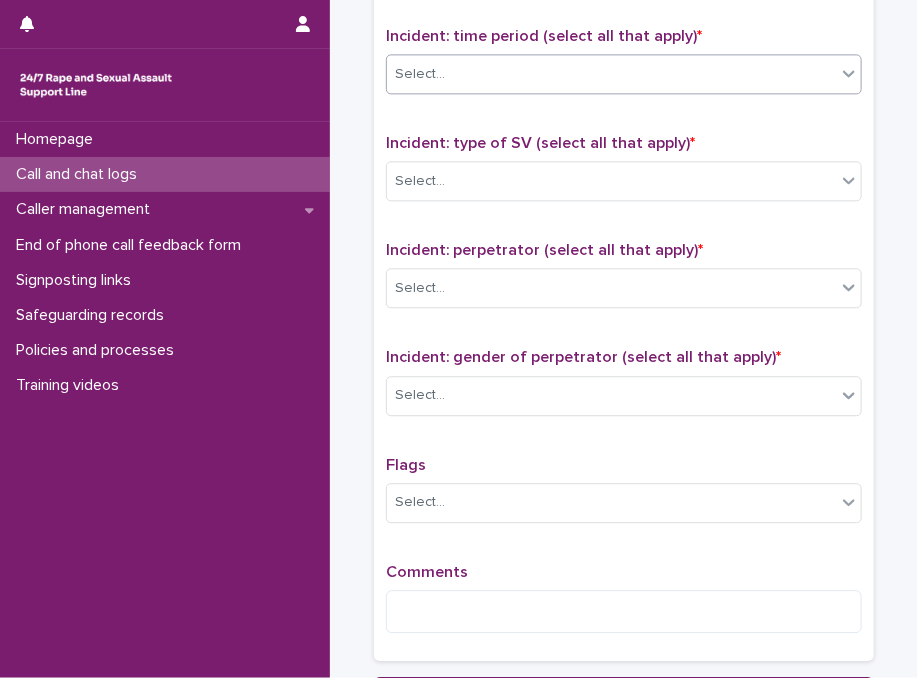 click on "Select..." at bounding box center [611, 74] 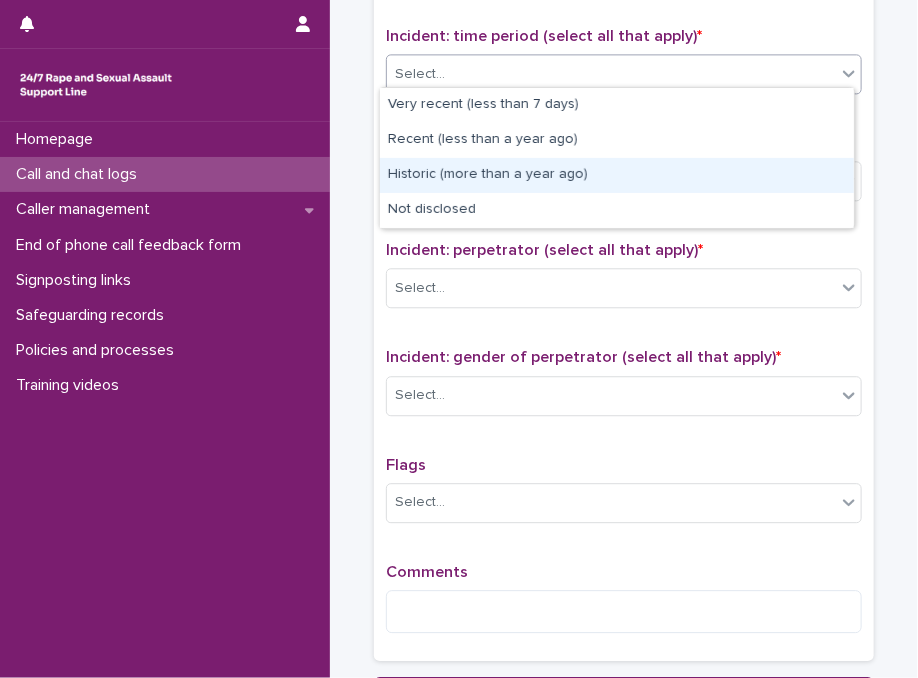 click on "Historic (more than a year ago)" at bounding box center (617, 175) 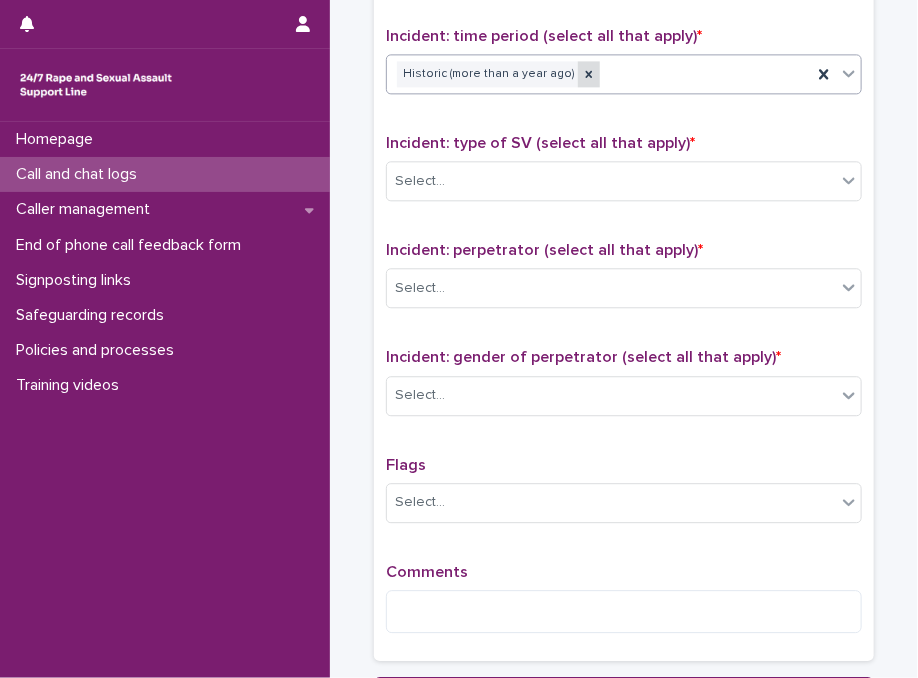 click 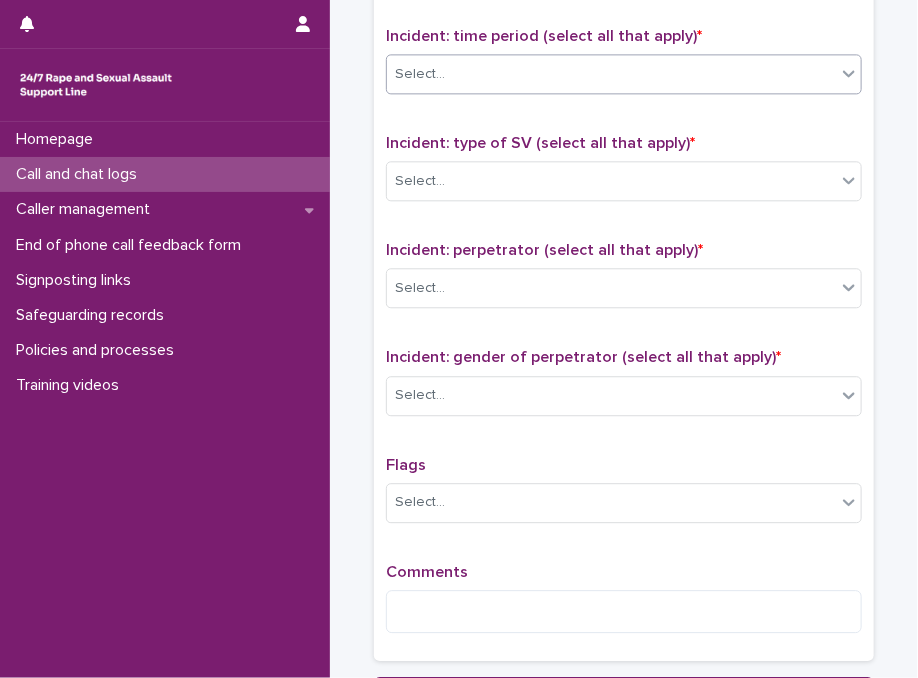 click on "Select..." at bounding box center (611, 74) 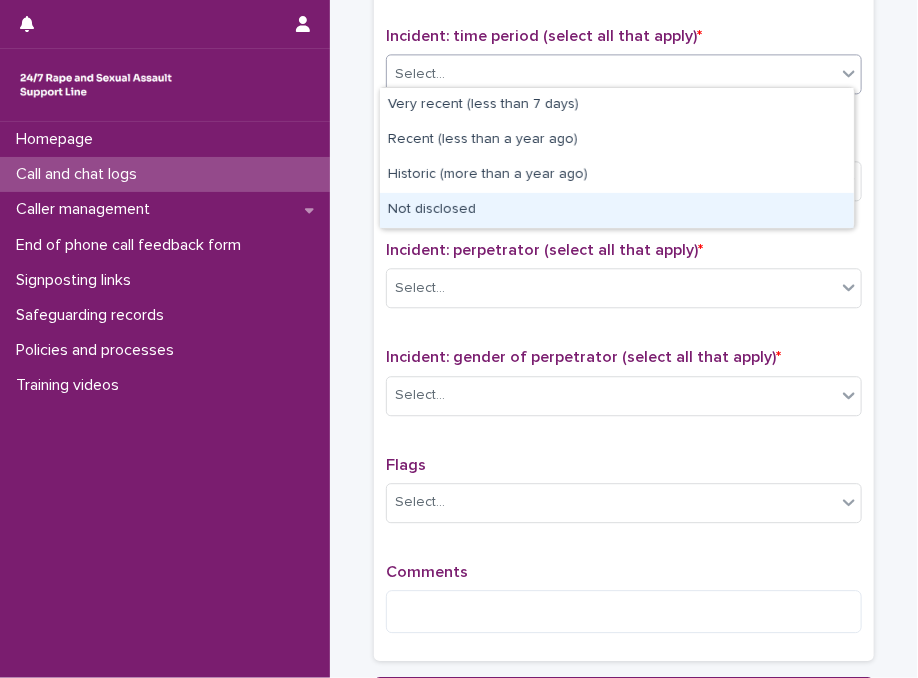 click on "Not disclosed" at bounding box center [617, 210] 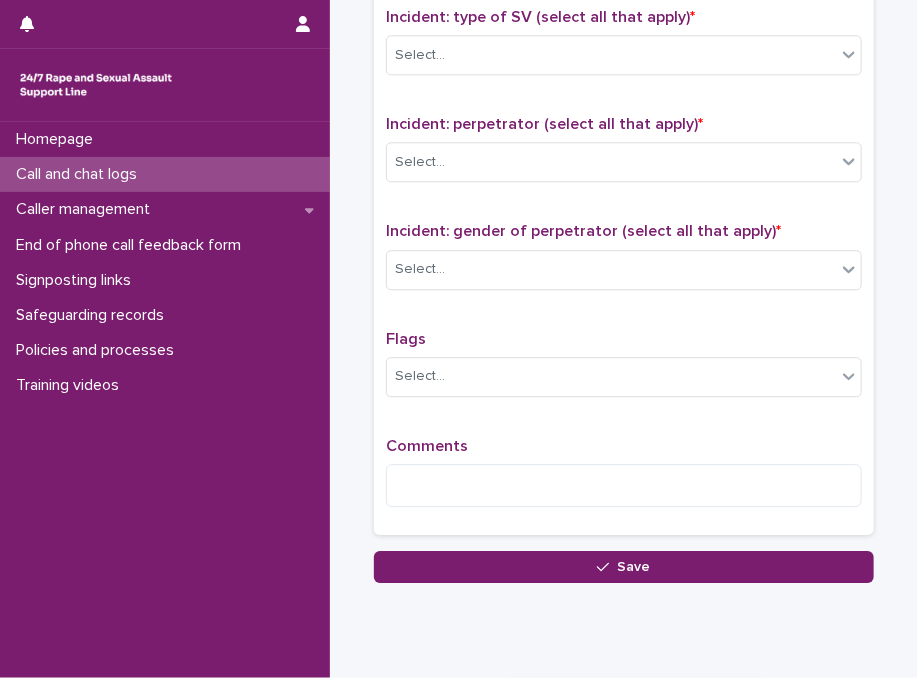 scroll, scrollTop: 1464, scrollLeft: 0, axis: vertical 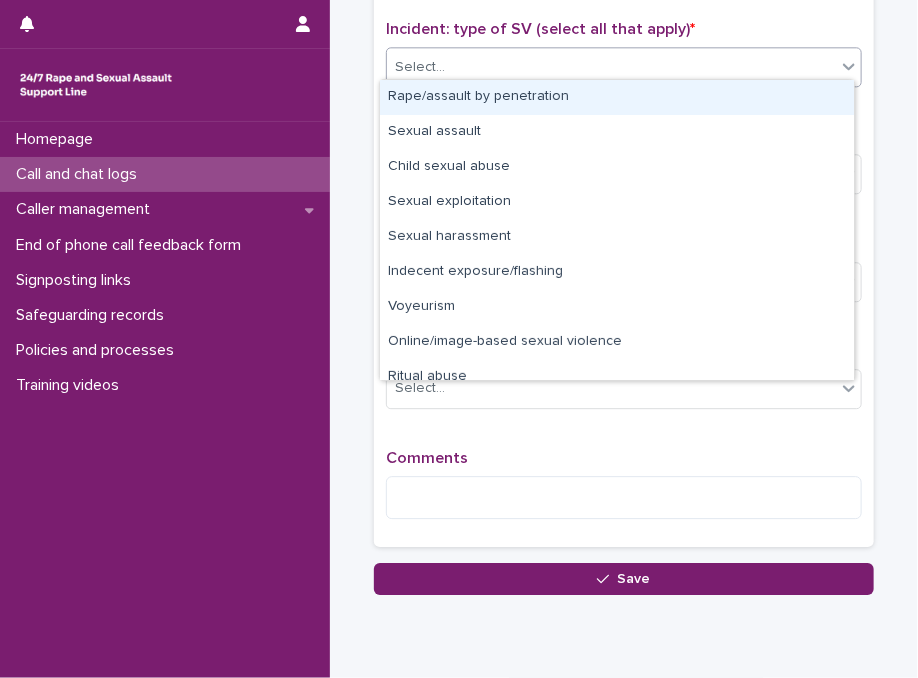 click on "Select..." at bounding box center [611, 67] 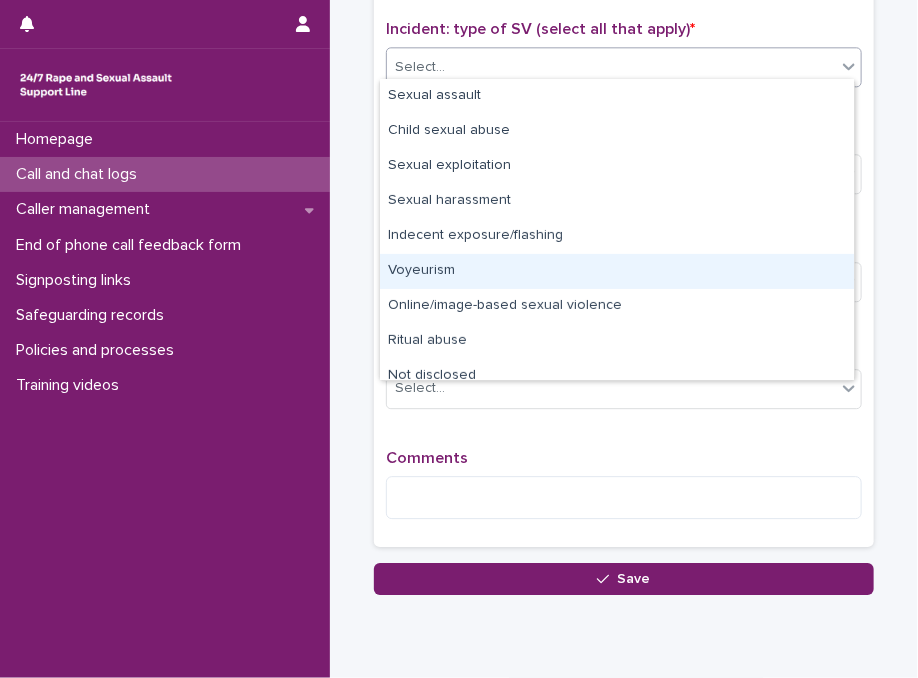 scroll, scrollTop: 50, scrollLeft: 0, axis: vertical 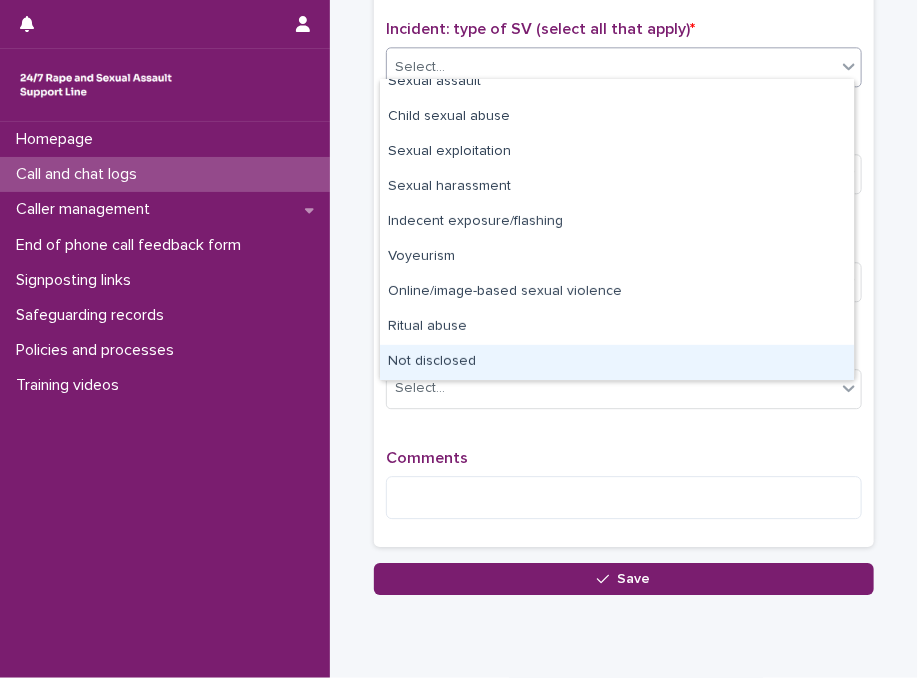 click on "Not disclosed" at bounding box center (617, 362) 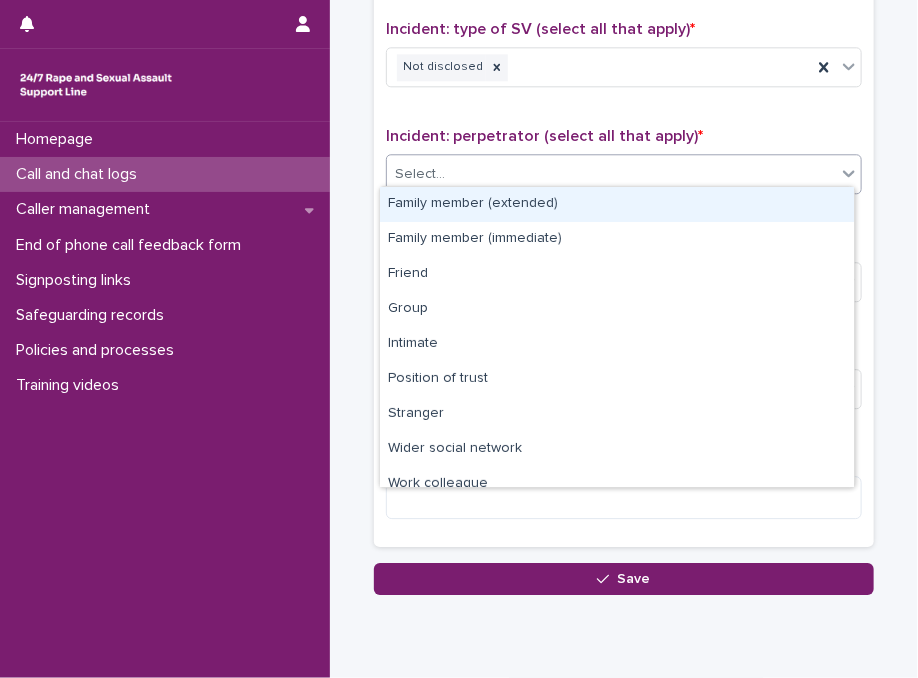 click on "Select..." at bounding box center (611, 174) 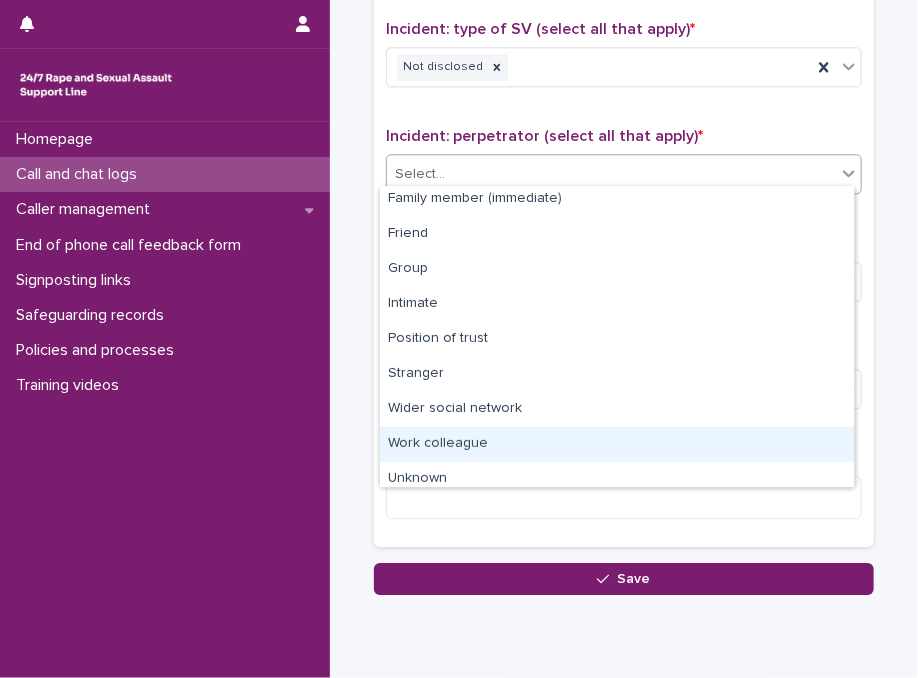 scroll, scrollTop: 84, scrollLeft: 0, axis: vertical 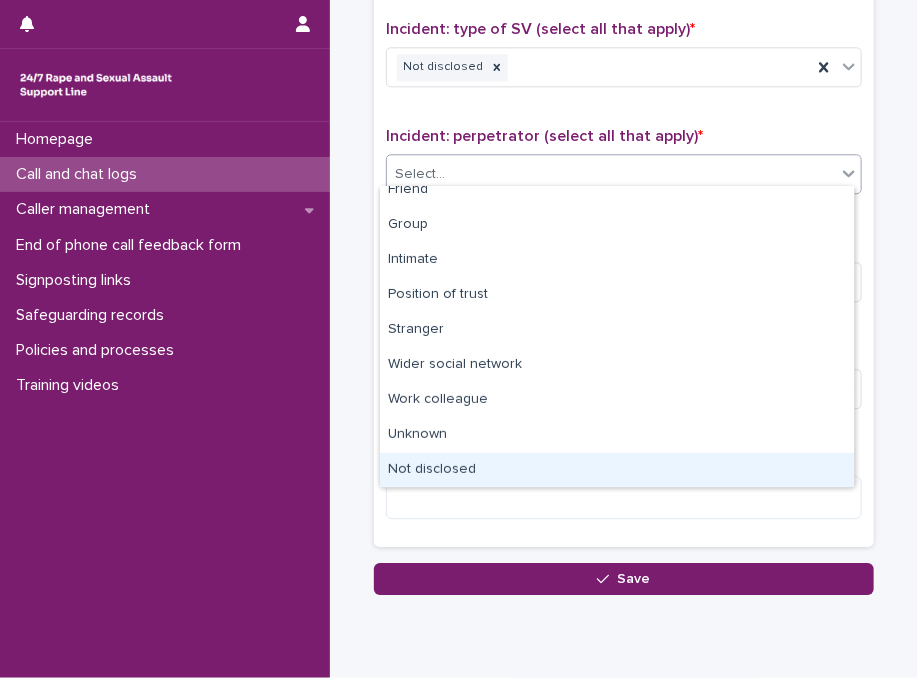 click on "Not disclosed" at bounding box center (617, 470) 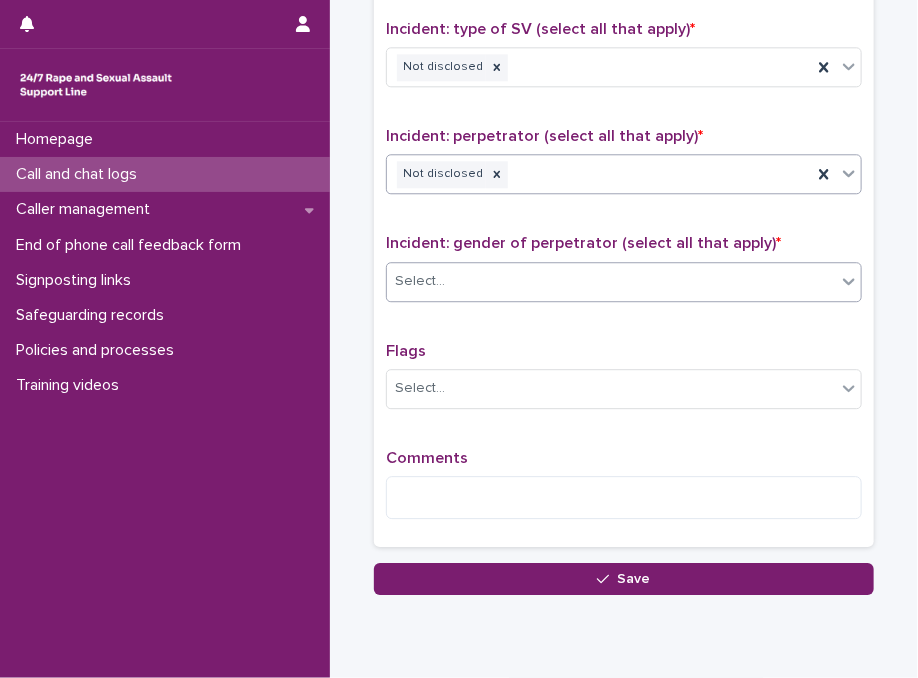 click on "Select..." at bounding box center [624, 282] 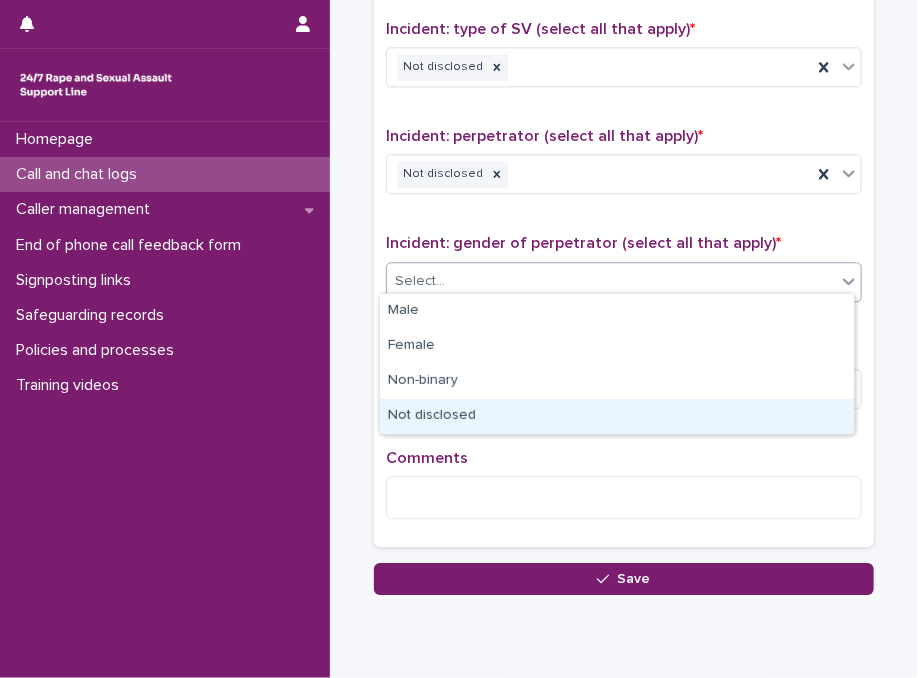 click on "Not disclosed" at bounding box center [617, 416] 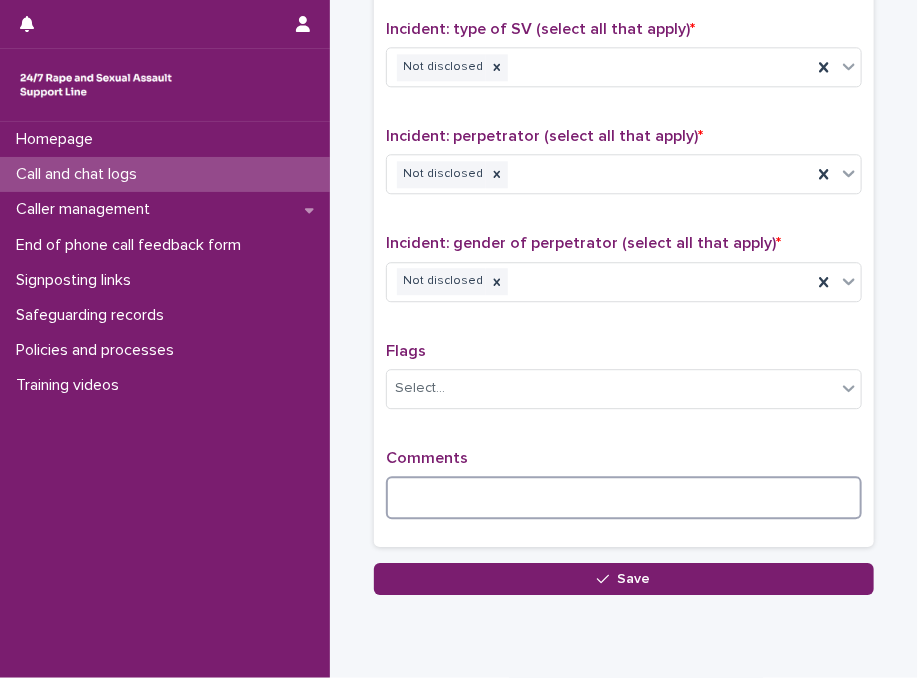 click at bounding box center (624, 497) 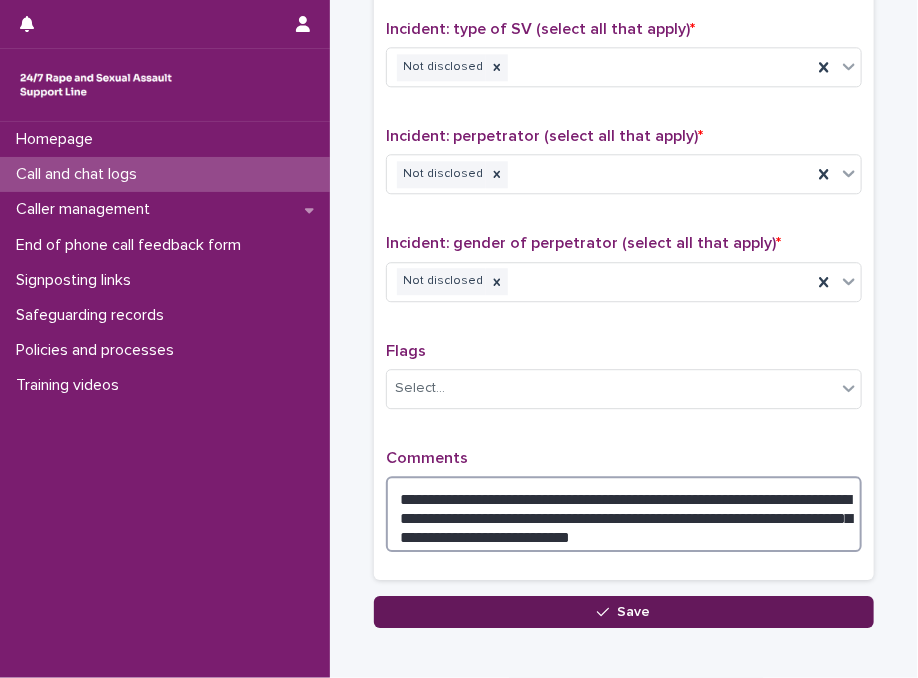 type on "**********" 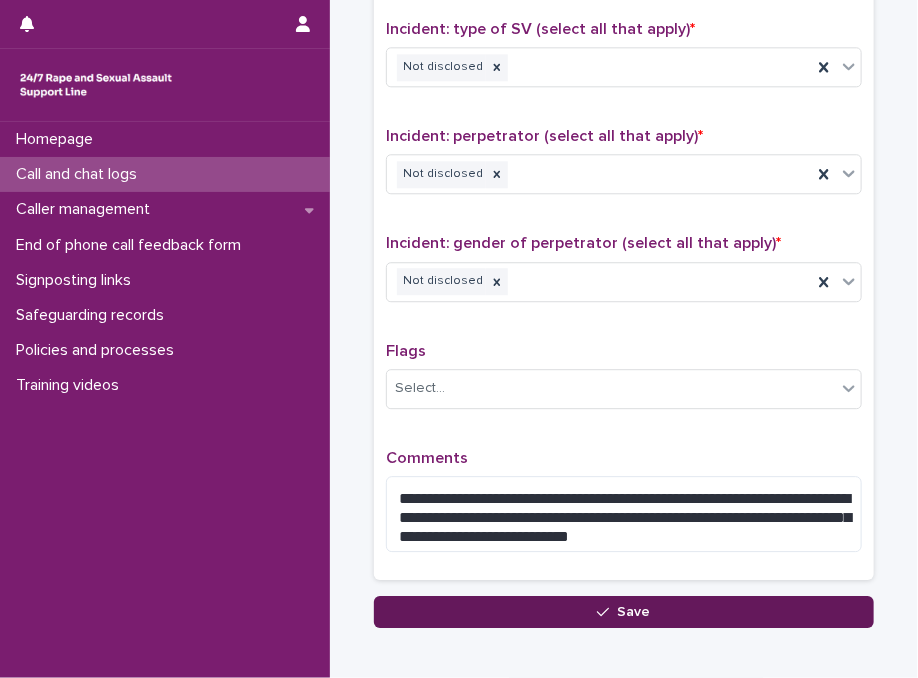 click on "Save" at bounding box center [624, 612] 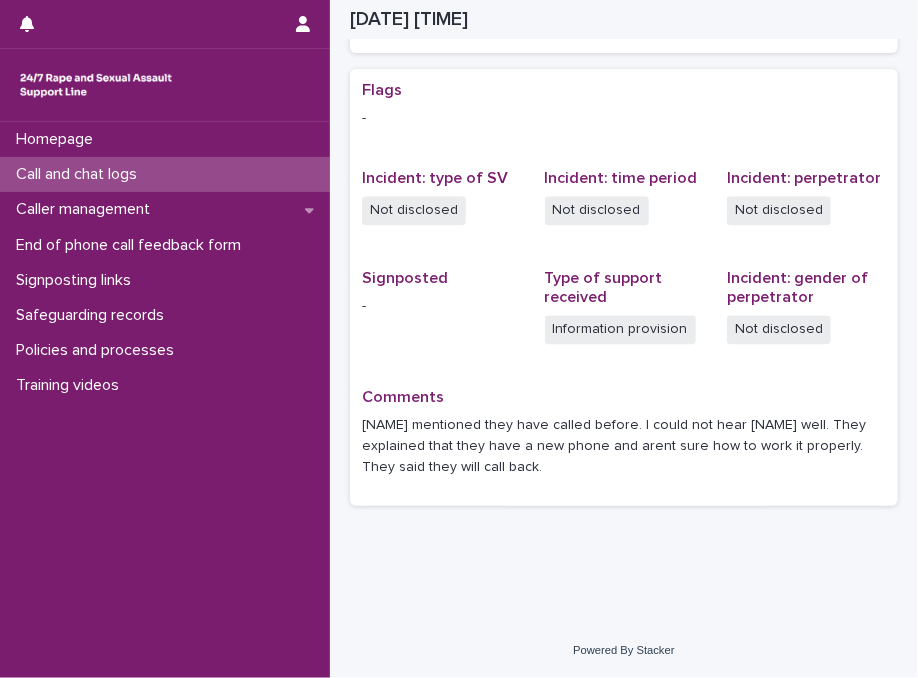 scroll, scrollTop: 404, scrollLeft: 0, axis: vertical 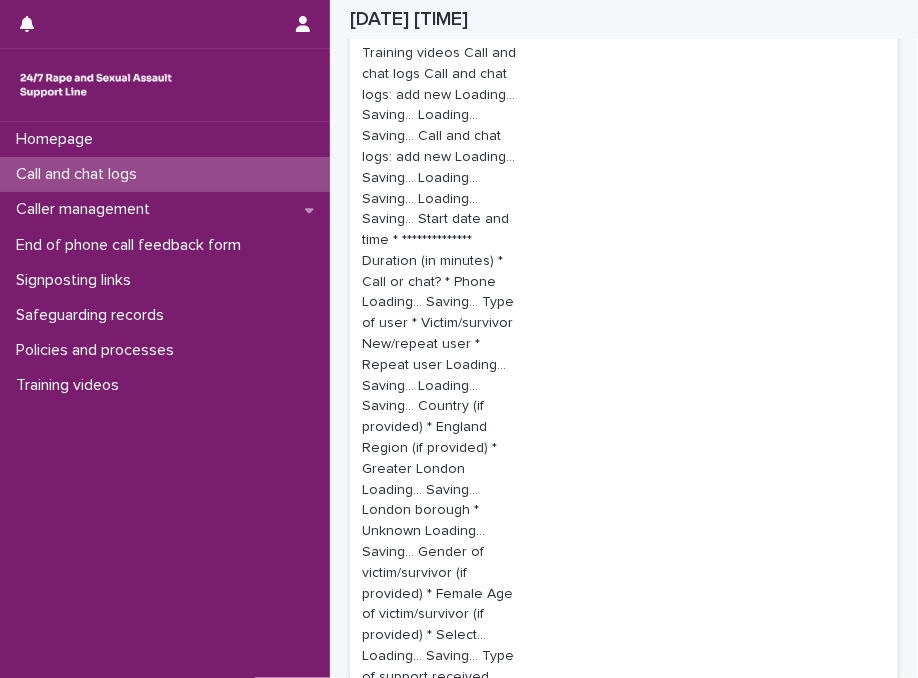 click on "Call and chat logs" at bounding box center [165, 174] 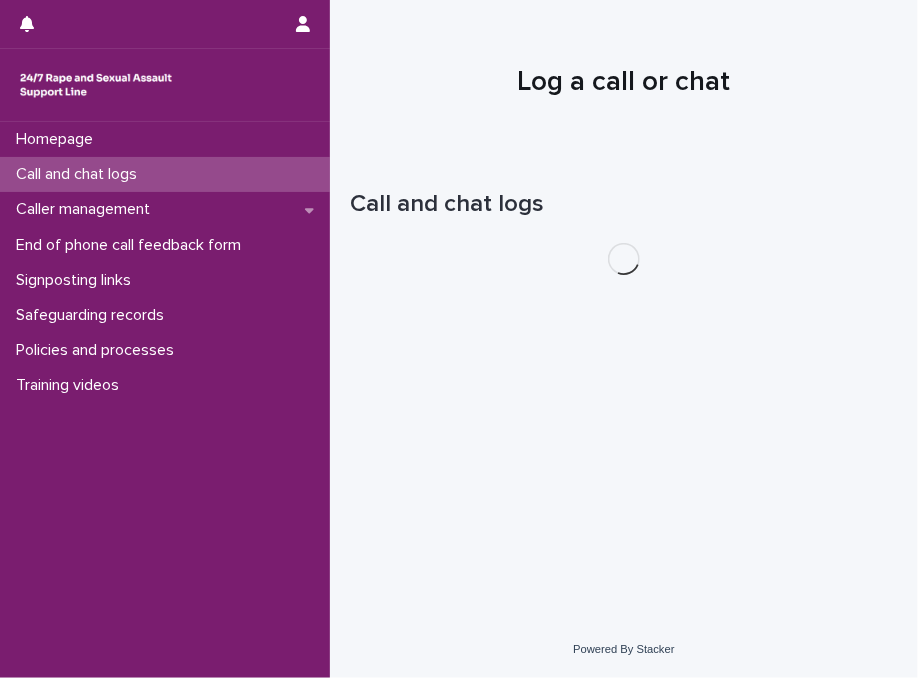 scroll, scrollTop: 0, scrollLeft: 0, axis: both 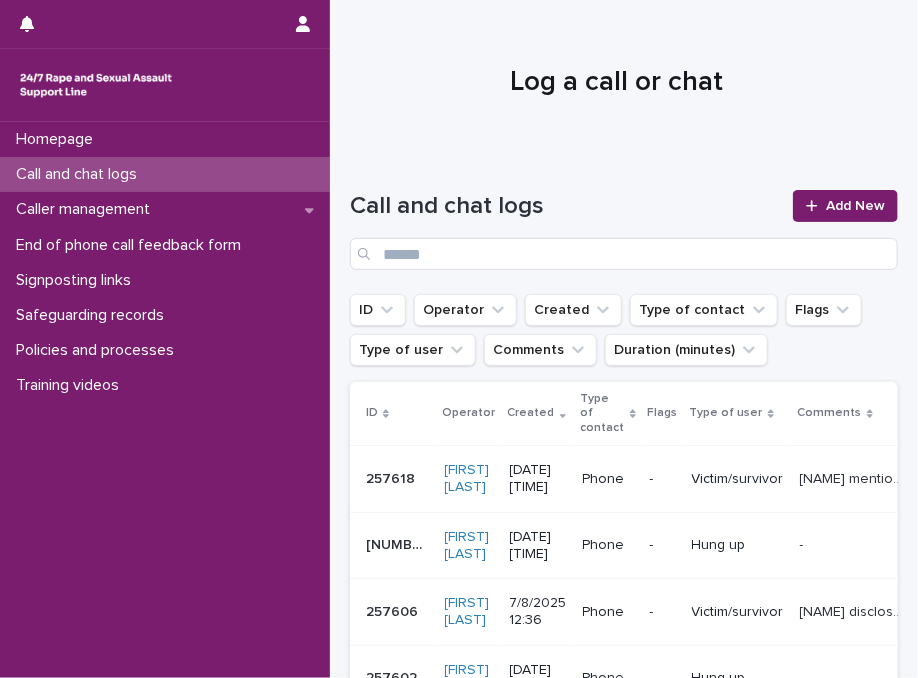 click on "Call and chat logs Add New" at bounding box center [624, 222] 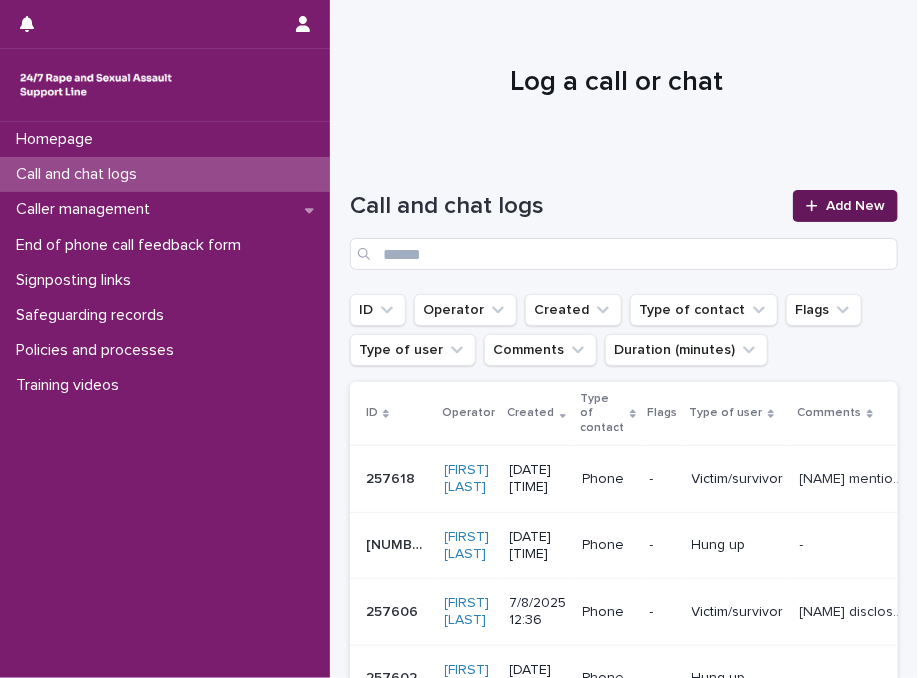 click on "Add New" at bounding box center [845, 206] 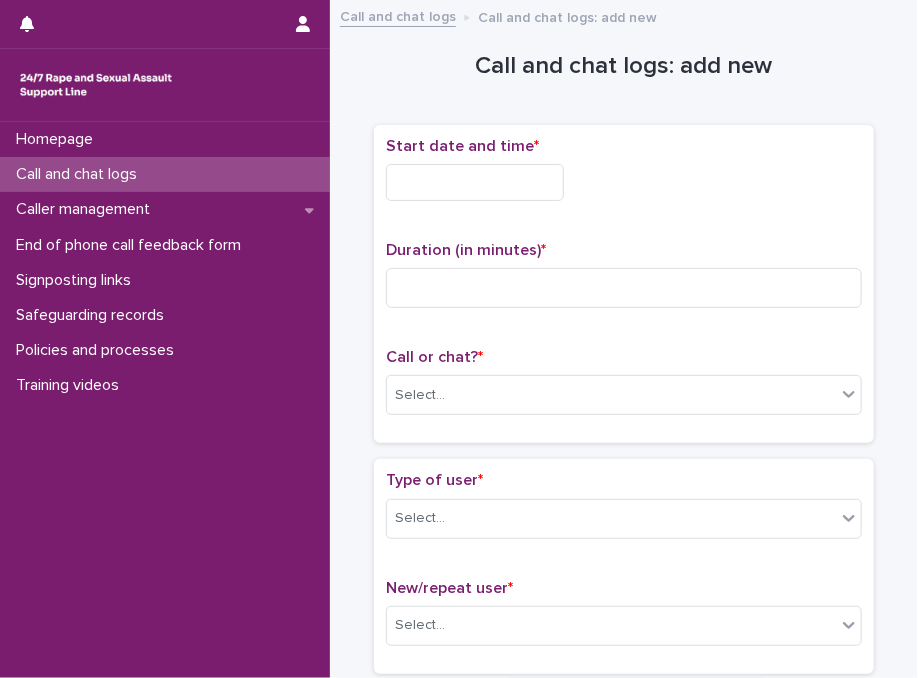 drag, startPoint x: 421, startPoint y: 205, endPoint x: 499, endPoint y: 177, distance: 82.8734 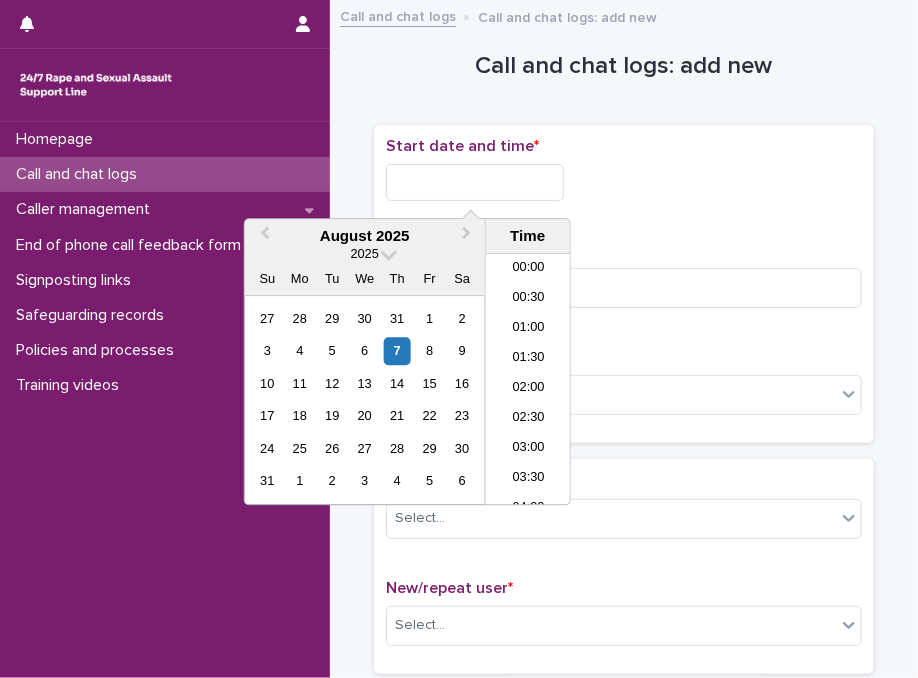 scroll, scrollTop: 700, scrollLeft: 0, axis: vertical 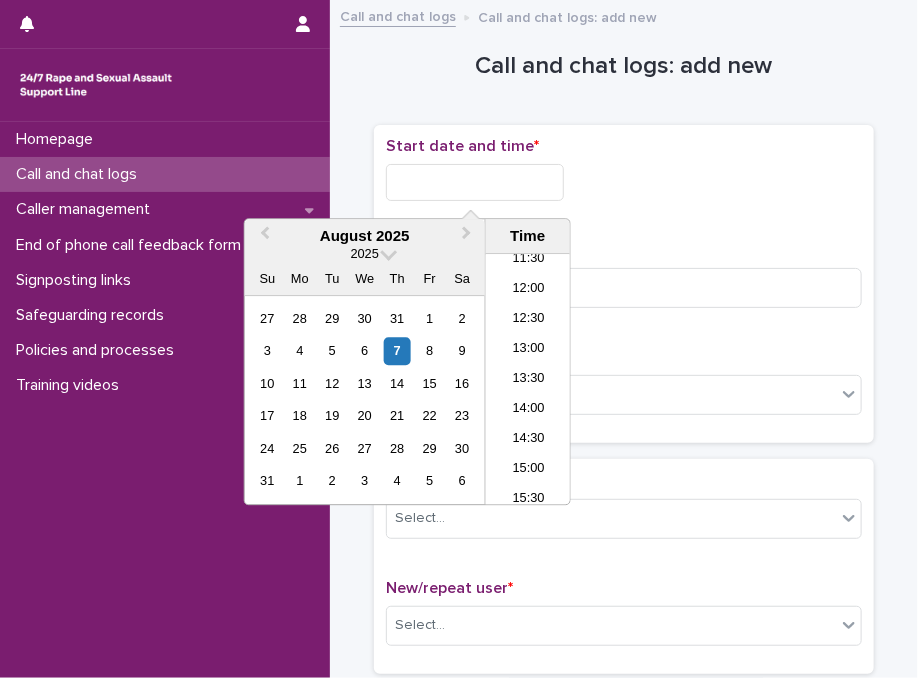 click at bounding box center [475, 182] 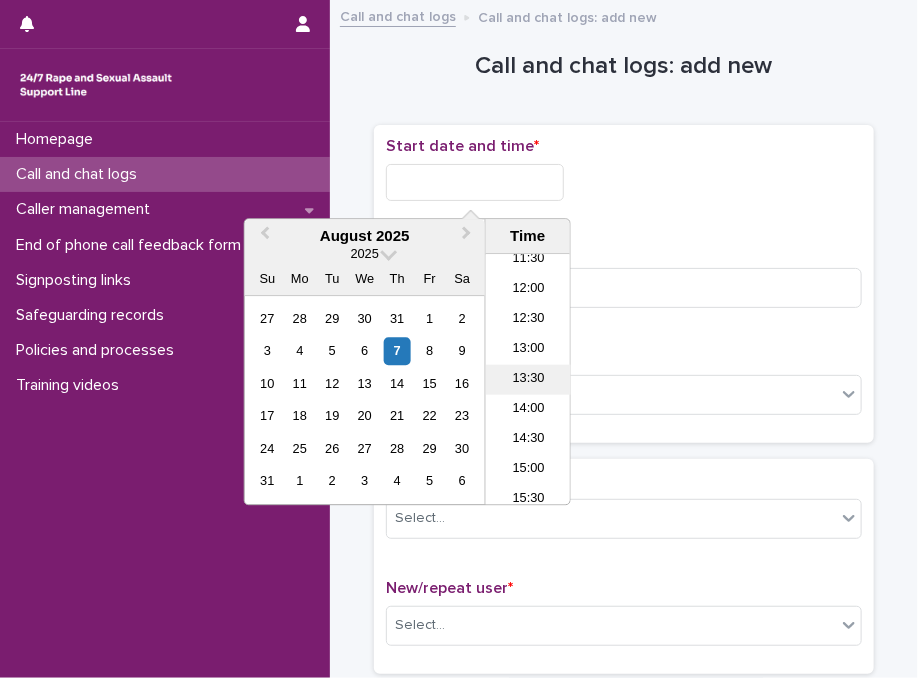 click on "13:30" at bounding box center (528, 380) 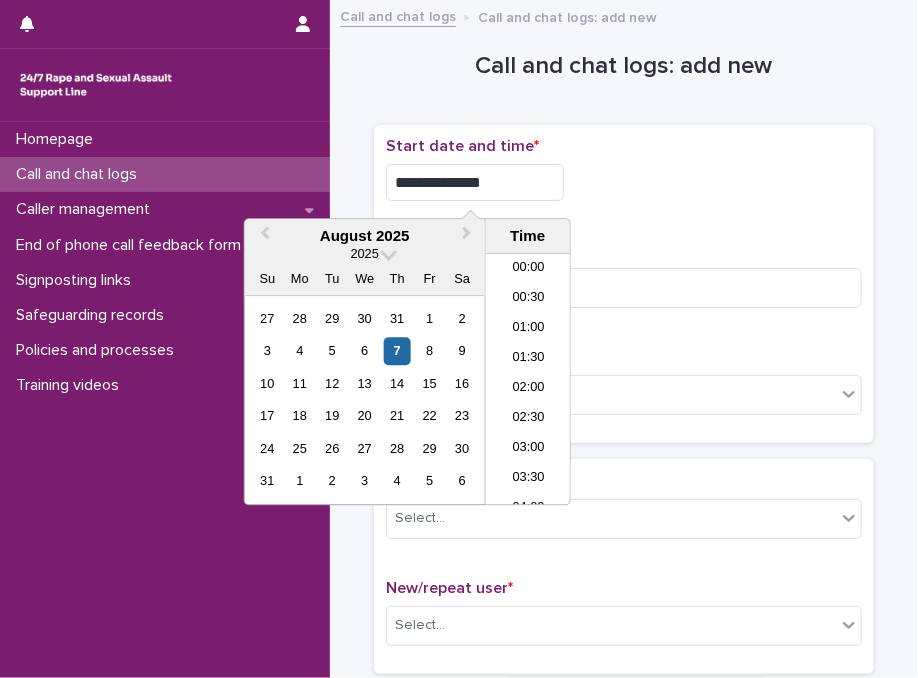 click on "**********" at bounding box center [475, 182] 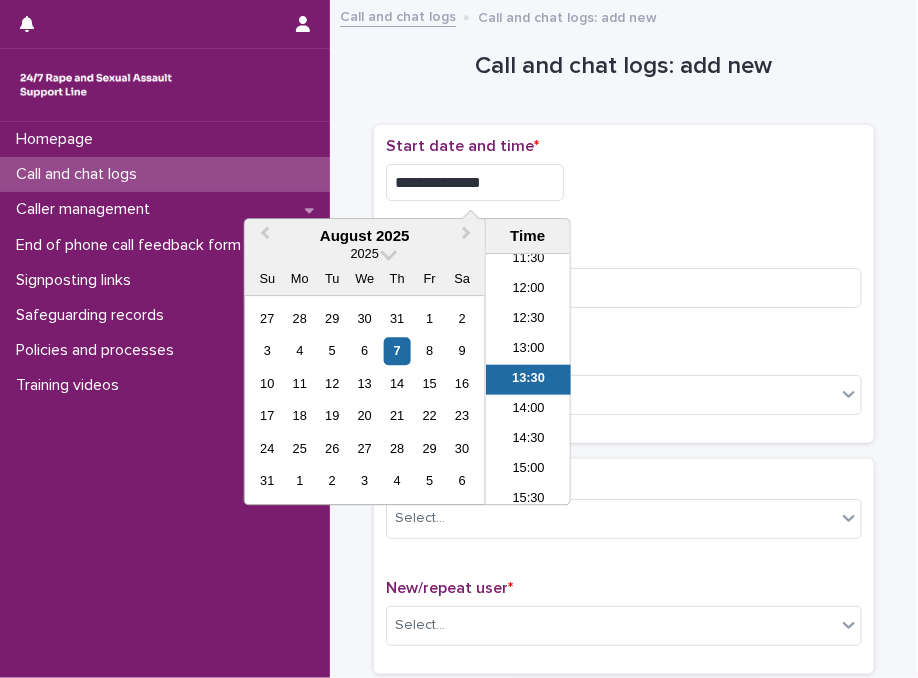 click on "**********" at bounding box center [475, 182] 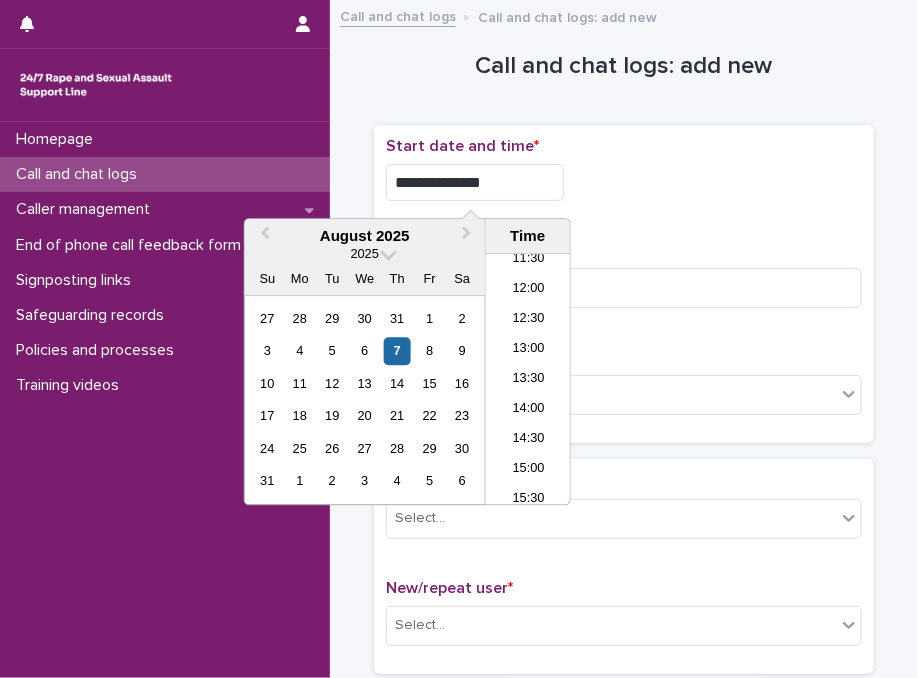 type on "**********" 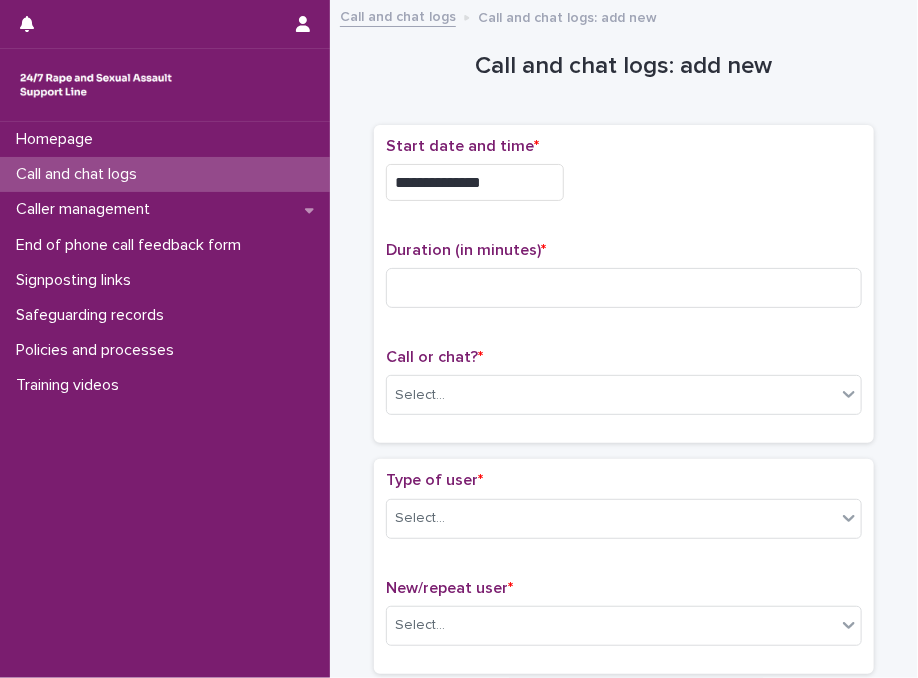 click on "**********" at bounding box center [624, 182] 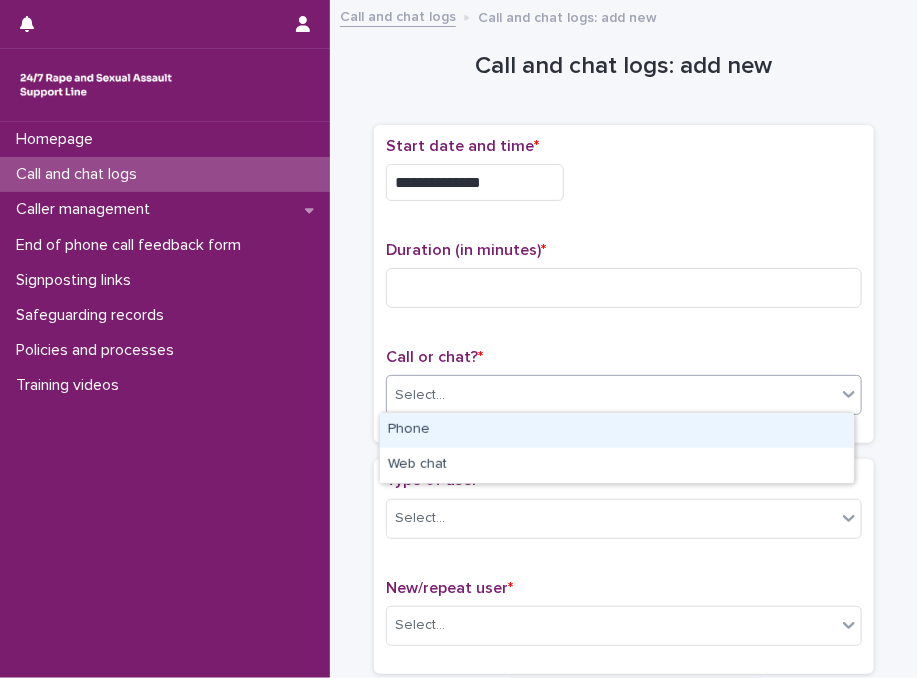 drag, startPoint x: 419, startPoint y: 386, endPoint x: 408, endPoint y: 423, distance: 38.600517 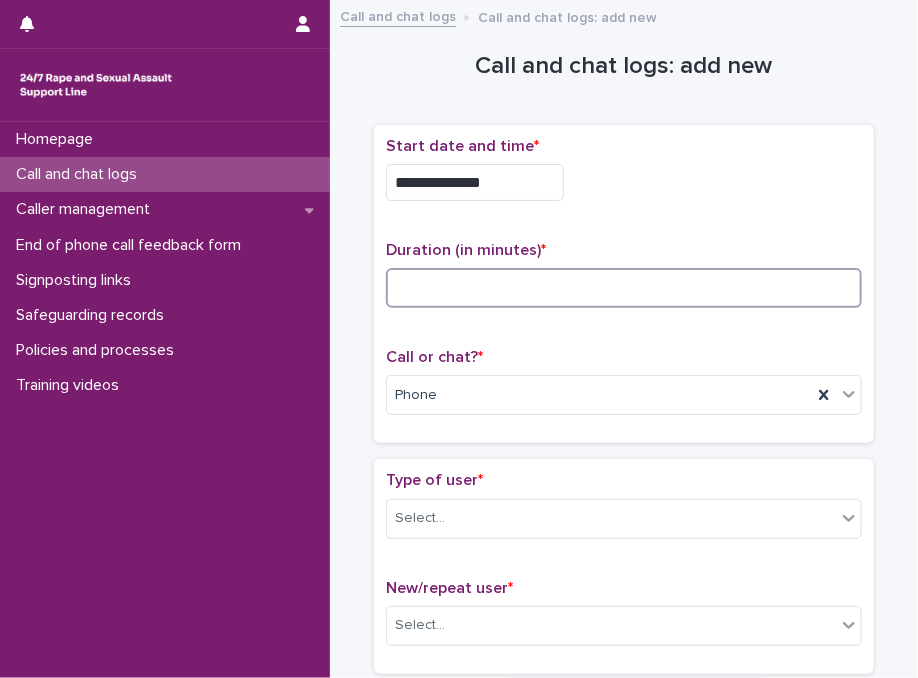 click at bounding box center [624, 288] 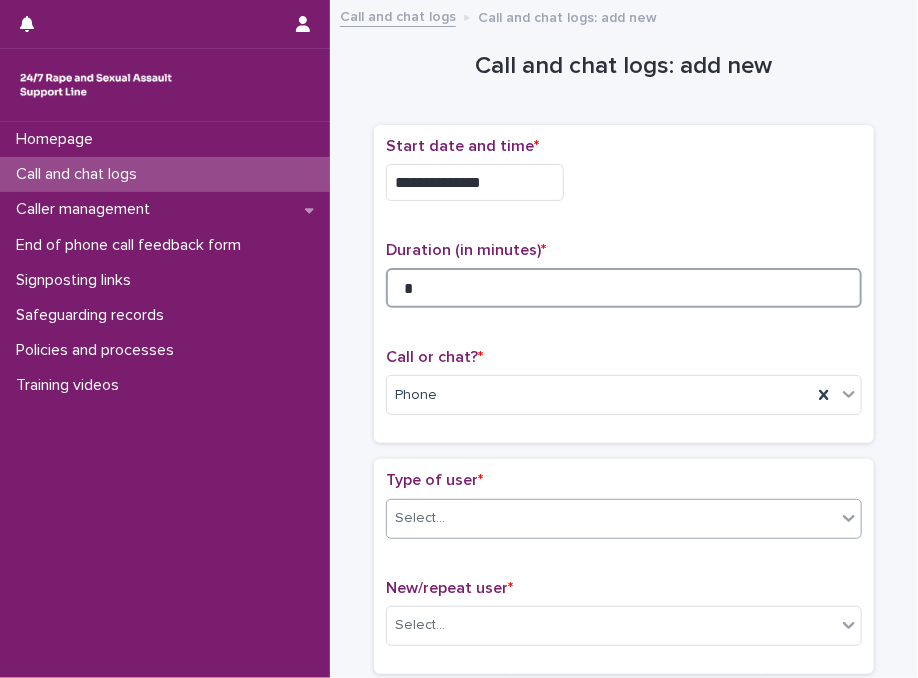 type on "*" 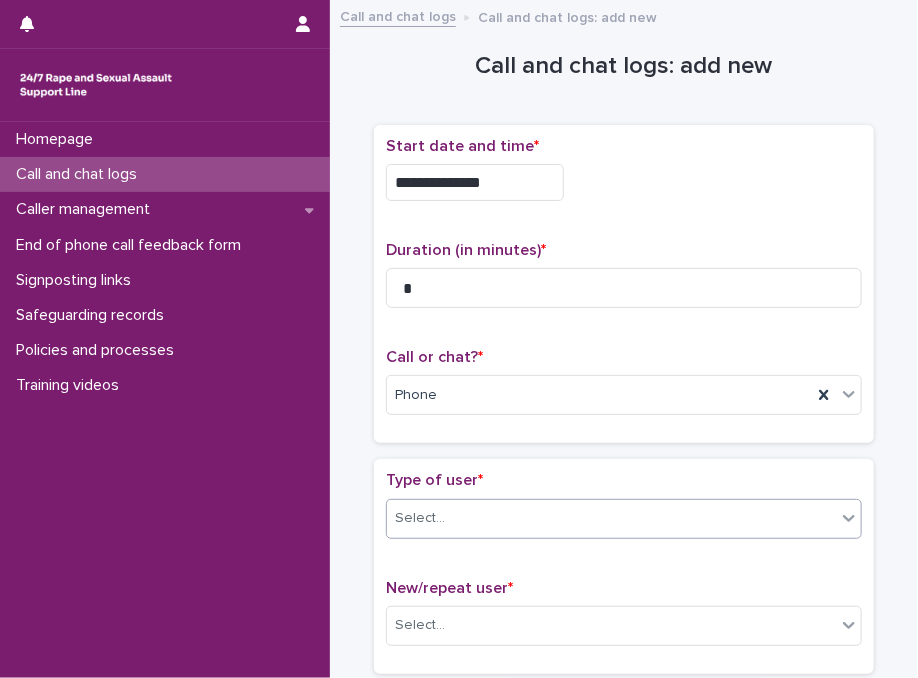 click on "Select..." at bounding box center [611, 518] 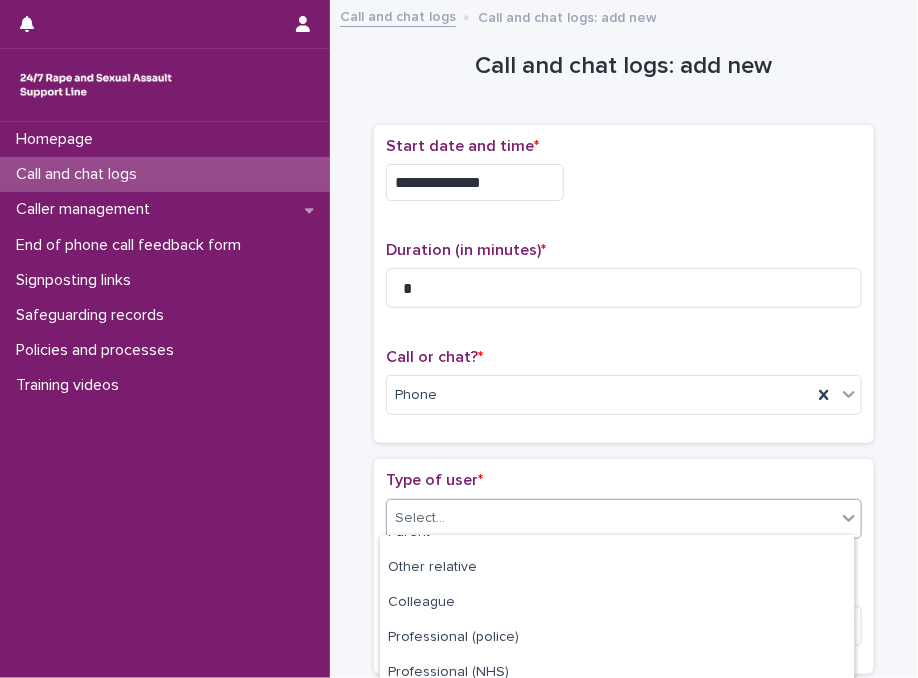 scroll, scrollTop: 335, scrollLeft: 0, axis: vertical 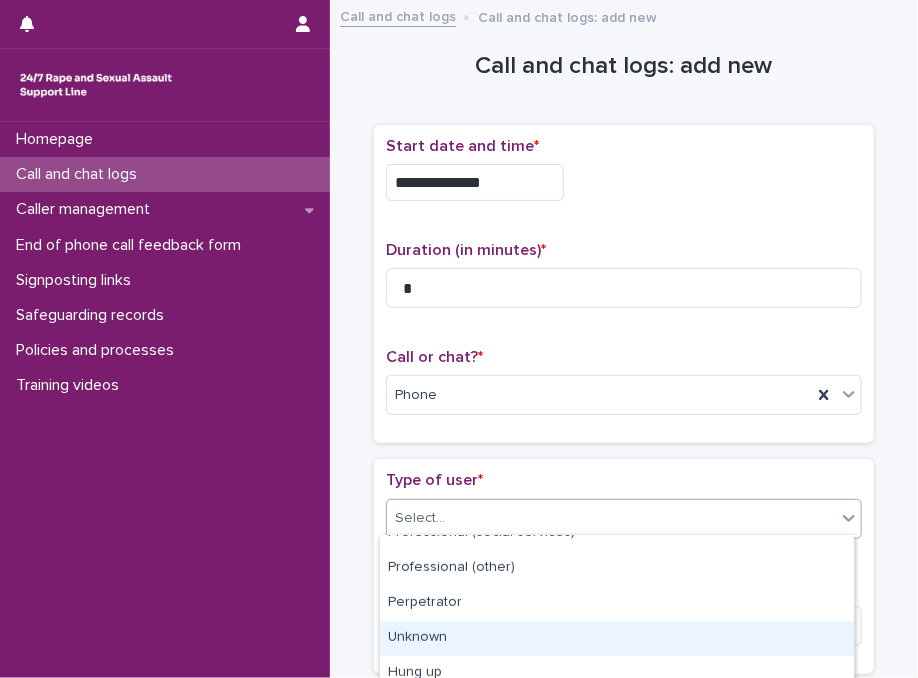 click on "Unknown" at bounding box center (617, 638) 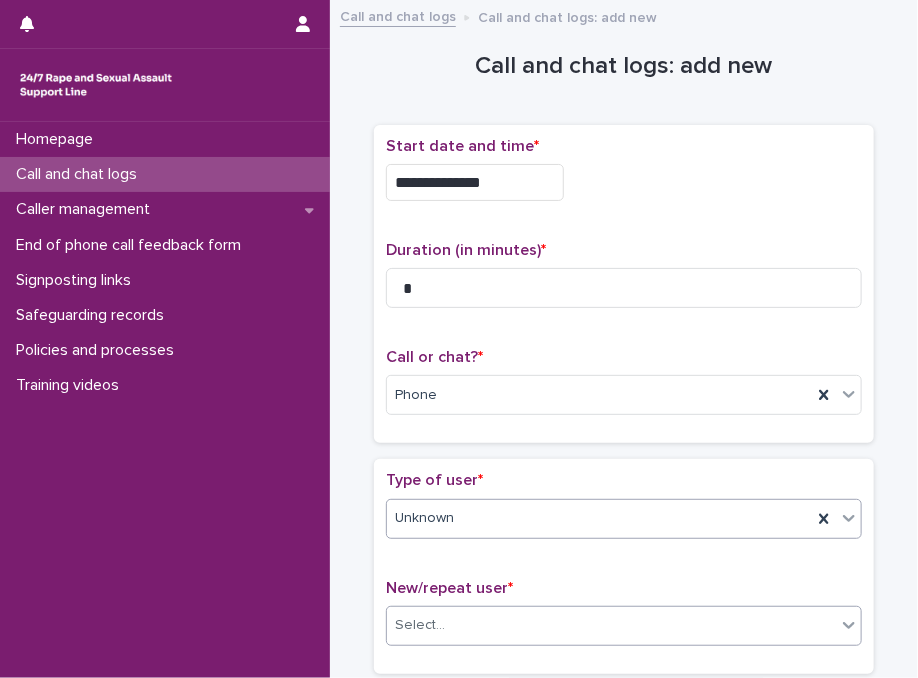 click on "Select..." at bounding box center [611, 625] 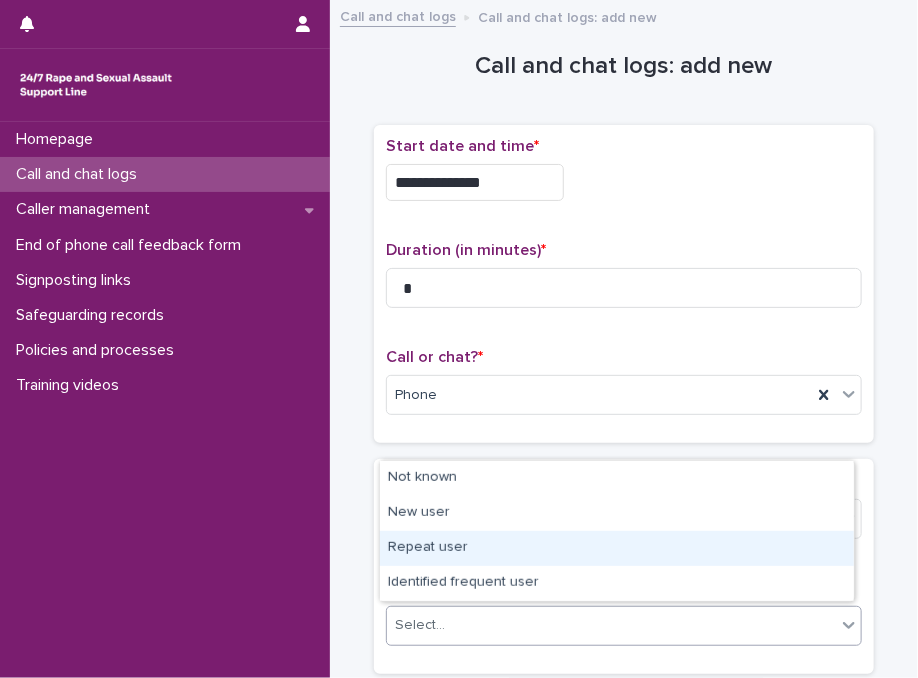click on "Repeat user" at bounding box center (617, 548) 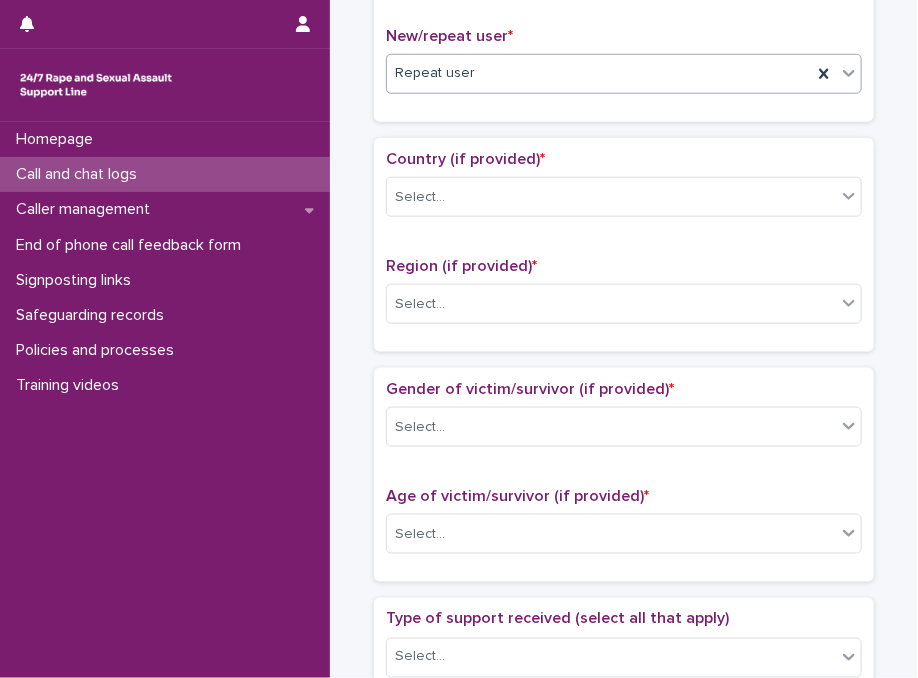 scroll, scrollTop: 605, scrollLeft: 0, axis: vertical 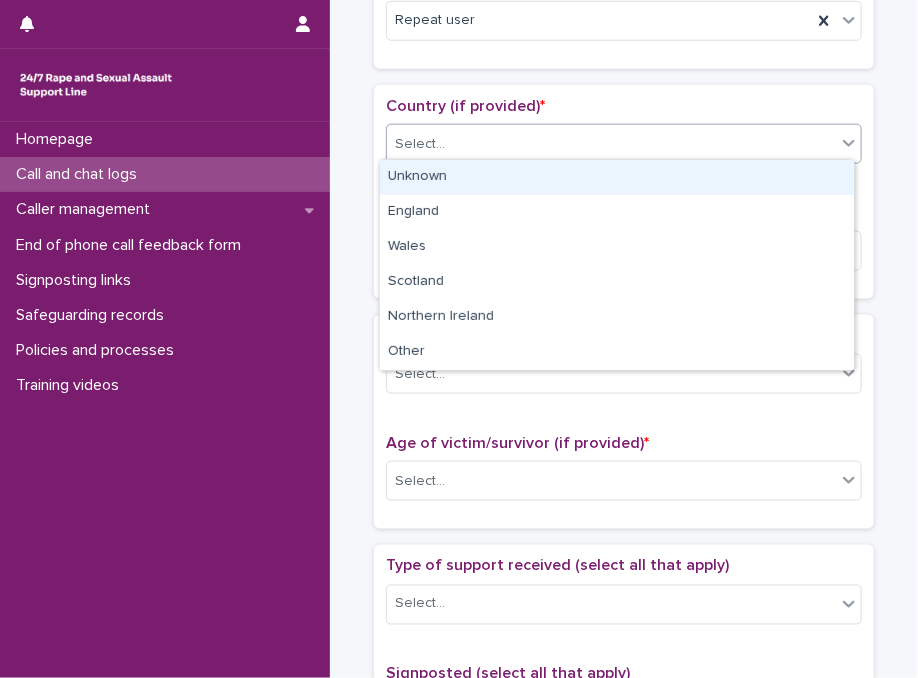 click on "Select..." at bounding box center (611, 144) 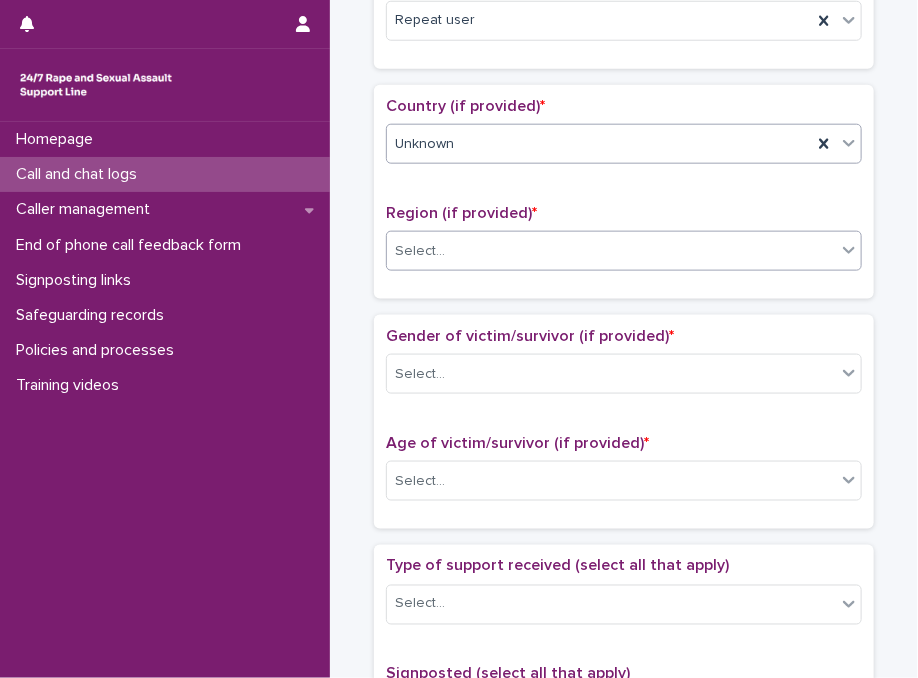 click on "Select..." at bounding box center (611, 251) 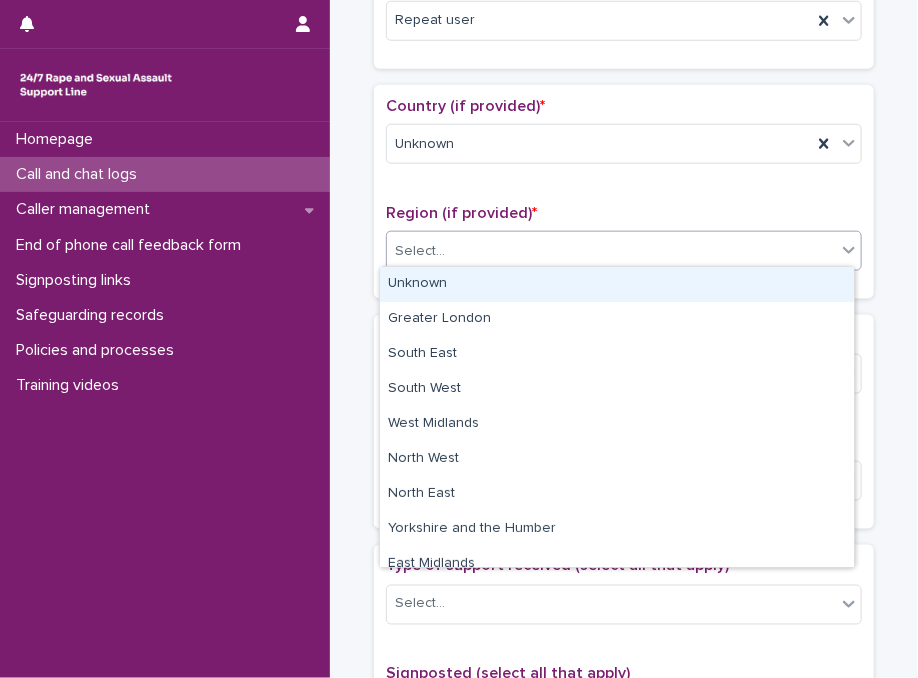 click on "Unknown" at bounding box center [617, 284] 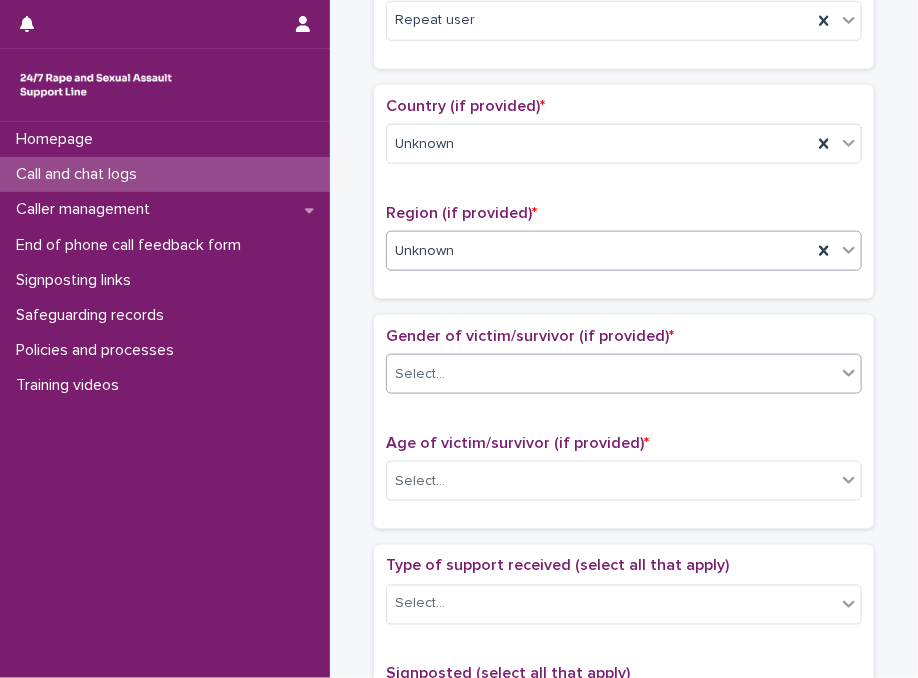 click on "Select..." at bounding box center (611, 374) 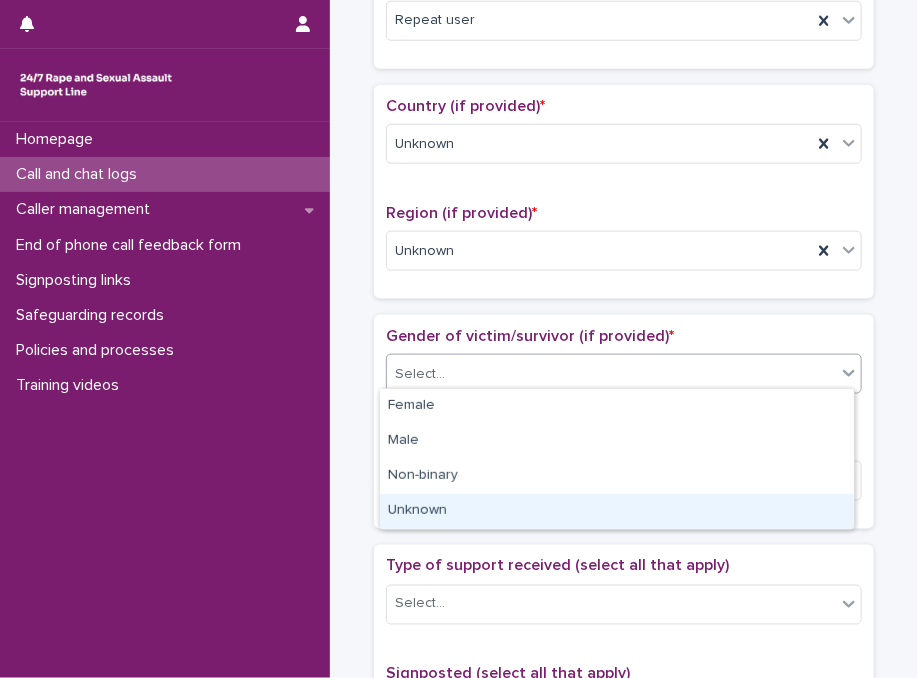 click on "Unknown" at bounding box center [617, 511] 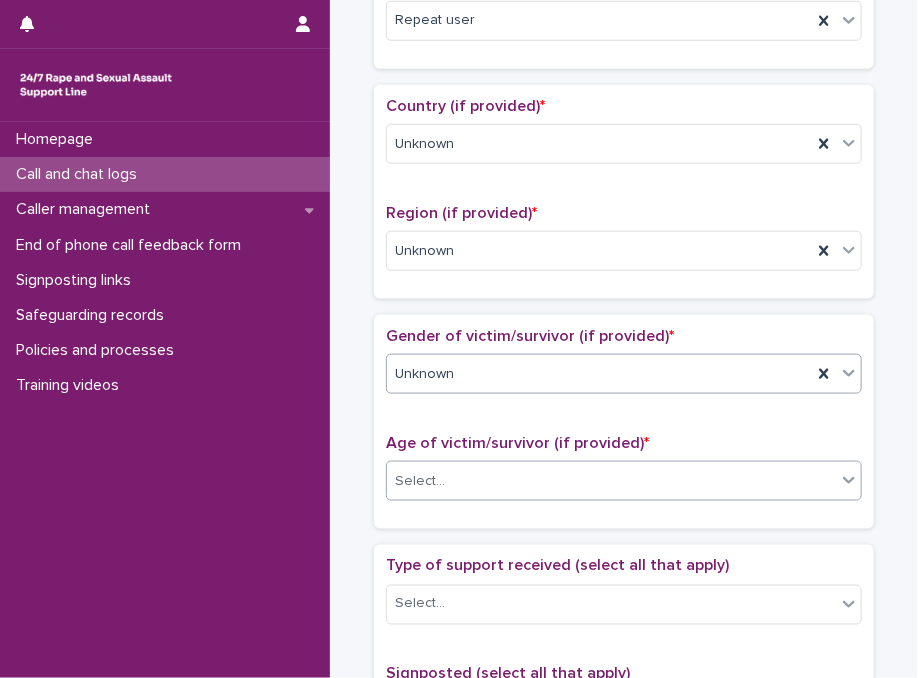 click on "Select..." at bounding box center [611, 481] 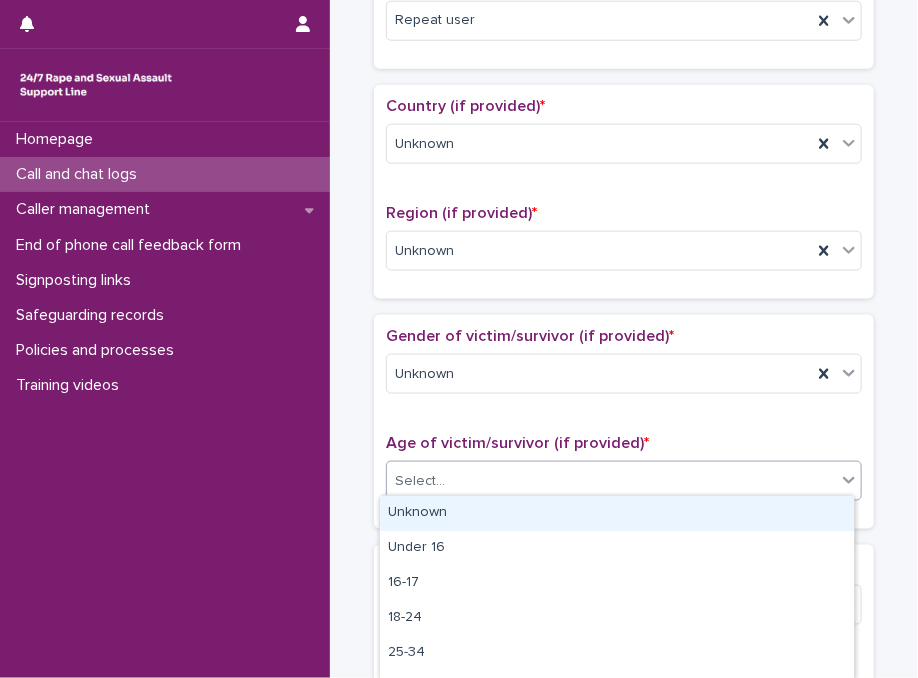 click on "Unknown" at bounding box center [617, 513] 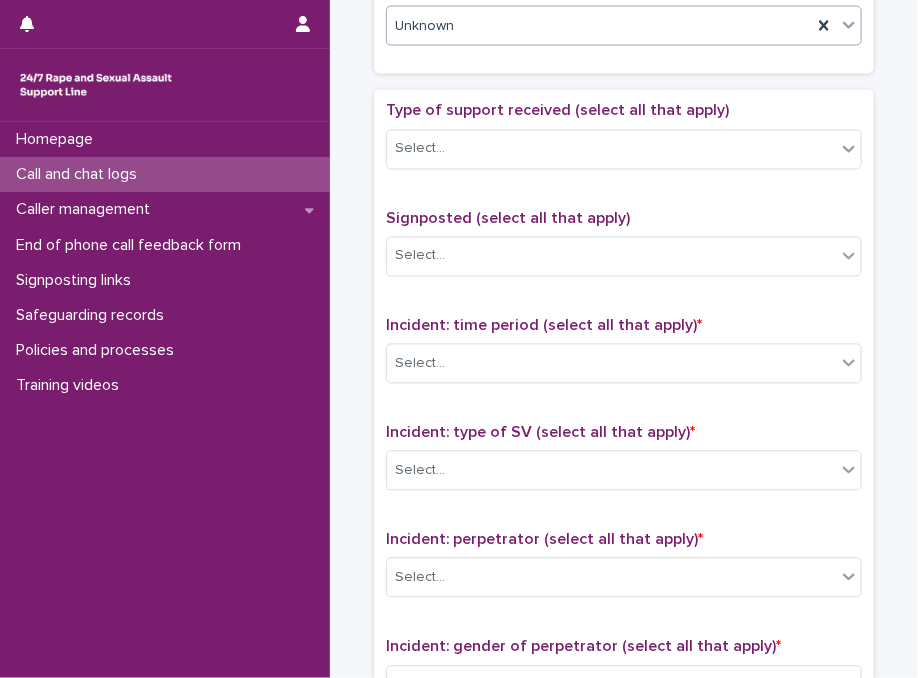 scroll, scrollTop: 1088, scrollLeft: 0, axis: vertical 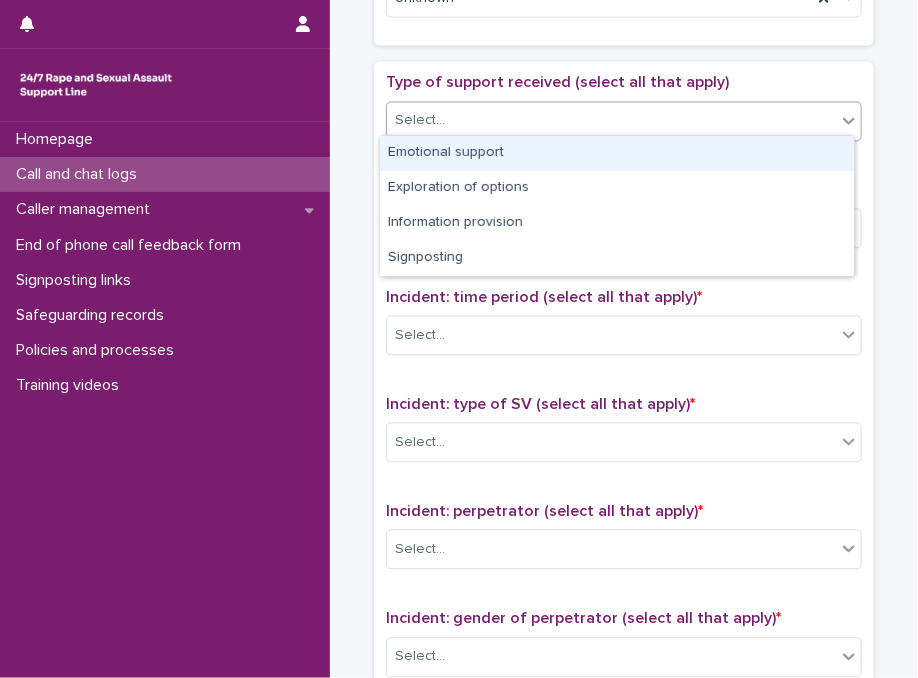 click on "Select..." at bounding box center (611, 121) 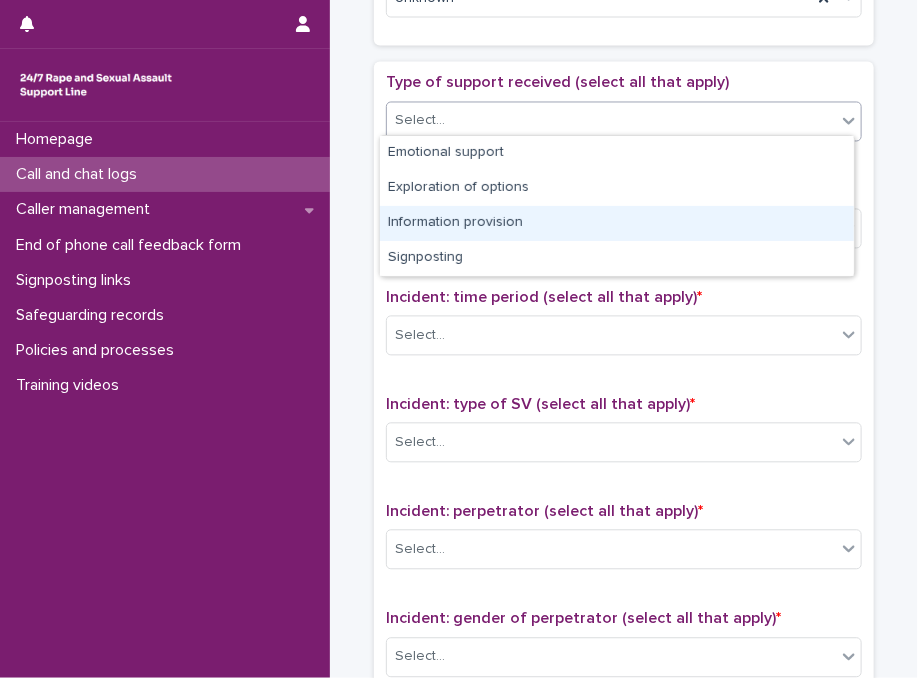 click on "Information provision" at bounding box center (617, 223) 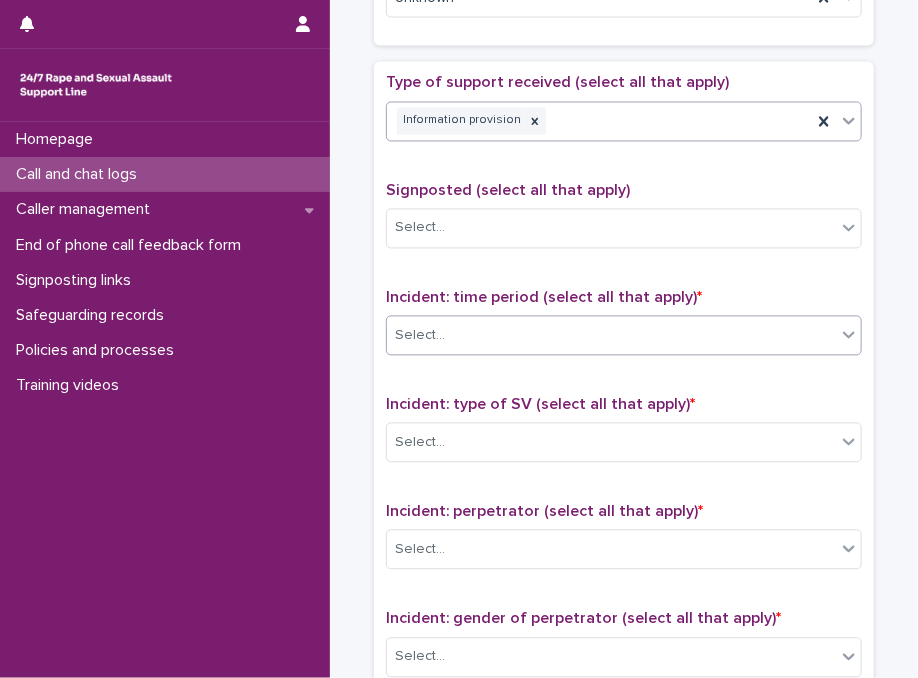 click on "Select..." at bounding box center (611, 336) 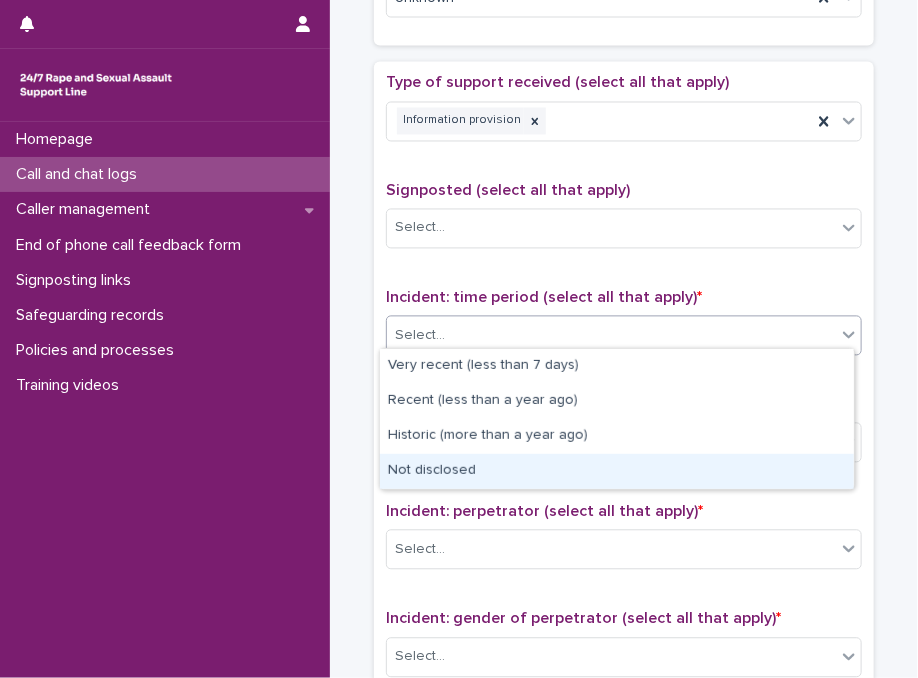 click on "Not disclosed" at bounding box center (617, 471) 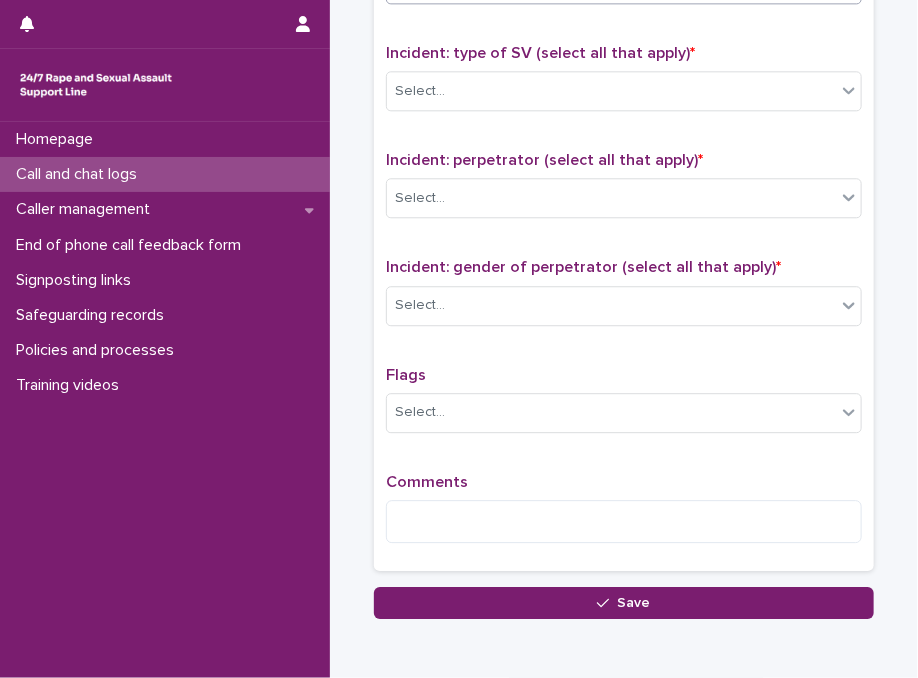 scroll, scrollTop: 1445, scrollLeft: 0, axis: vertical 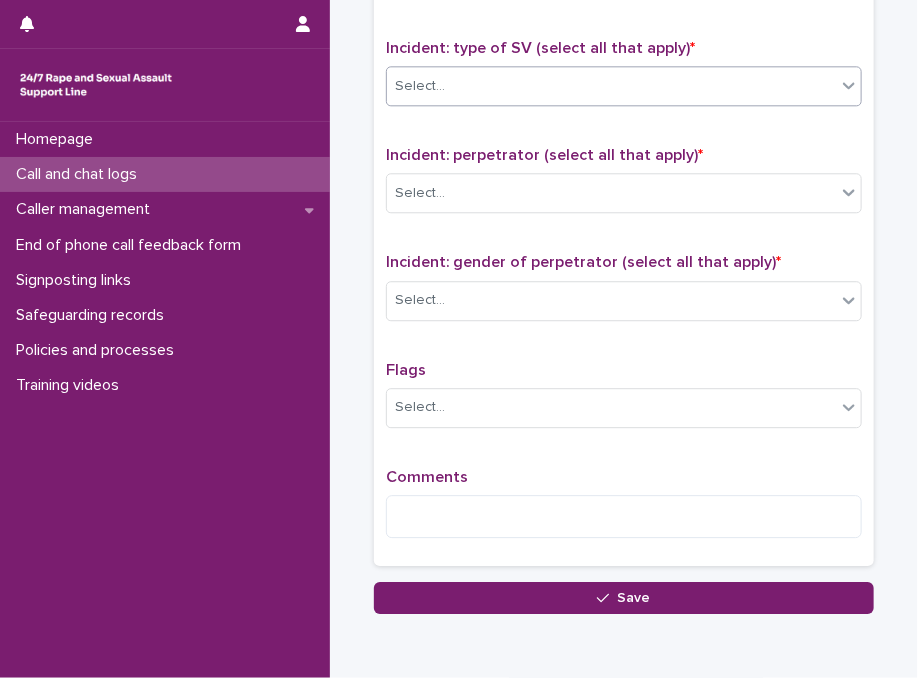 click on "Select..." at bounding box center (611, 86) 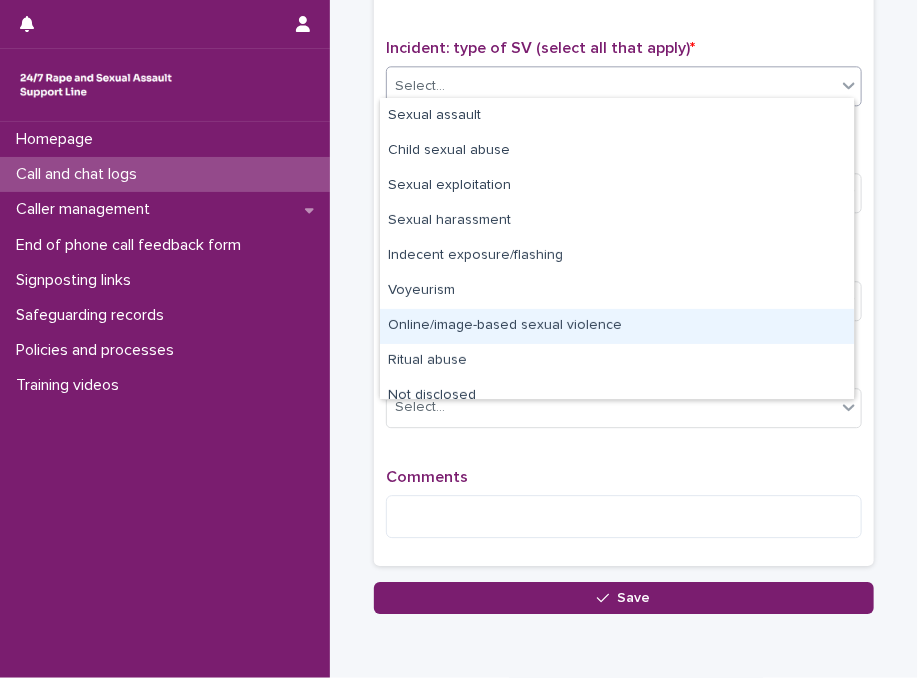 scroll, scrollTop: 50, scrollLeft: 0, axis: vertical 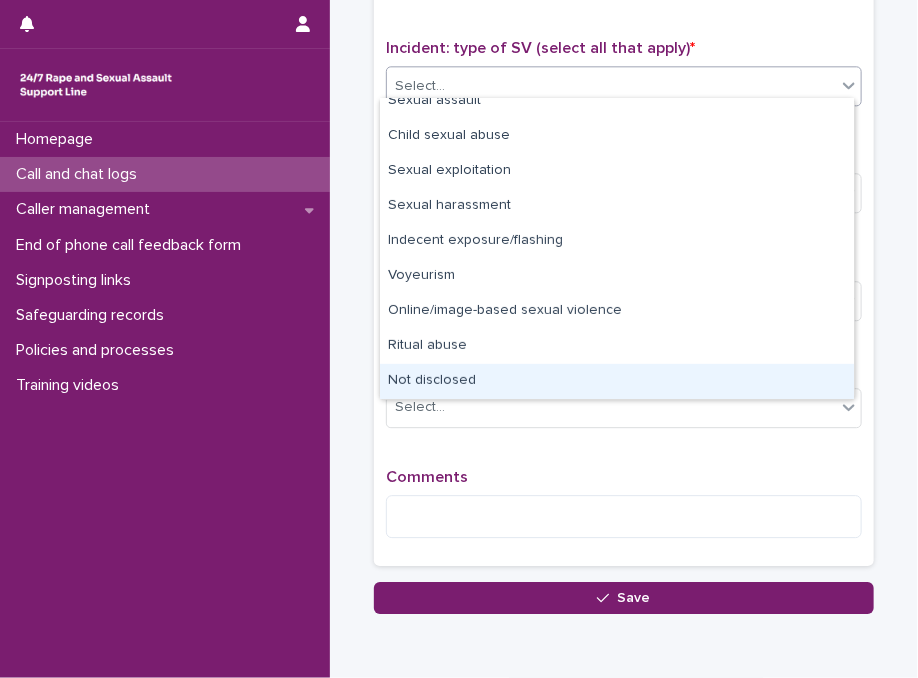 click on "Not disclosed" at bounding box center [617, 381] 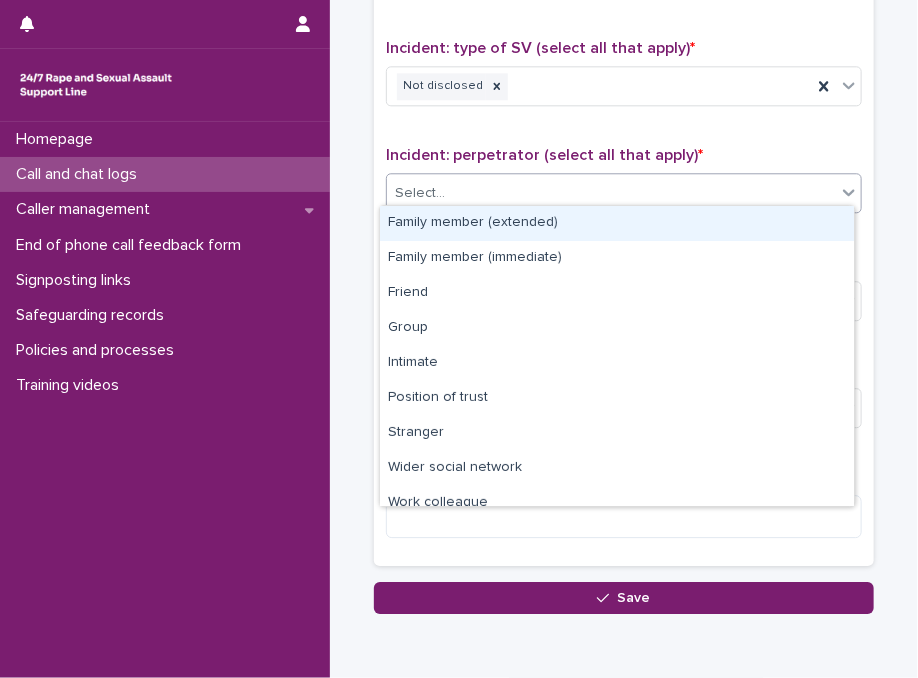 click on "Select..." at bounding box center (611, 193) 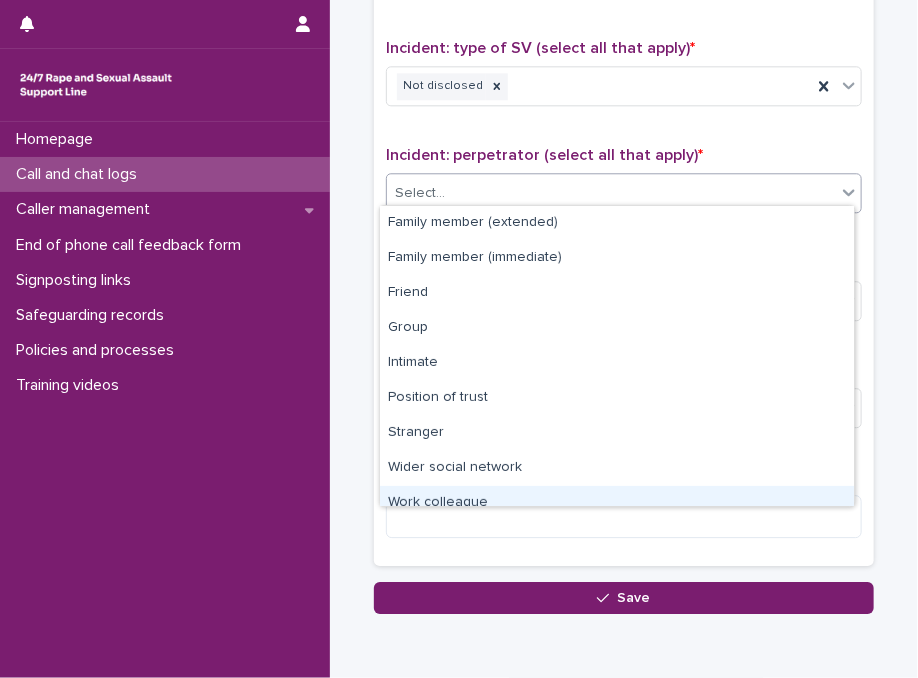 scroll, scrollTop: 84, scrollLeft: 0, axis: vertical 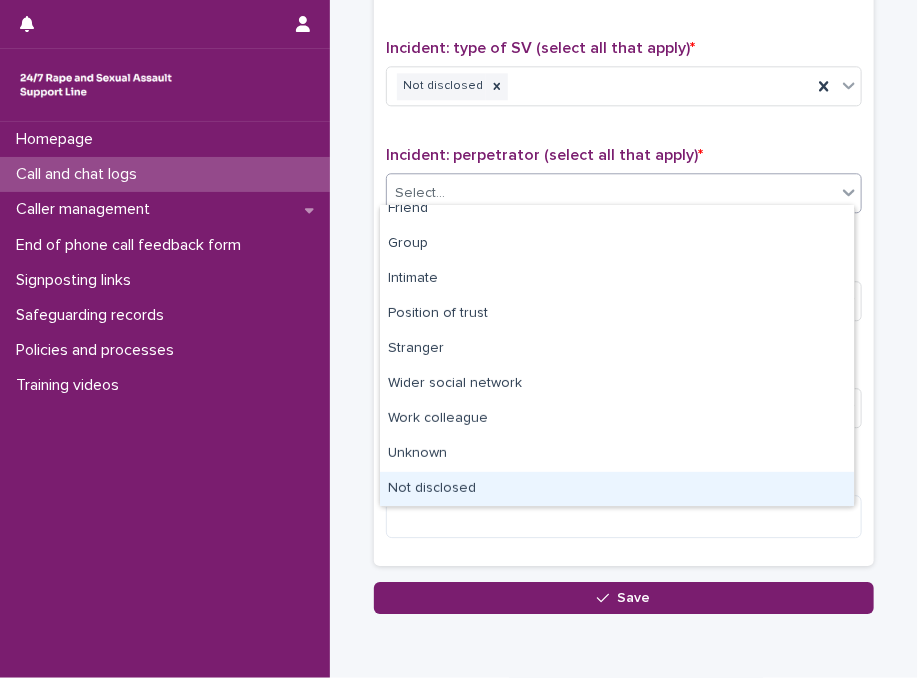 click on "Not disclosed" at bounding box center (617, 489) 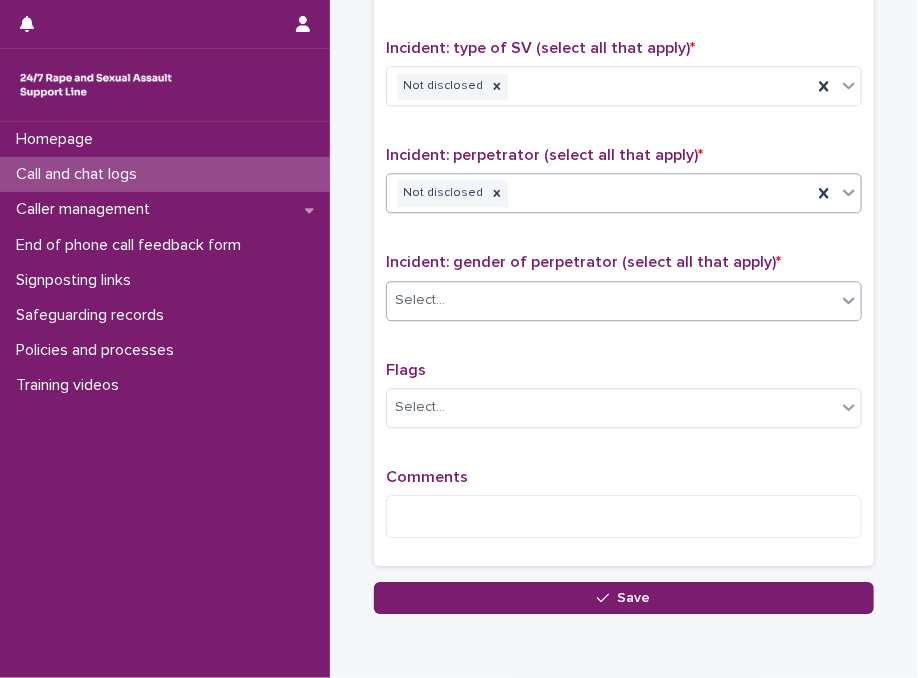 click on "Select..." at bounding box center [611, 300] 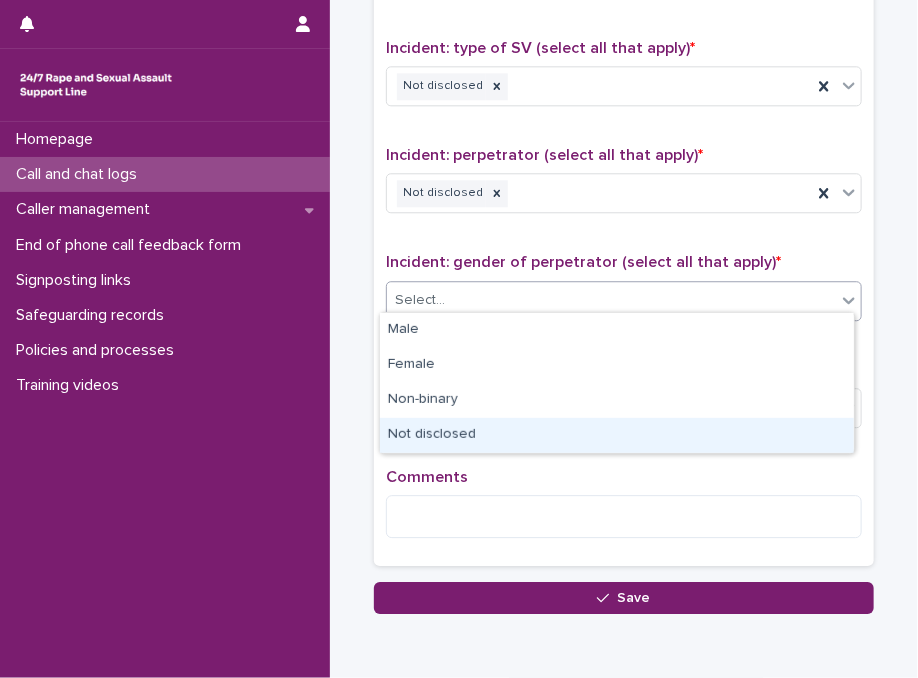 click on "Not disclosed" at bounding box center (617, 435) 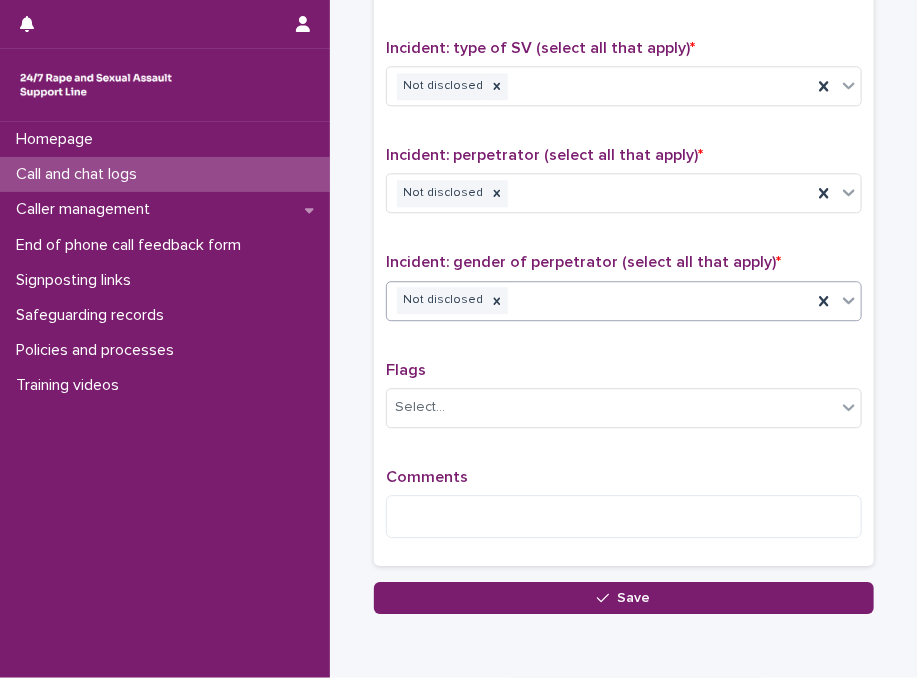 click on "Flags Select..." at bounding box center [624, 402] 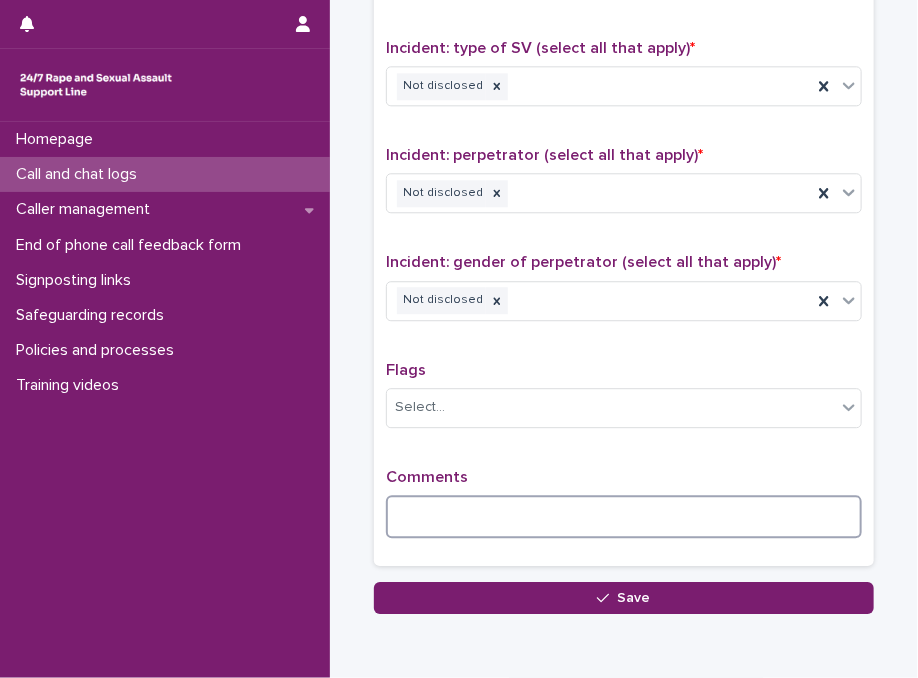 click at bounding box center [624, 516] 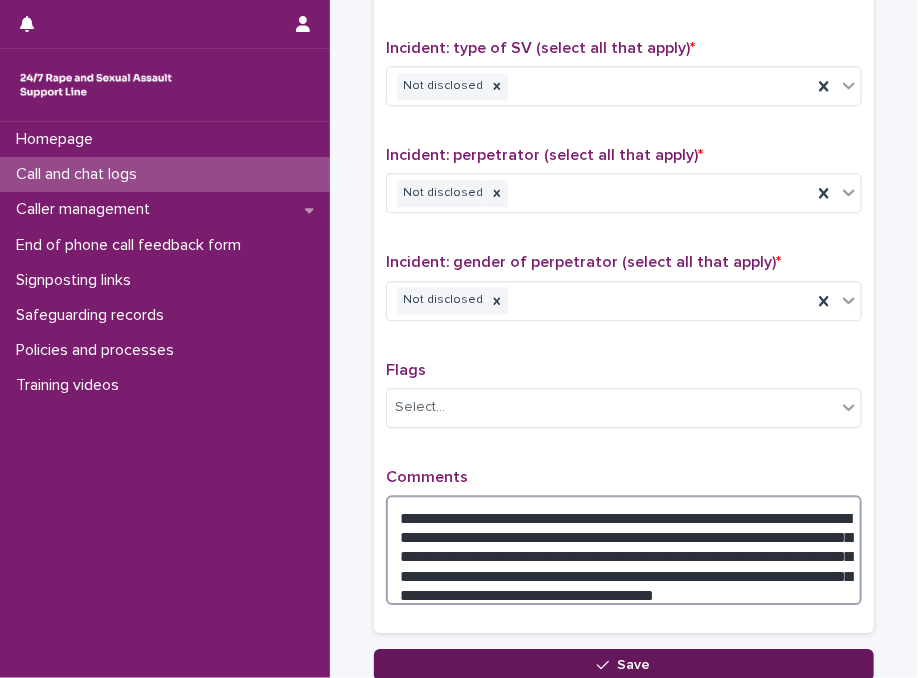 type on "**********" 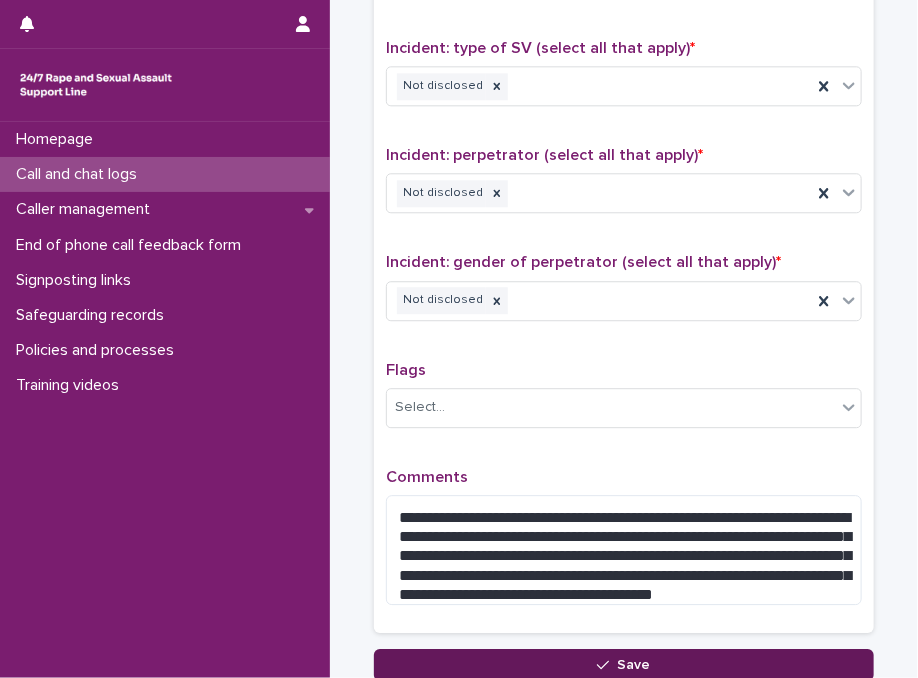 click on "Save" at bounding box center [624, 665] 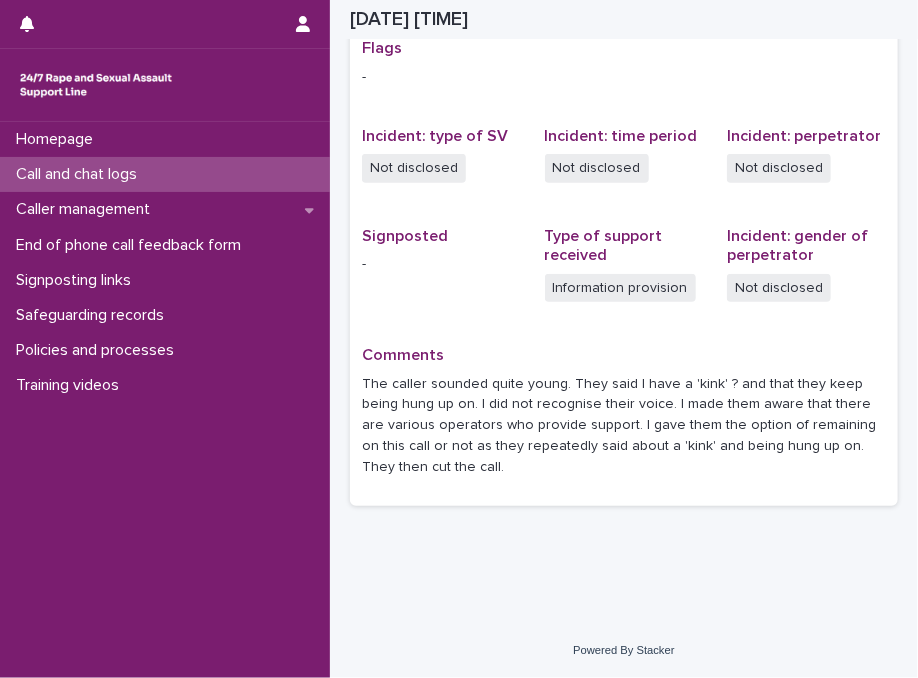scroll, scrollTop: 446, scrollLeft: 0, axis: vertical 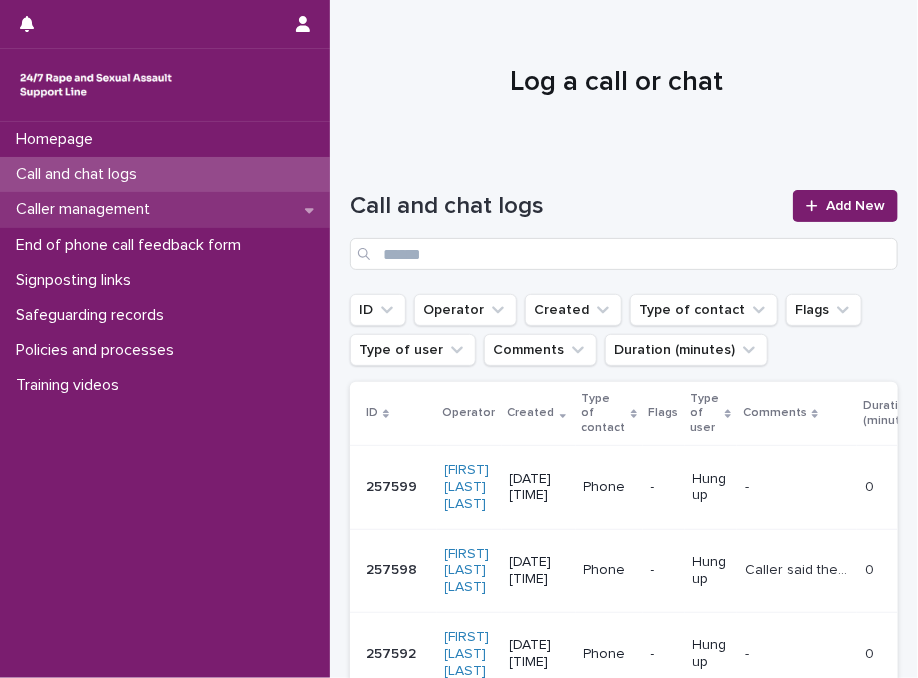 click on "Caller management" at bounding box center [165, 209] 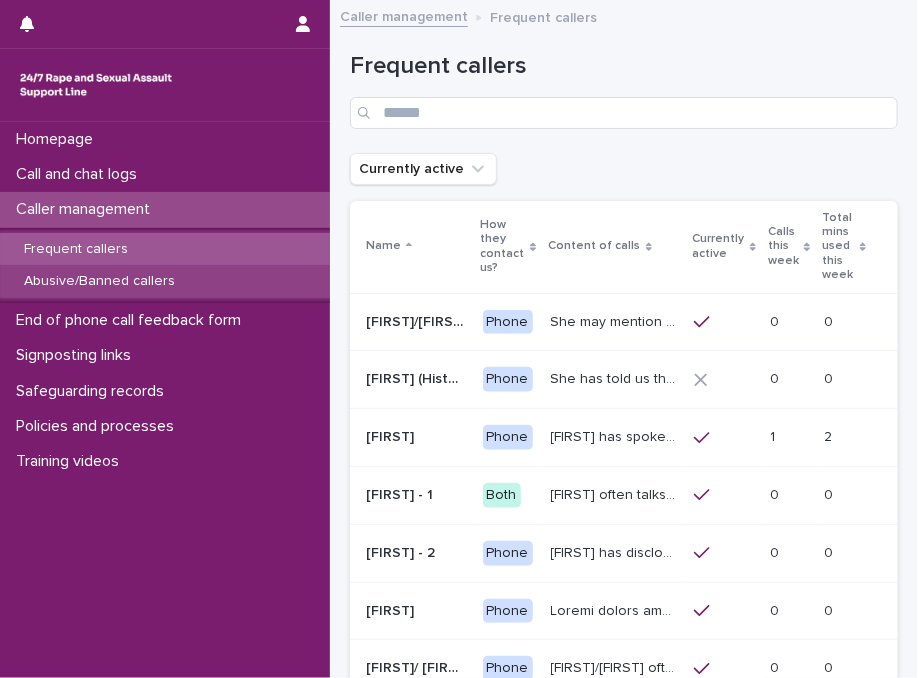 click on "Abusive/Banned callers" at bounding box center (99, 281) 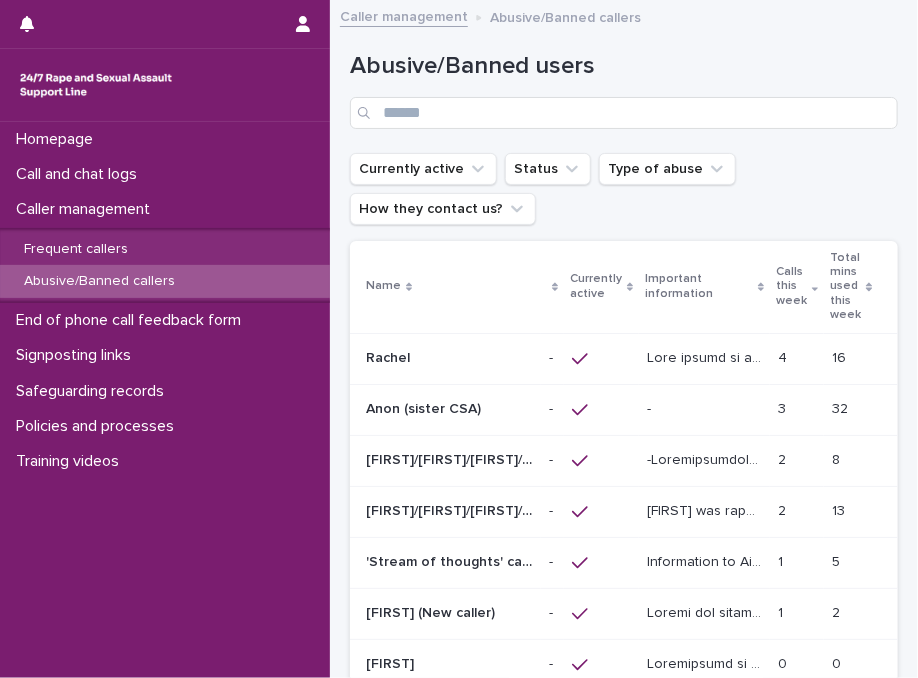 click on "Rachel" at bounding box center (390, 356) 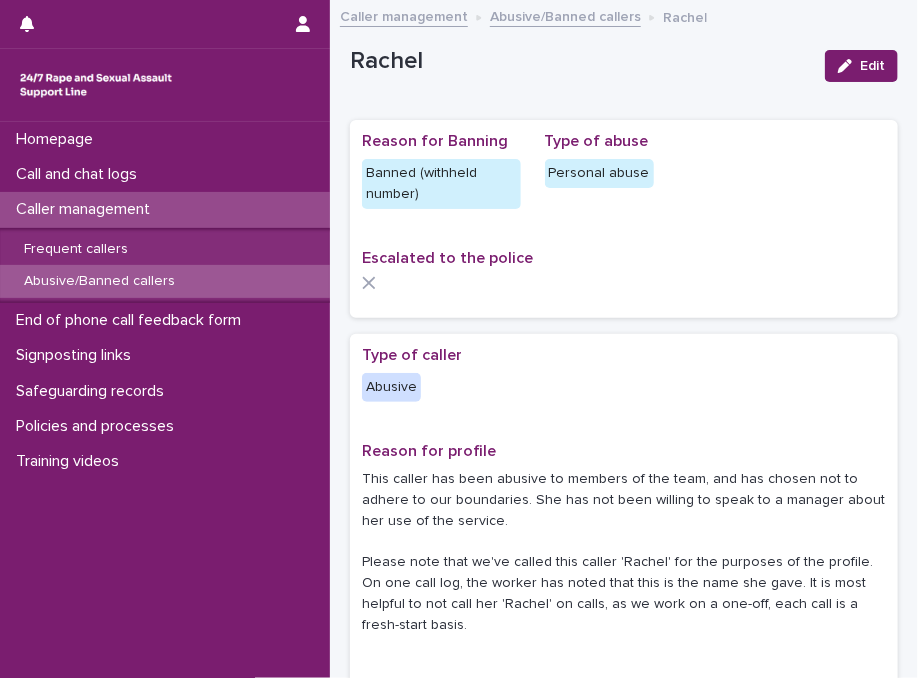 click on "**********" at bounding box center (624, 1314) 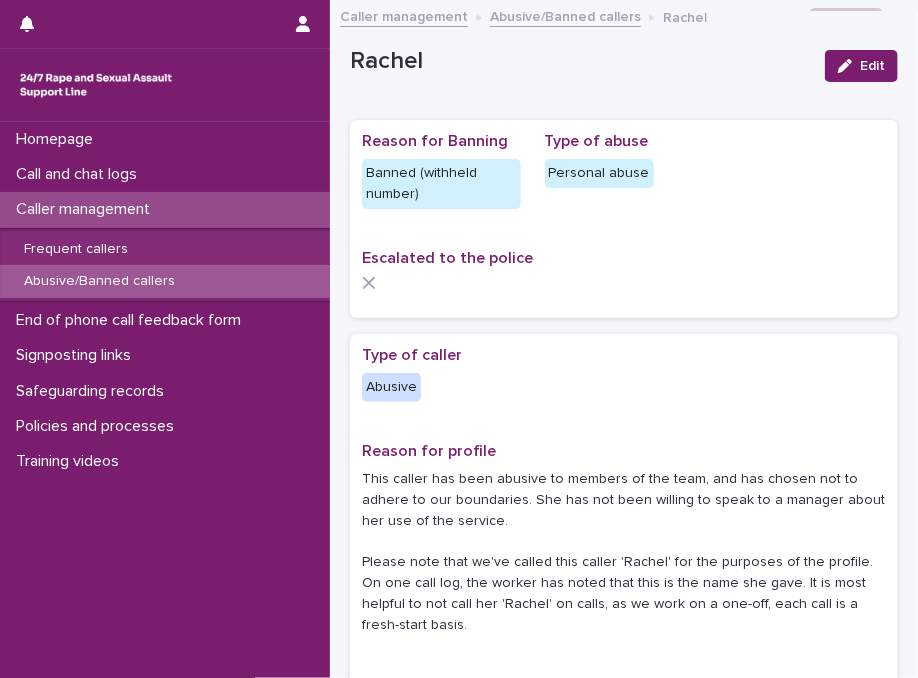 scroll, scrollTop: 0, scrollLeft: 0, axis: both 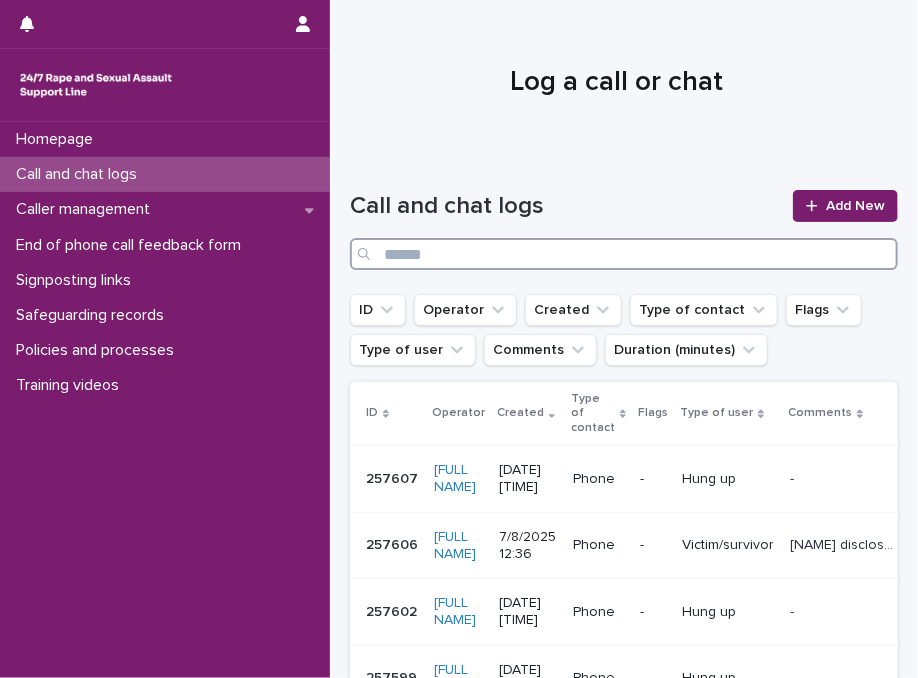click at bounding box center (624, 254) 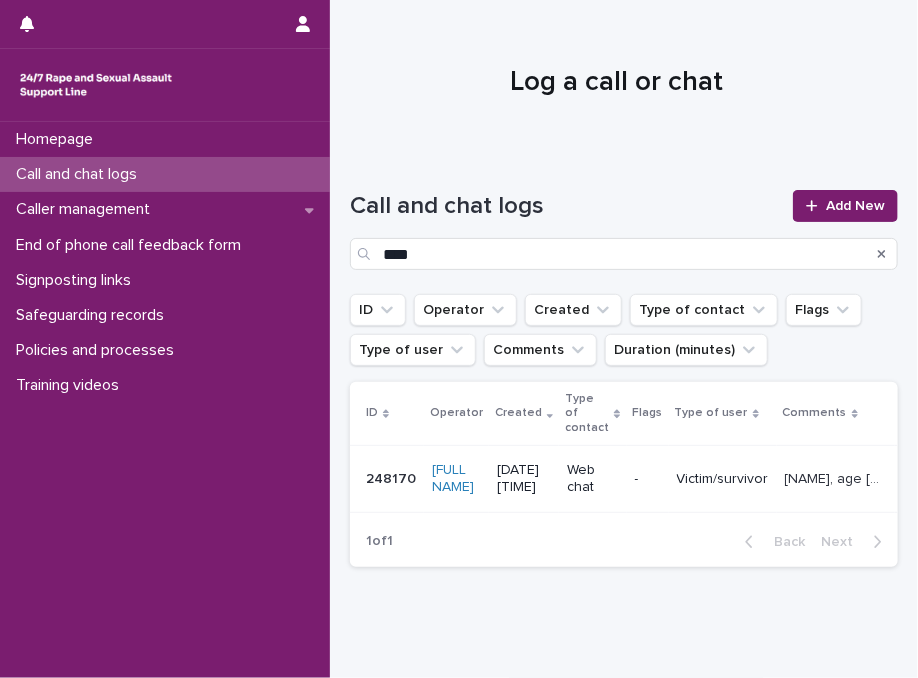 click on "Call and chat logs" at bounding box center [565, 206] 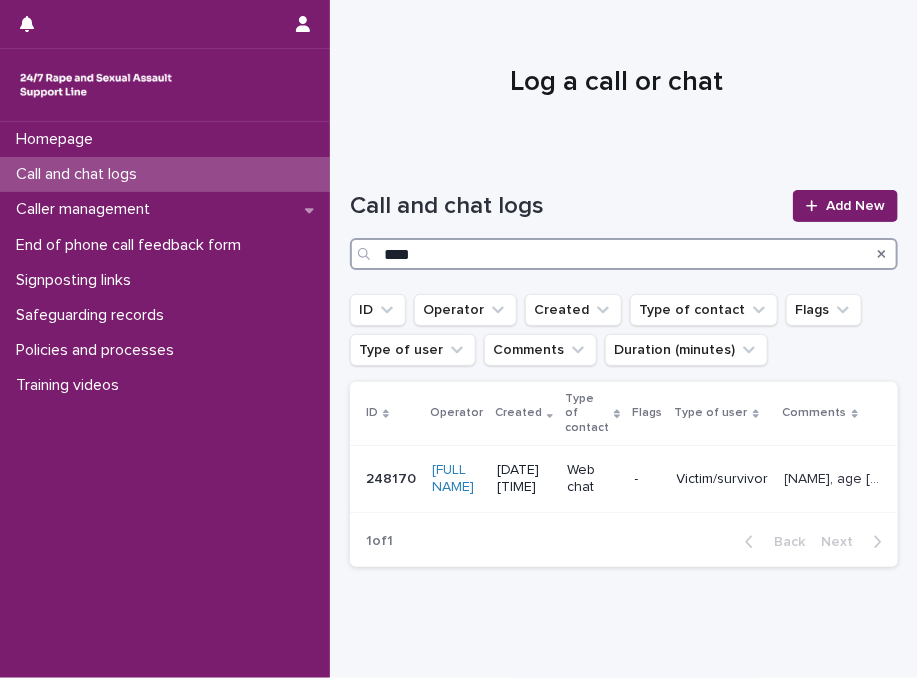 click on "***" at bounding box center [624, 254] 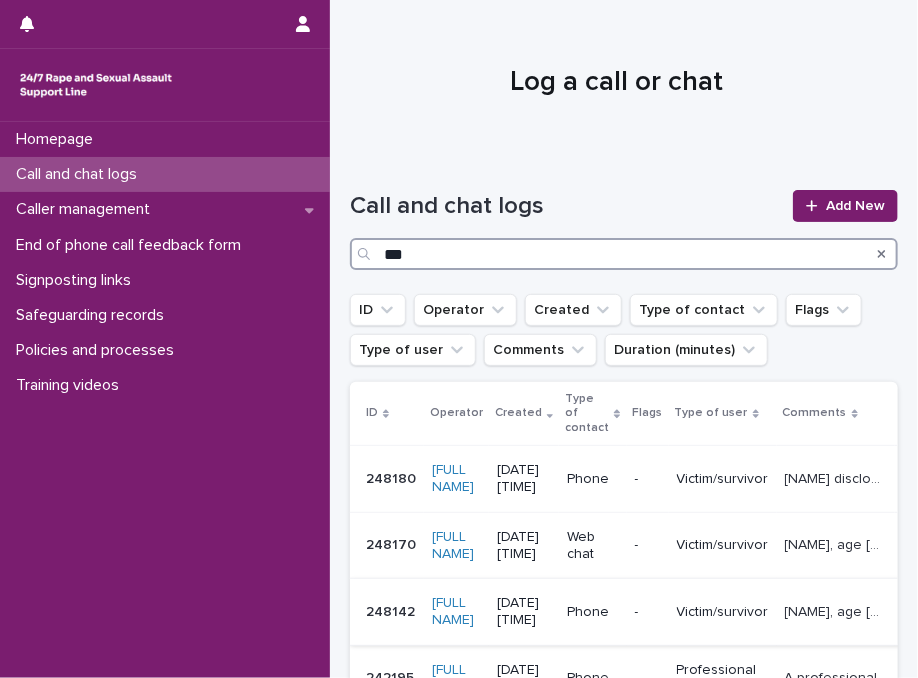 type on "***" 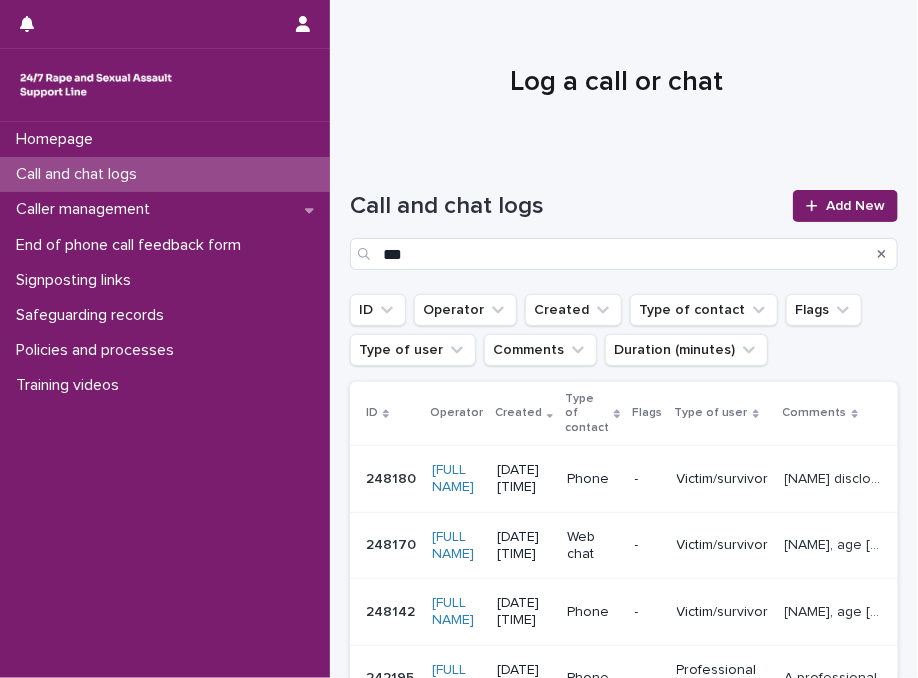 click on "Victim/survivor" at bounding box center (723, 612) 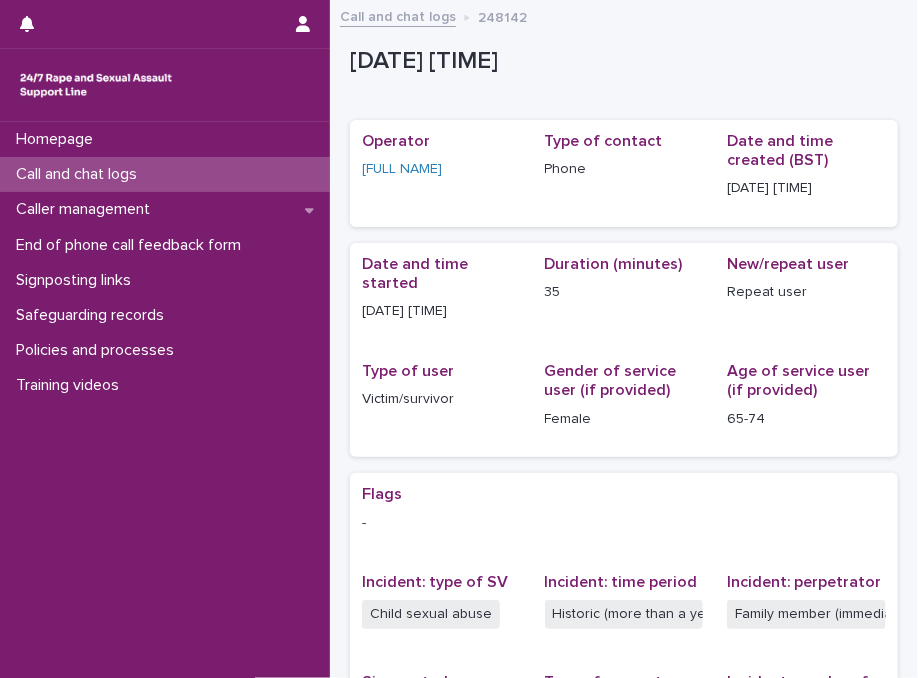 click on "Date and time started 24/6/2025 16:26 Duration (minutes) 35 New/repeat user Repeat user Type of user Victim/survivor Gender of service user (if provided) Female Age of service user (if provided) 65-74" at bounding box center (624, 350) 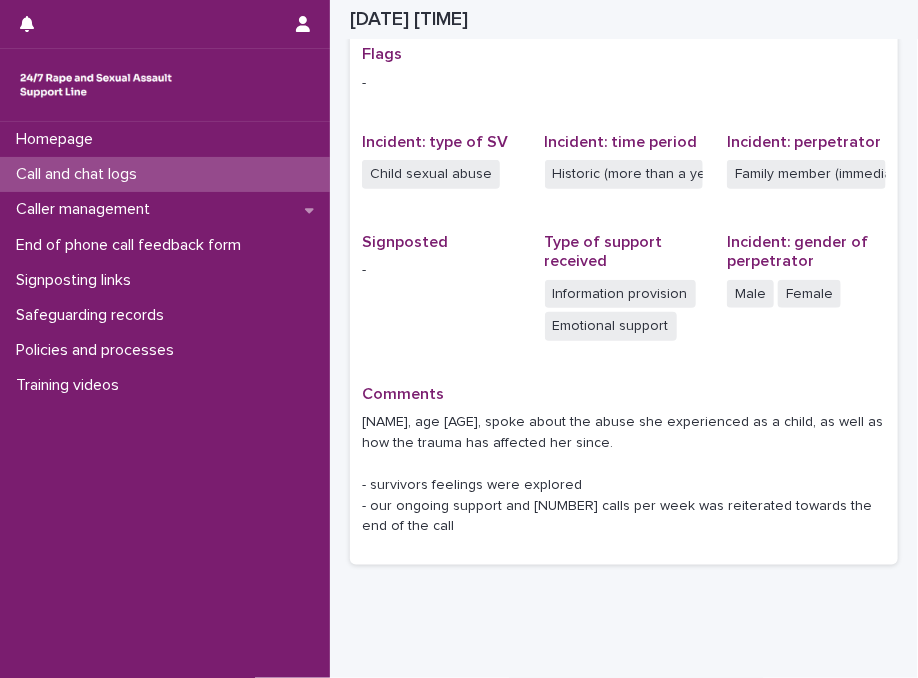 scroll, scrollTop: 500, scrollLeft: 0, axis: vertical 